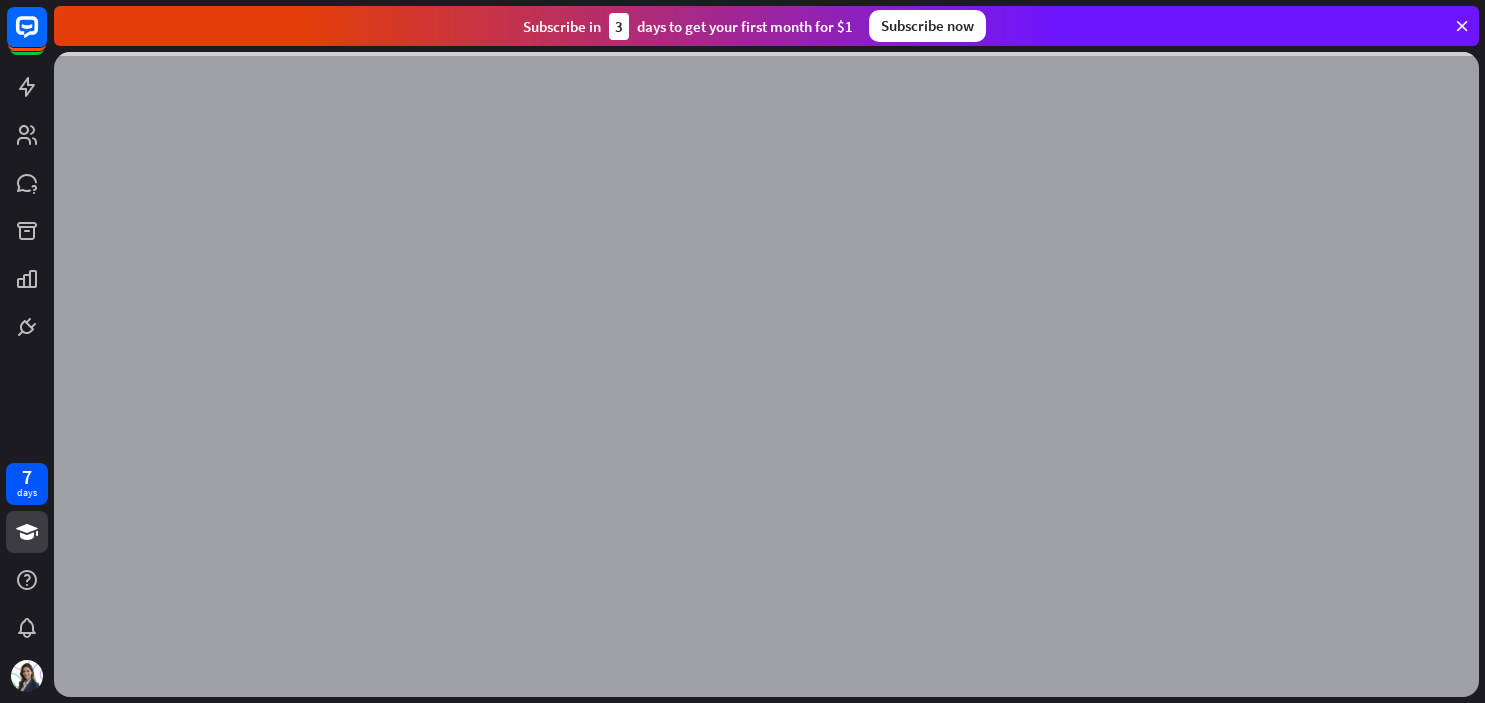 scroll, scrollTop: 0, scrollLeft: 0, axis: both 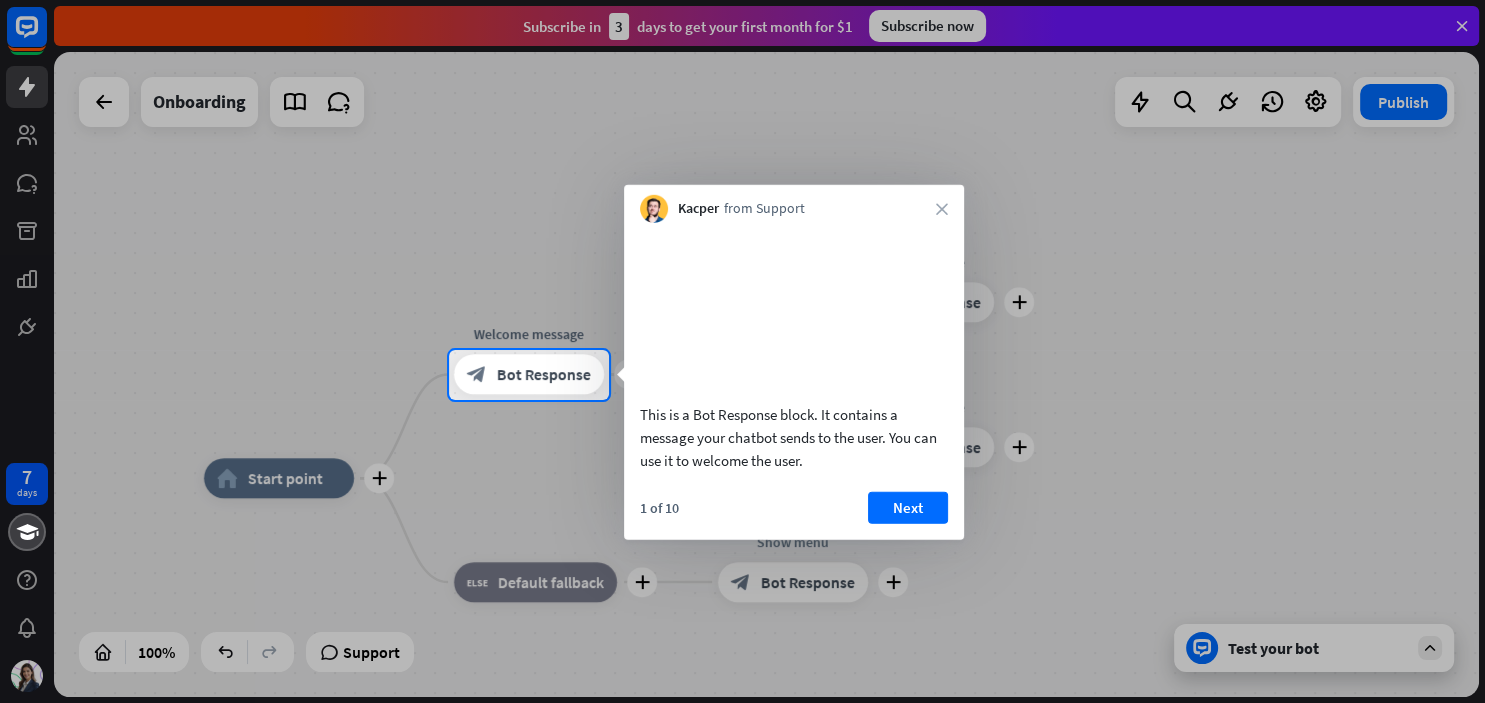 click at bounding box center (742, 175) 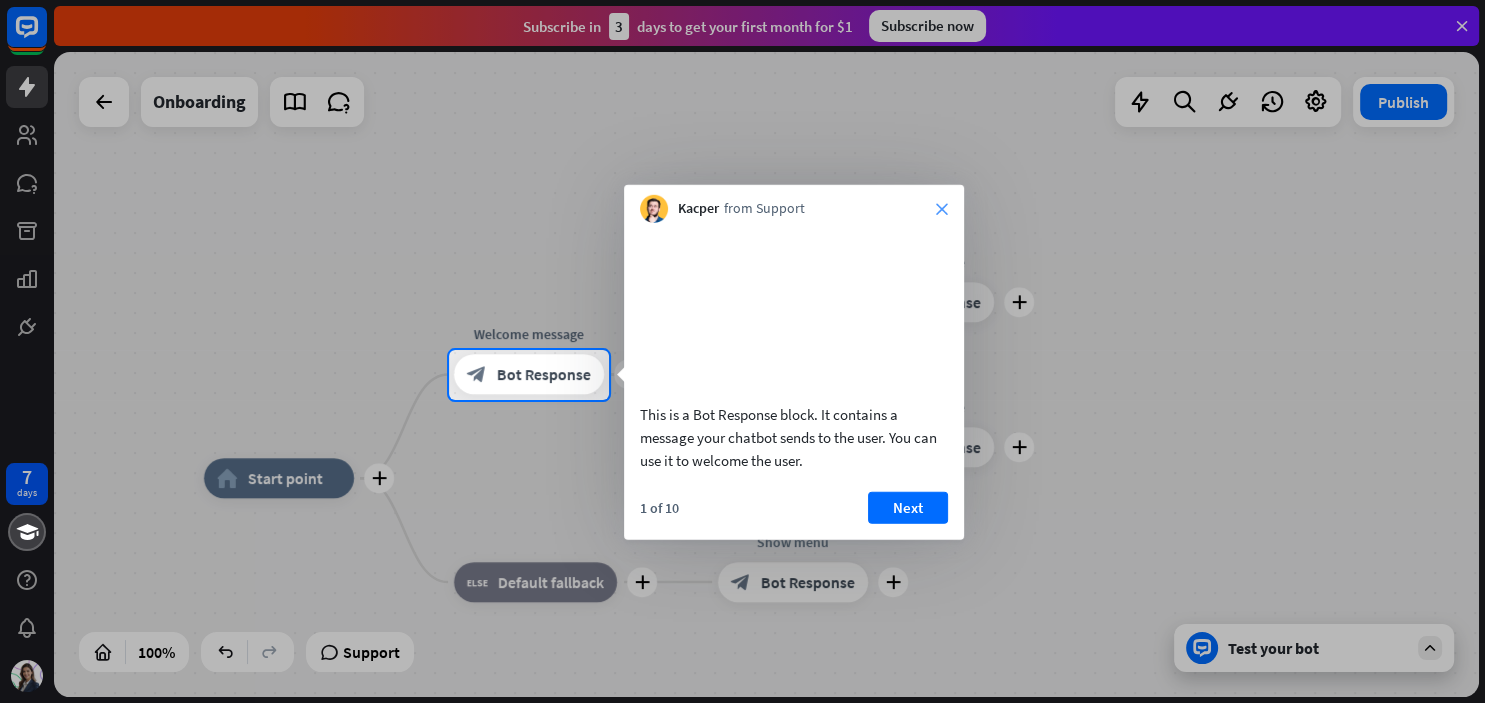 click on "close" at bounding box center [942, 209] 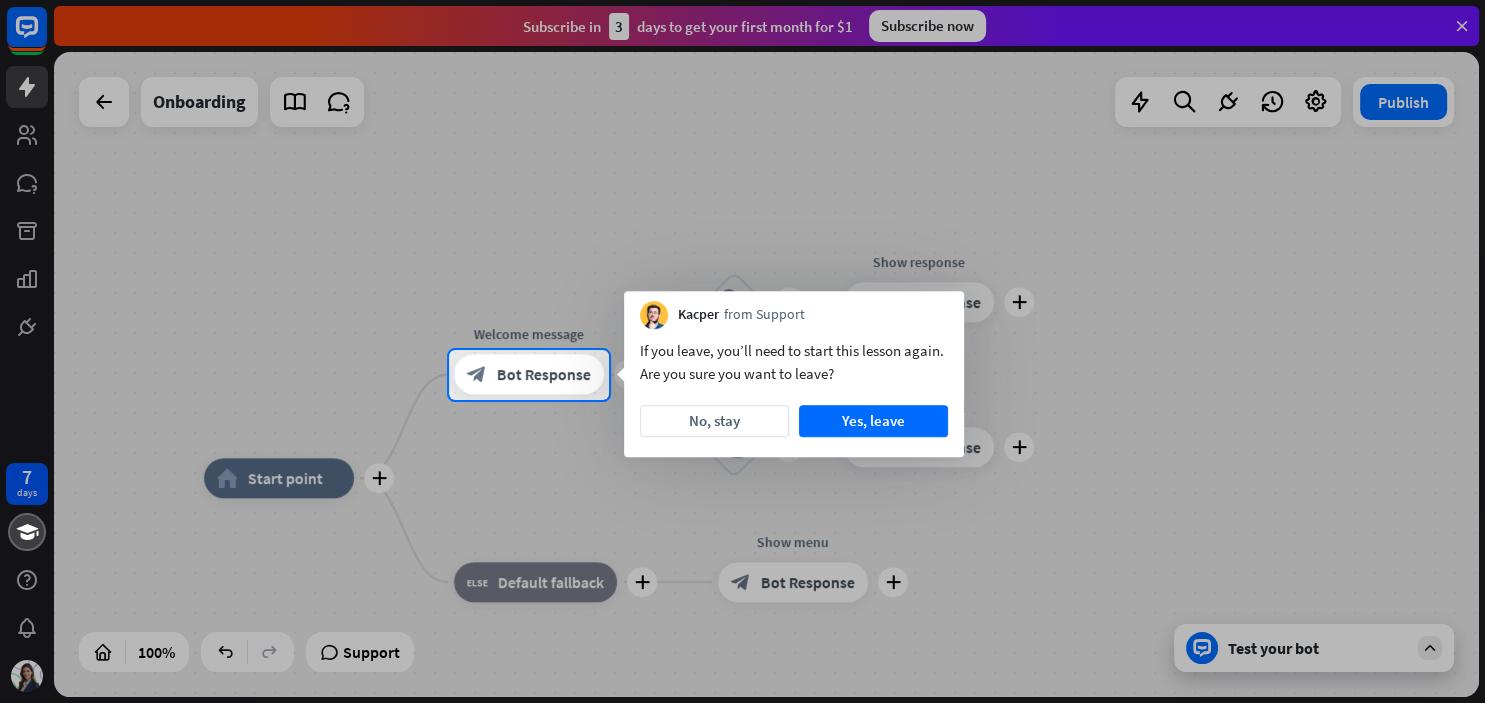click at bounding box center (742, 175) 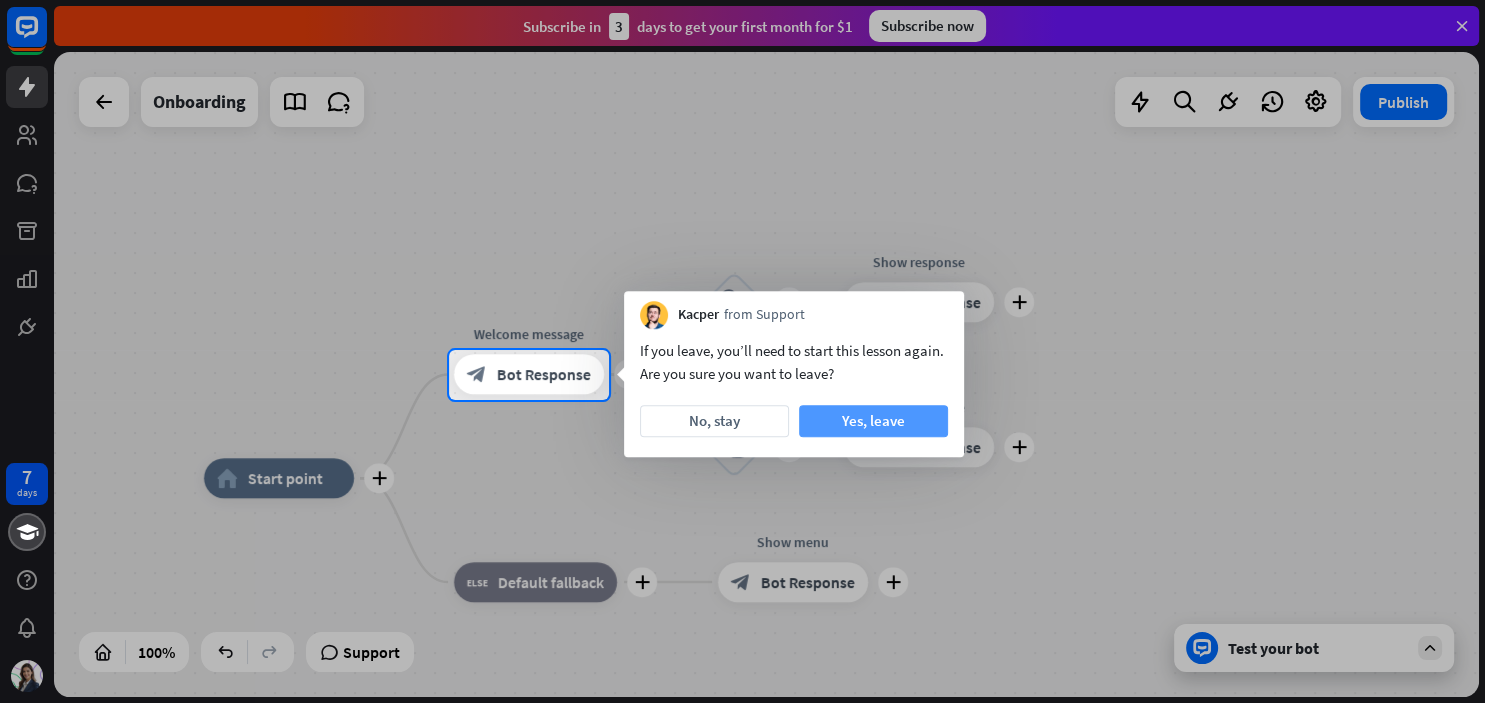click on "Yes, leave" at bounding box center (873, 421) 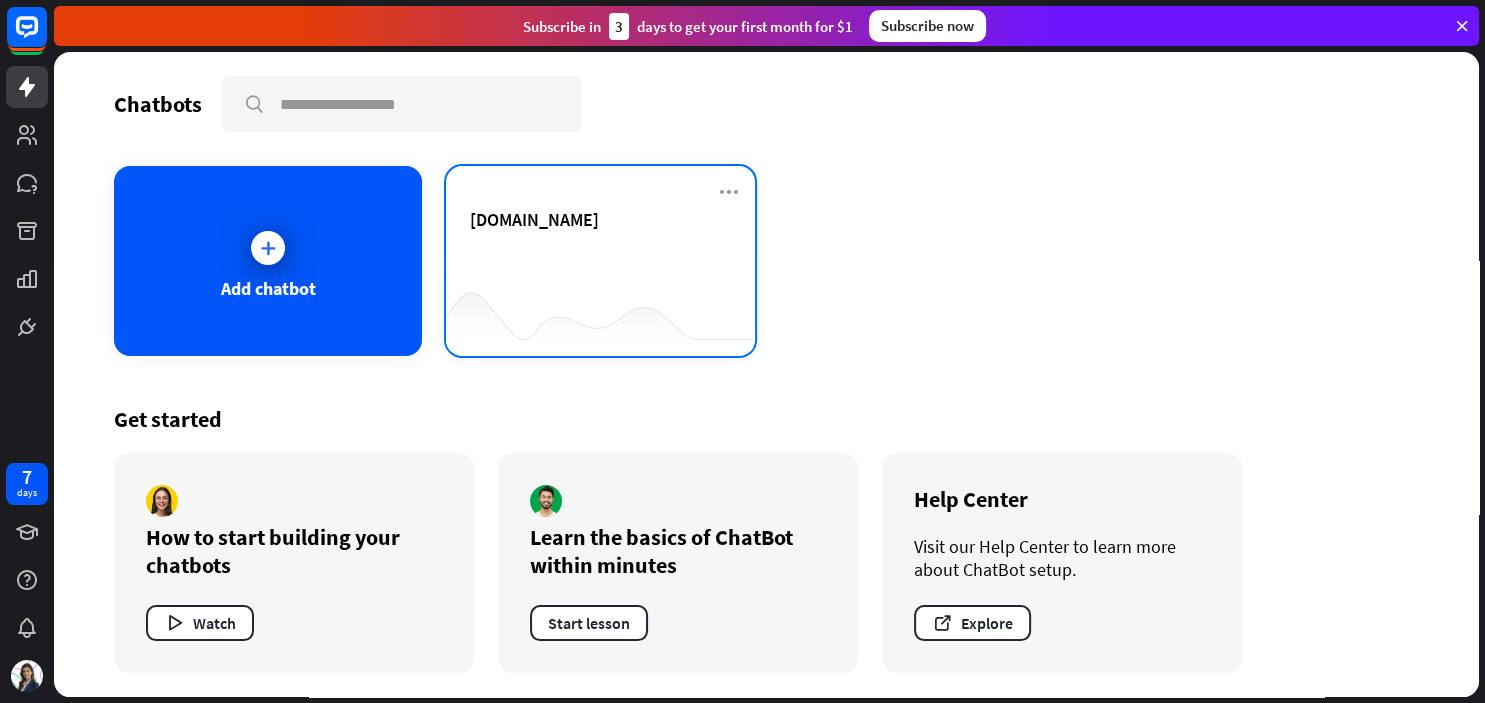 click on "[DOMAIN_NAME]" at bounding box center [600, 243] 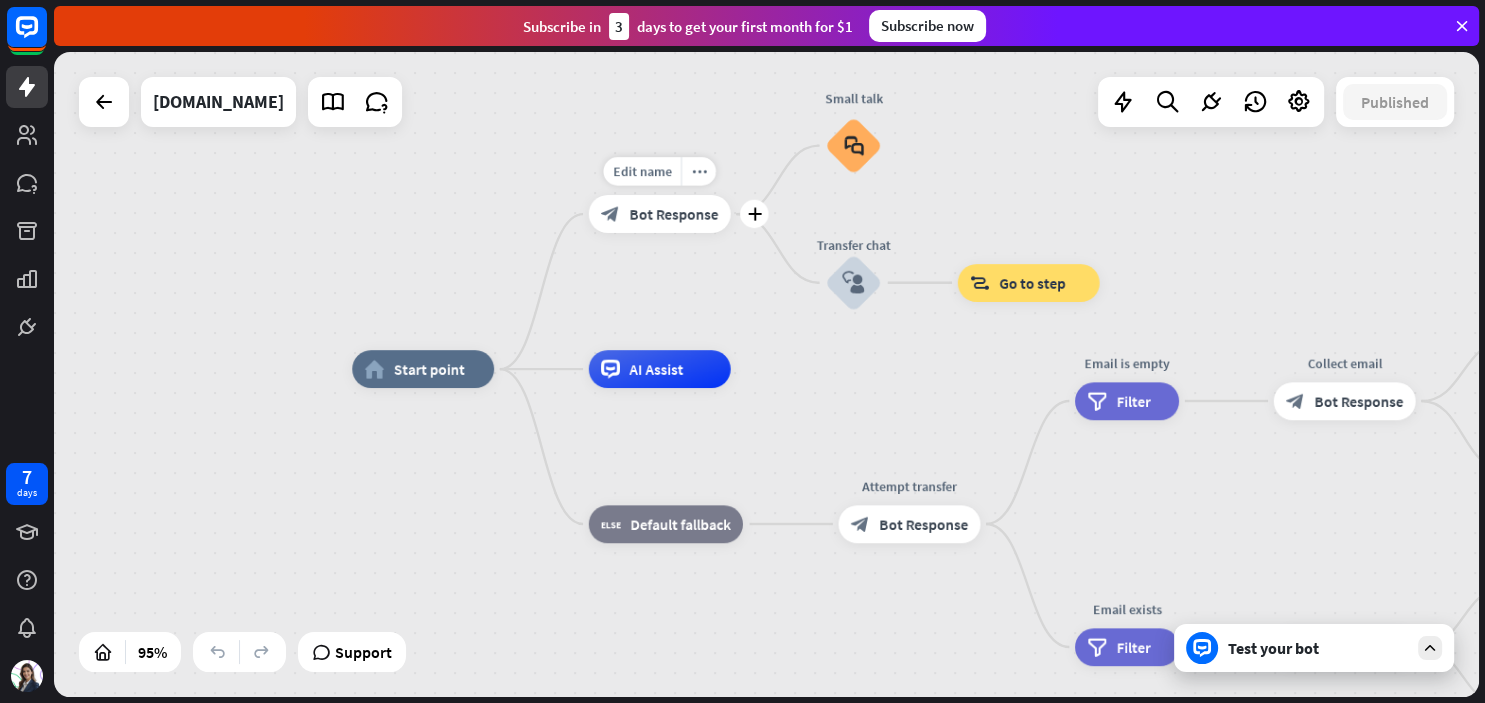 click on "Bot Response" at bounding box center [673, 214] 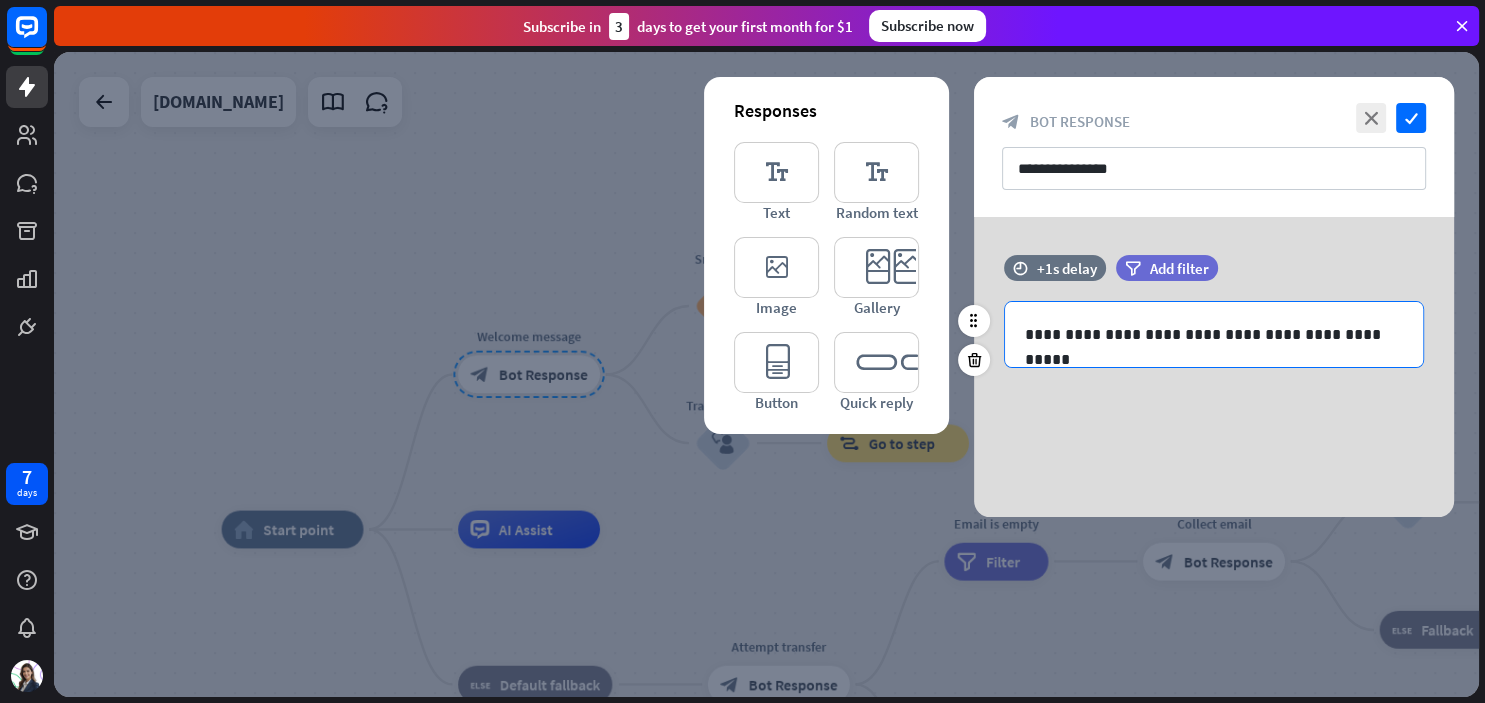 click on "**********" at bounding box center (1214, 334) 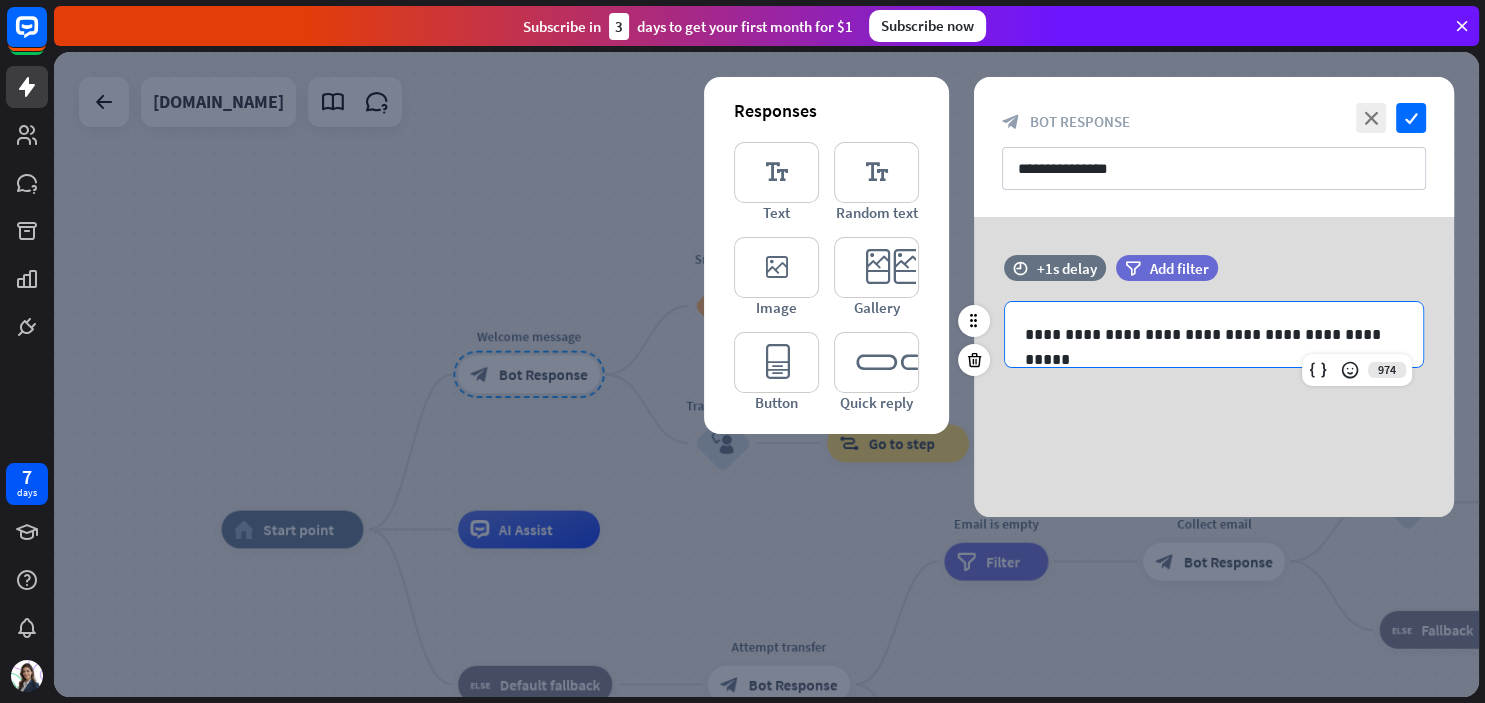 click on "**********" at bounding box center [1214, 334] 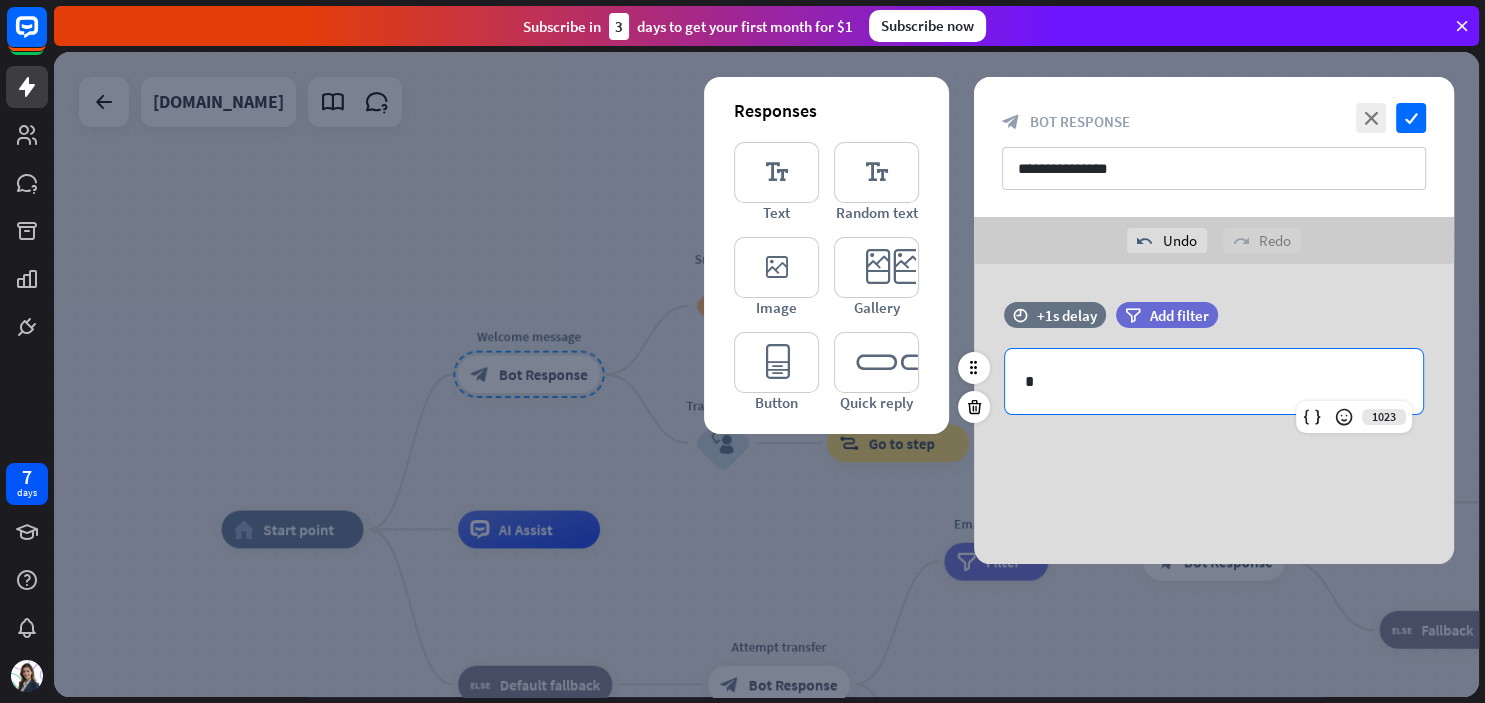 type 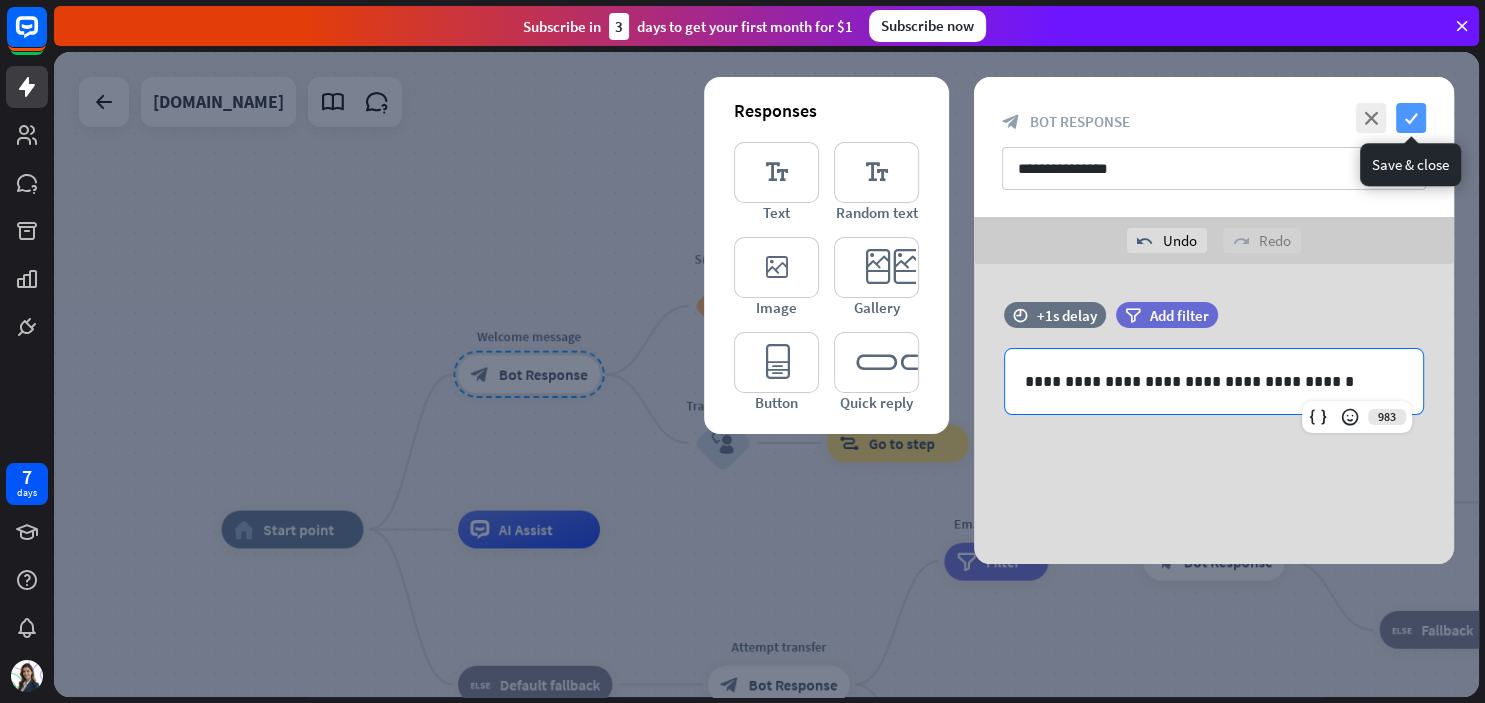 click on "check" at bounding box center (1411, 118) 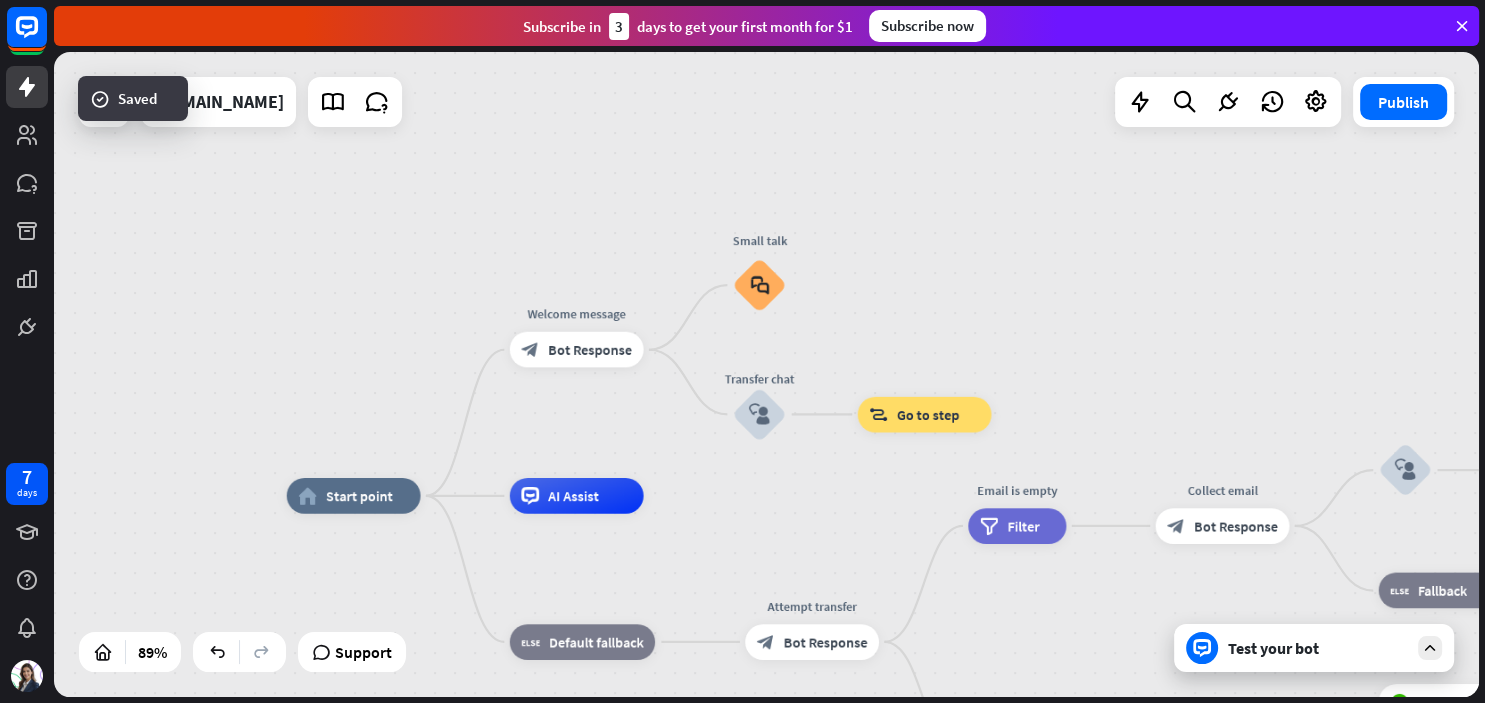 drag, startPoint x: 926, startPoint y: 289, endPoint x: 1002, endPoint y: 229, distance: 96.82975 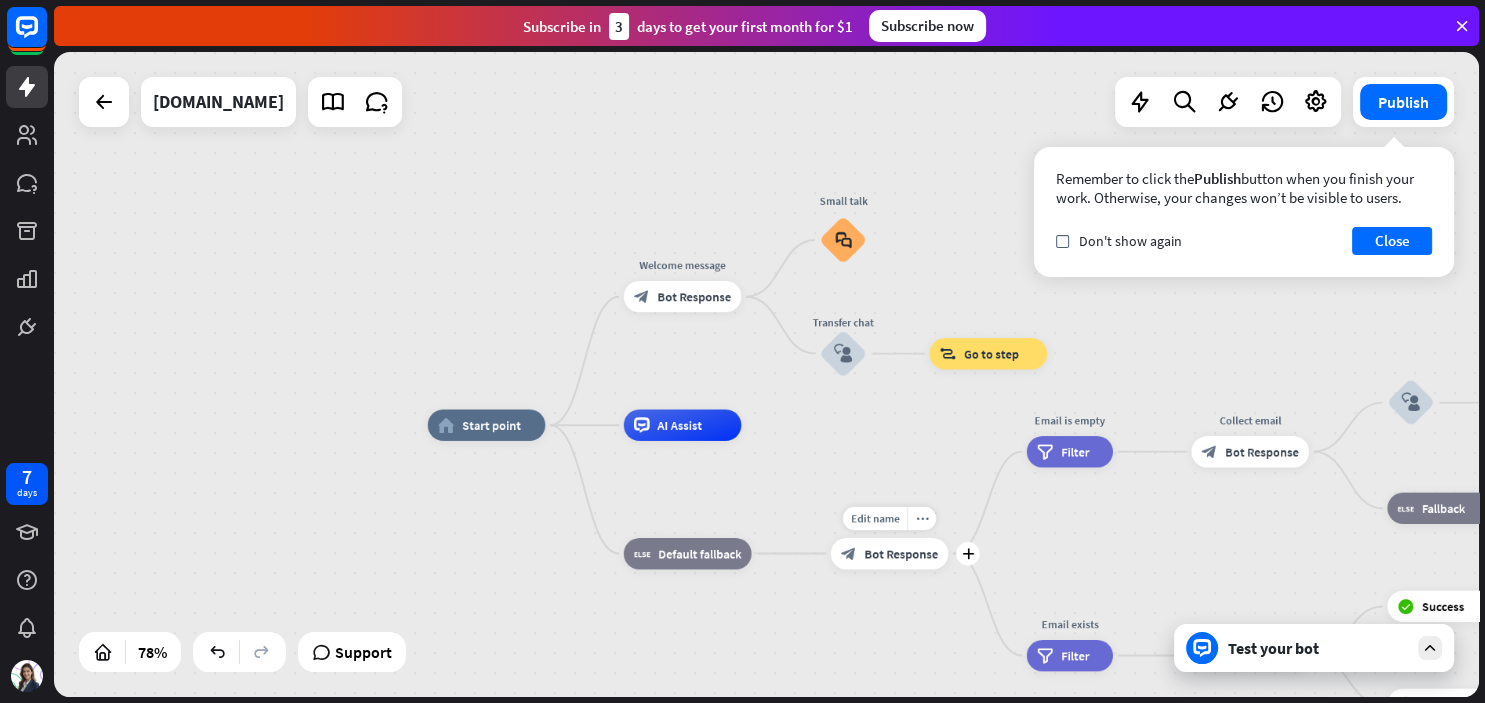 click on "Bot Response" at bounding box center [901, 554] 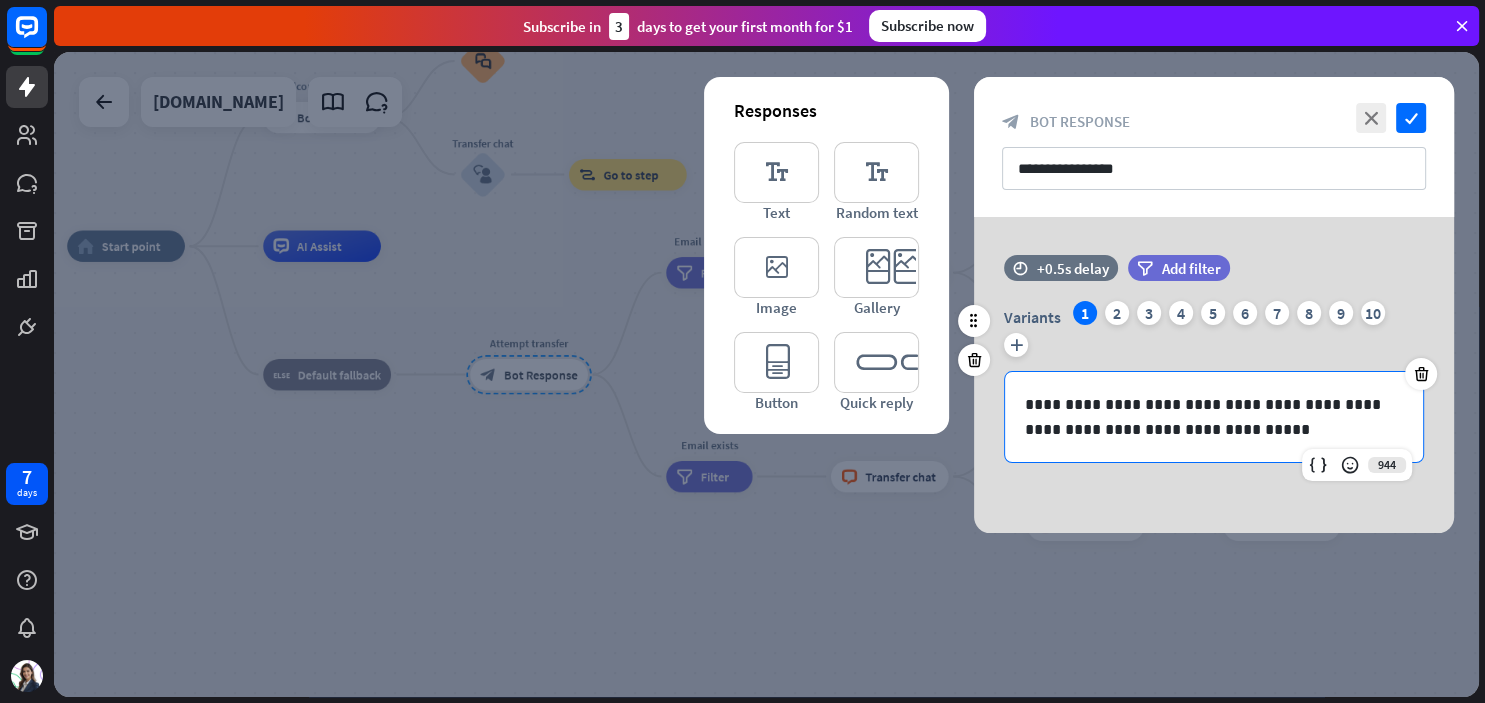 click on "**********" at bounding box center (1214, 417) 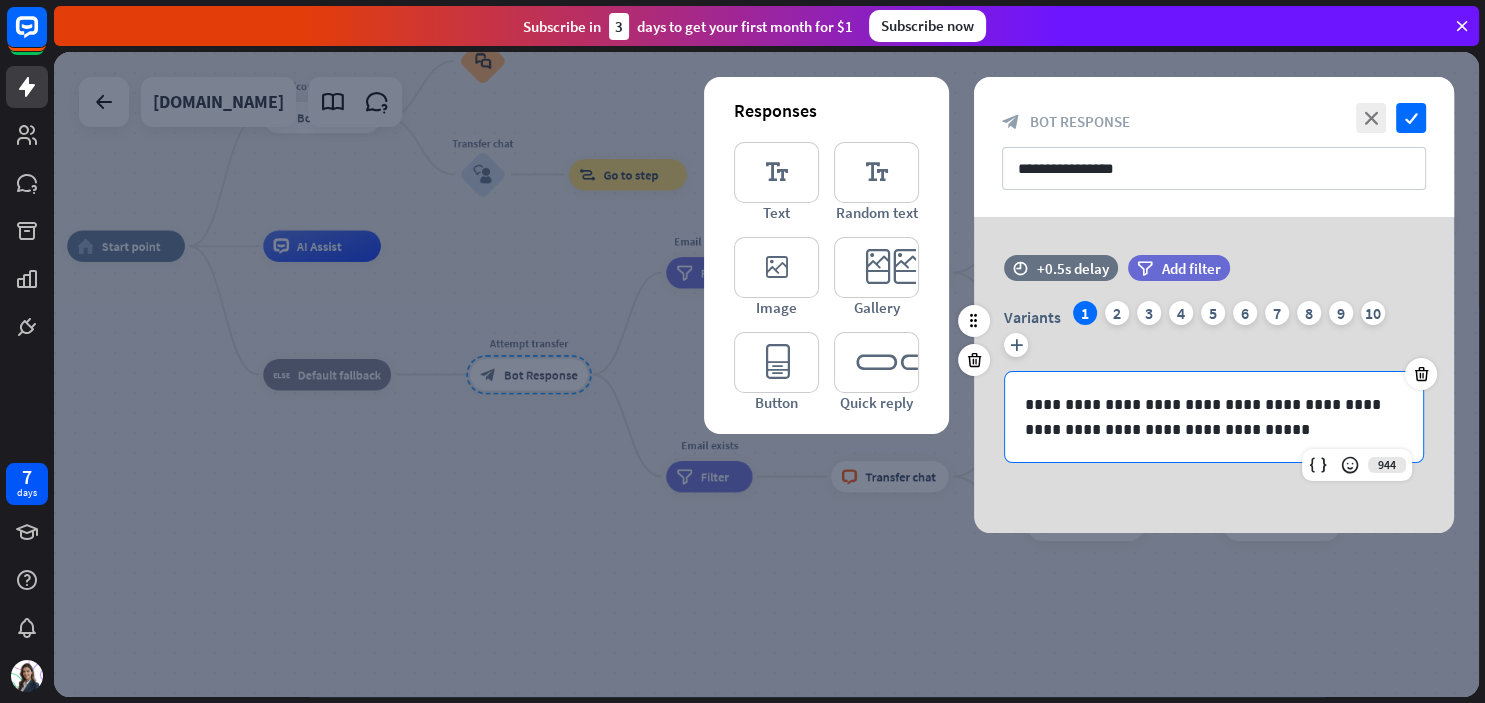 click on "**********" at bounding box center [1214, 417] 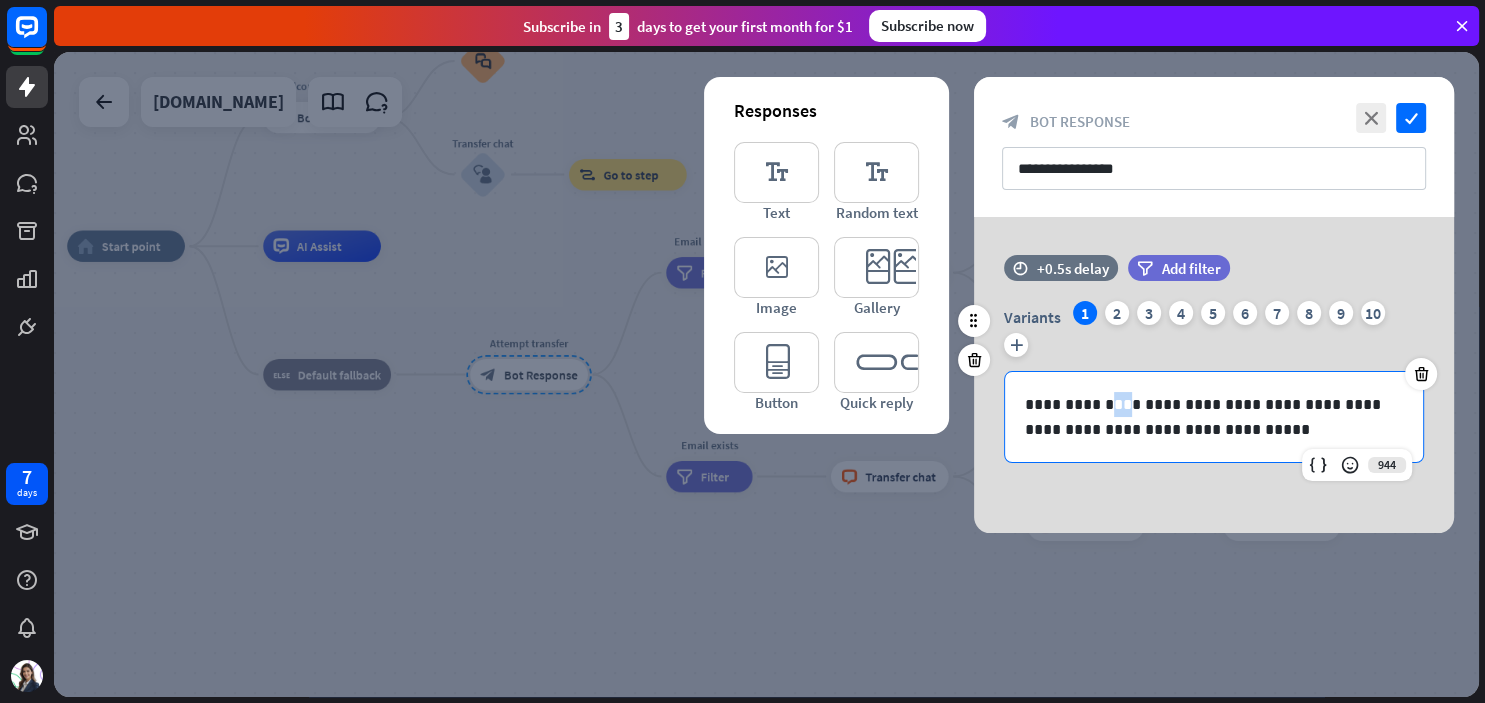 click on "**********" at bounding box center (1214, 417) 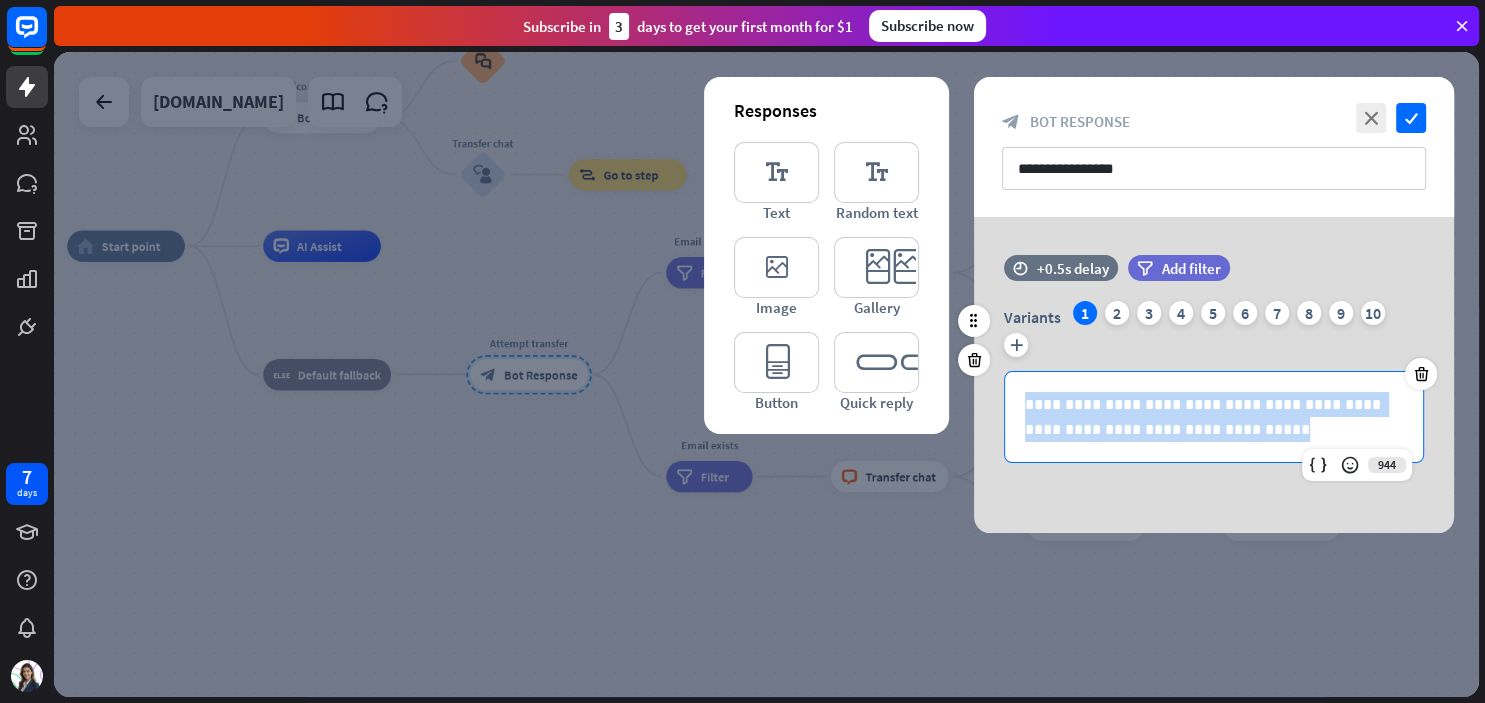 click on "**********" at bounding box center [1214, 417] 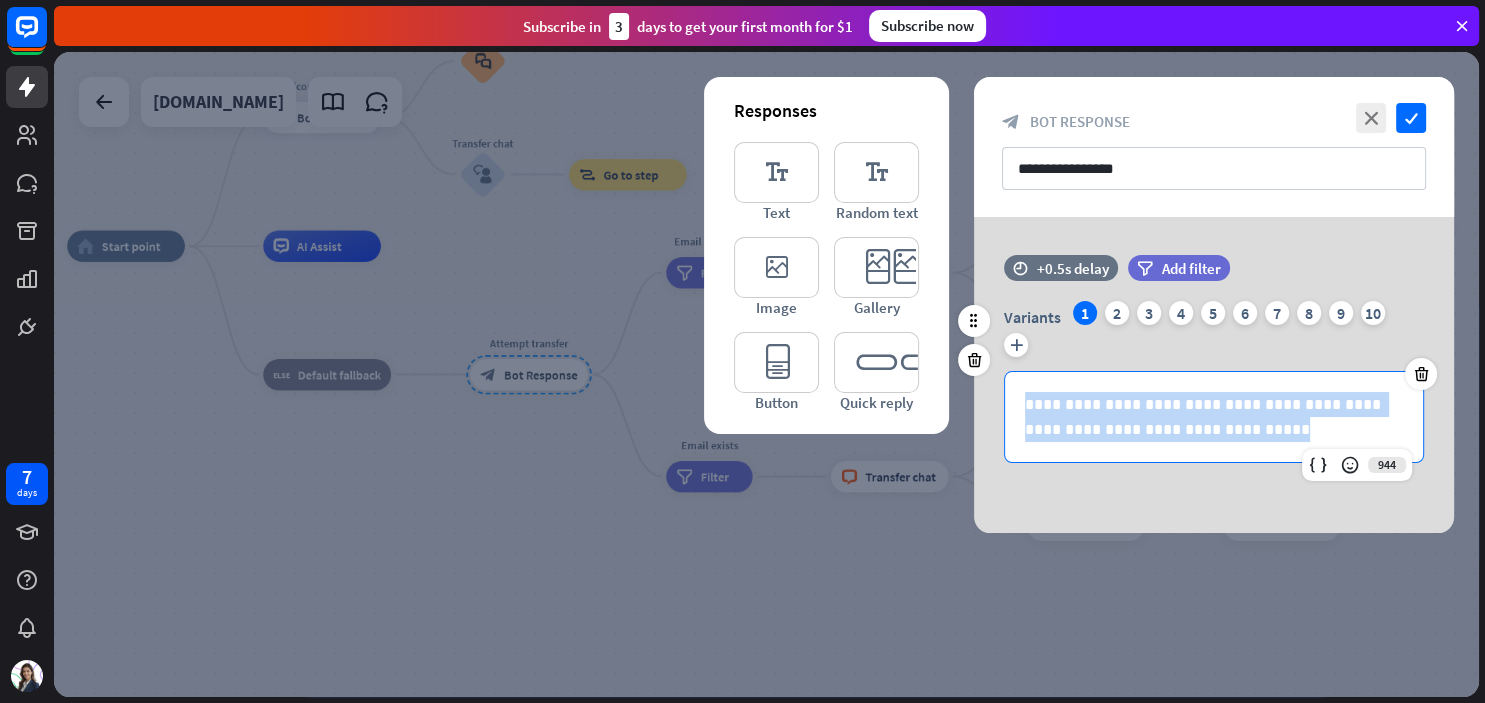 copy on "**********" 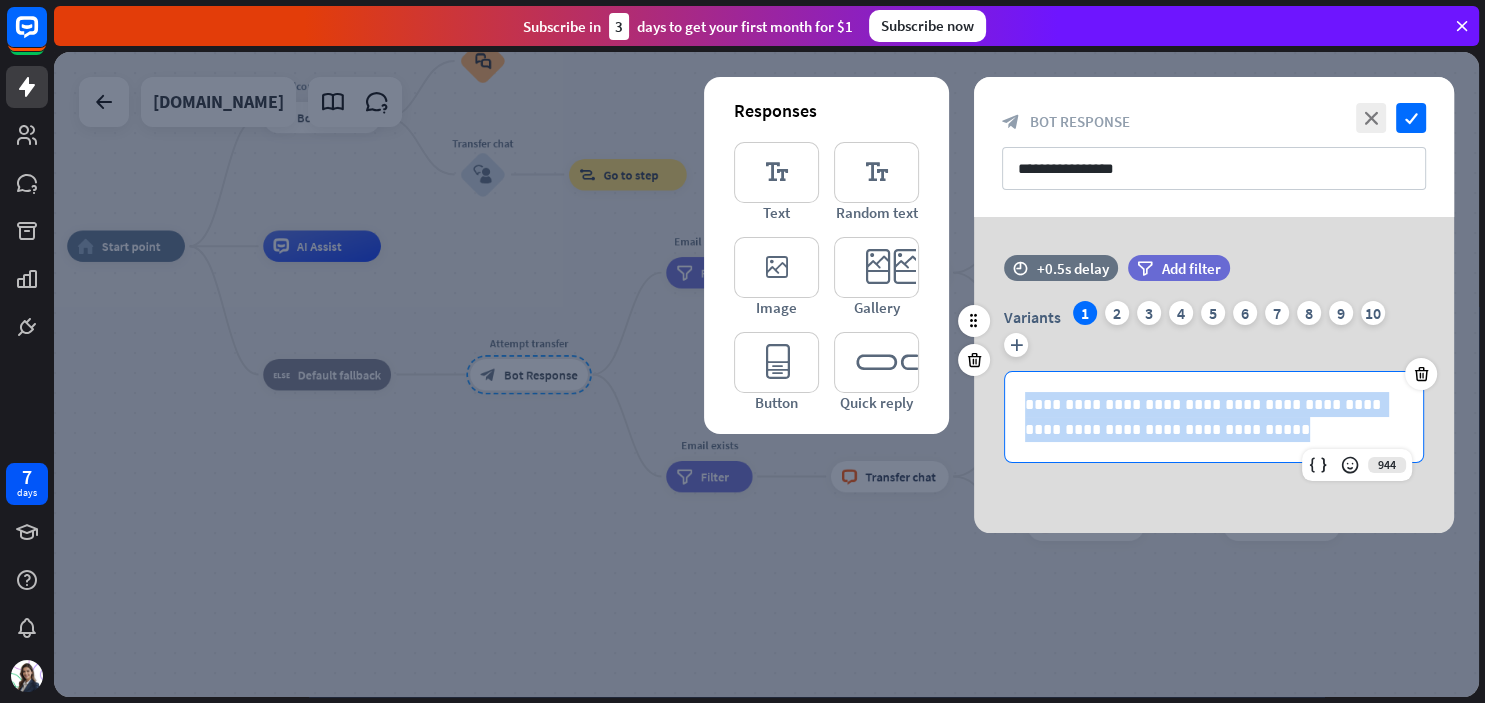 click on "**********" at bounding box center [1214, 417] 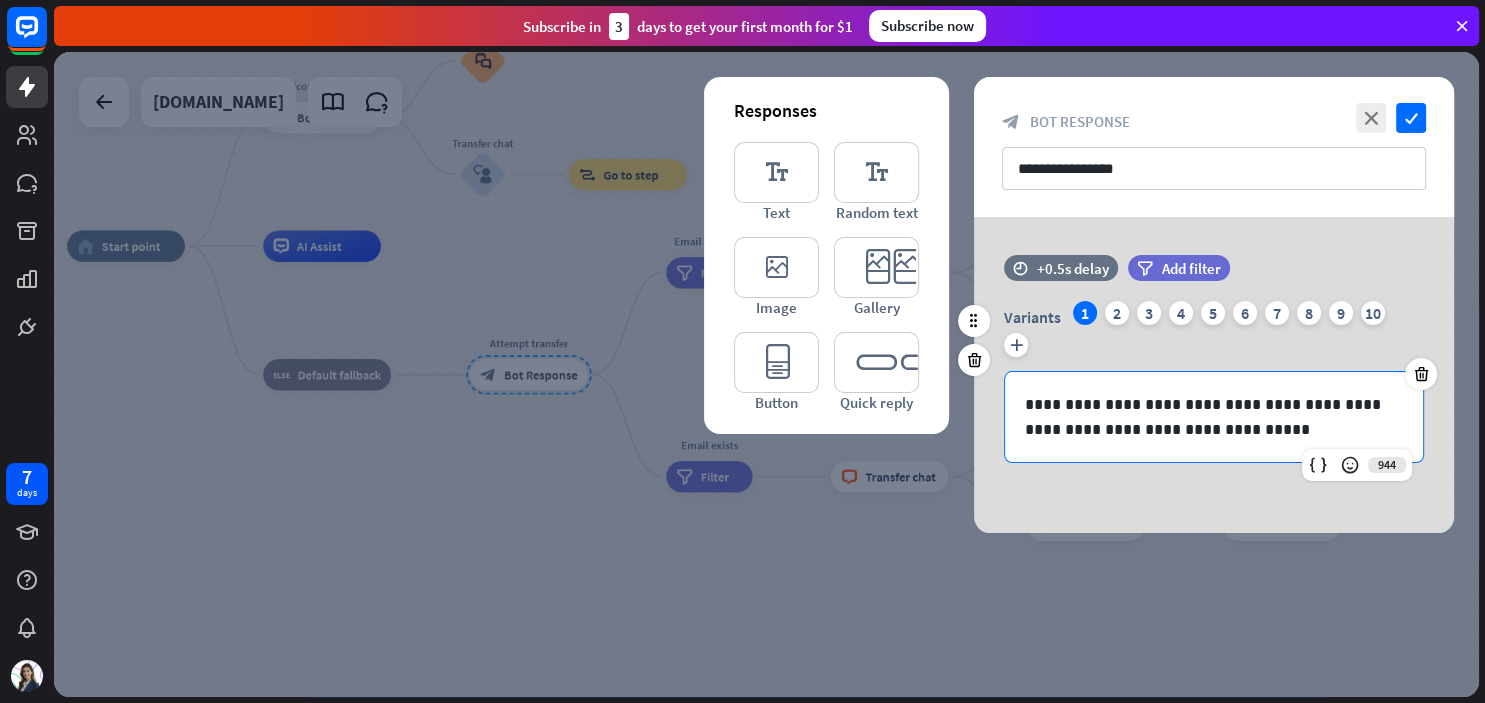 paste 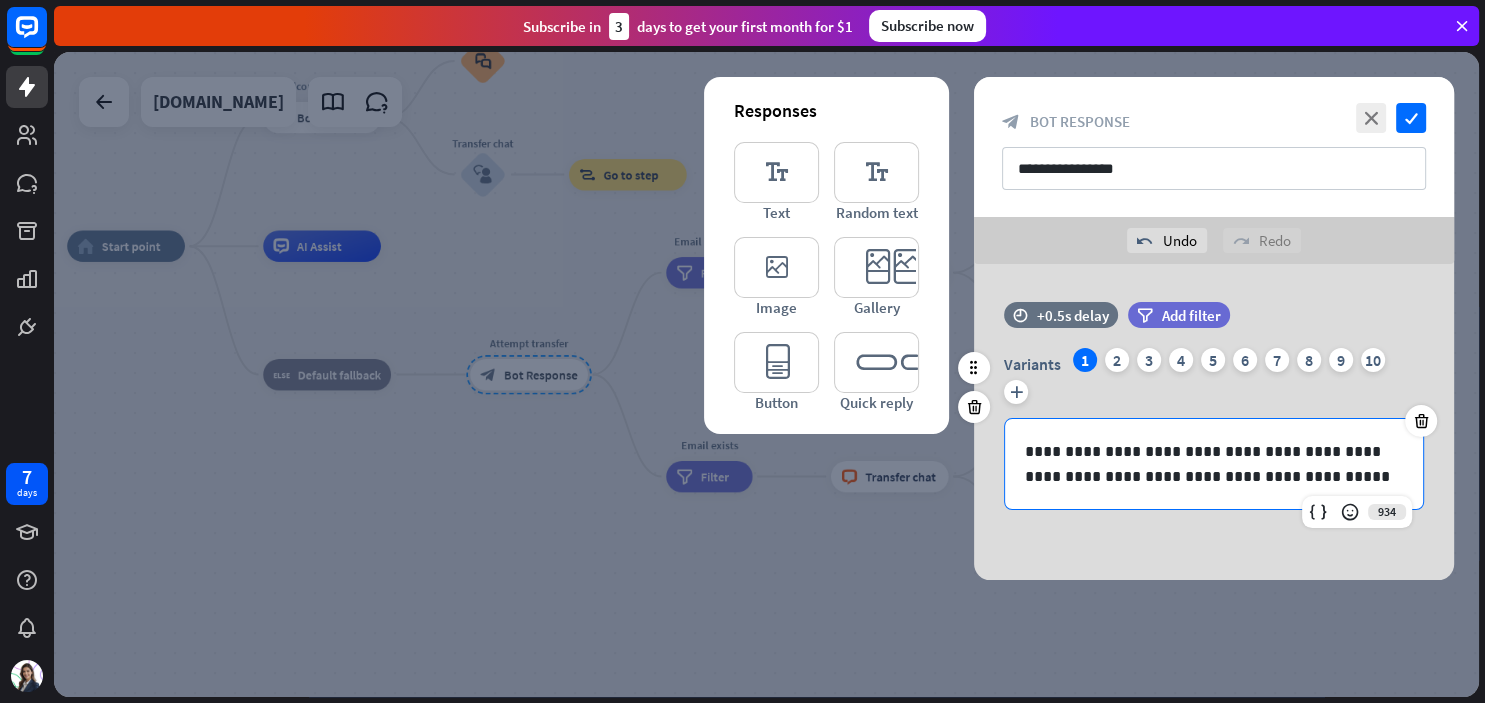 click on "**********" at bounding box center (1214, 464) 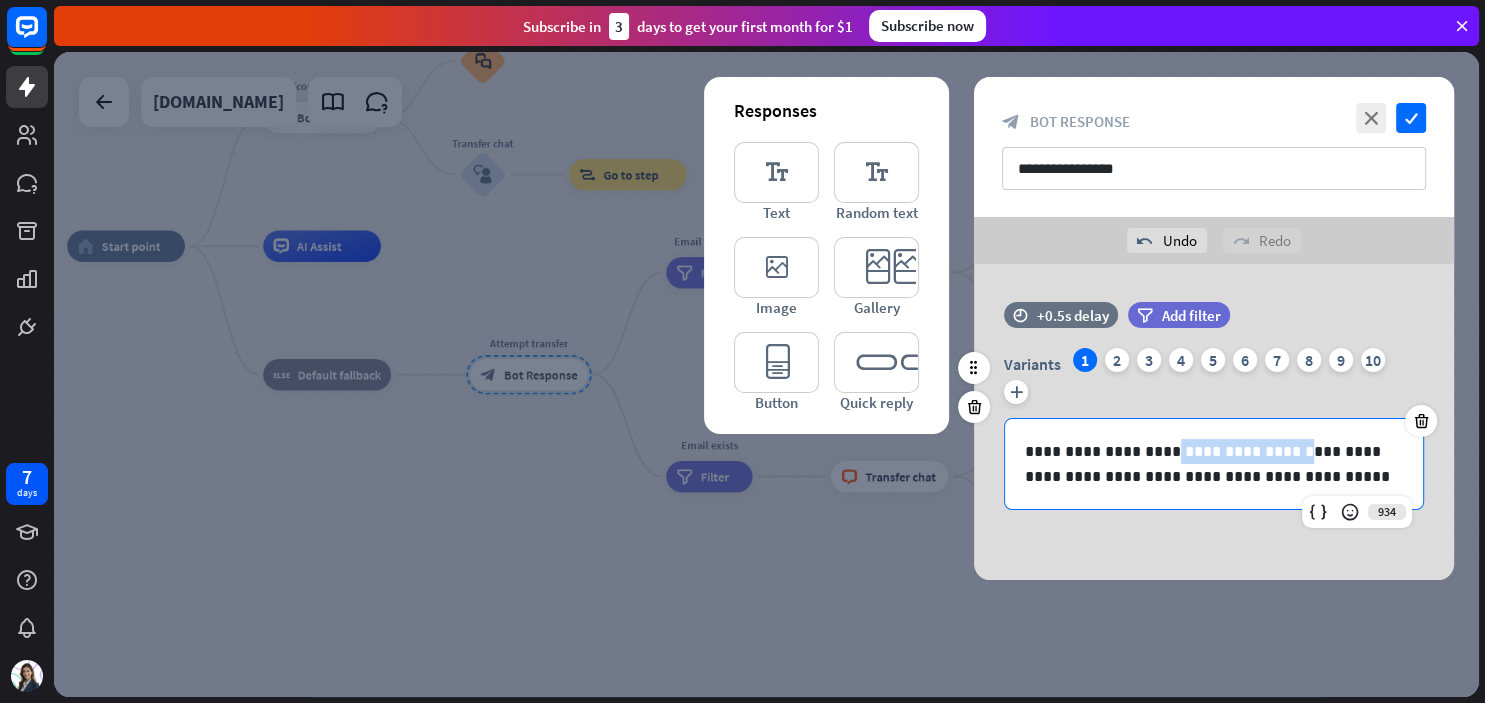 click on "**********" at bounding box center [1214, 464] 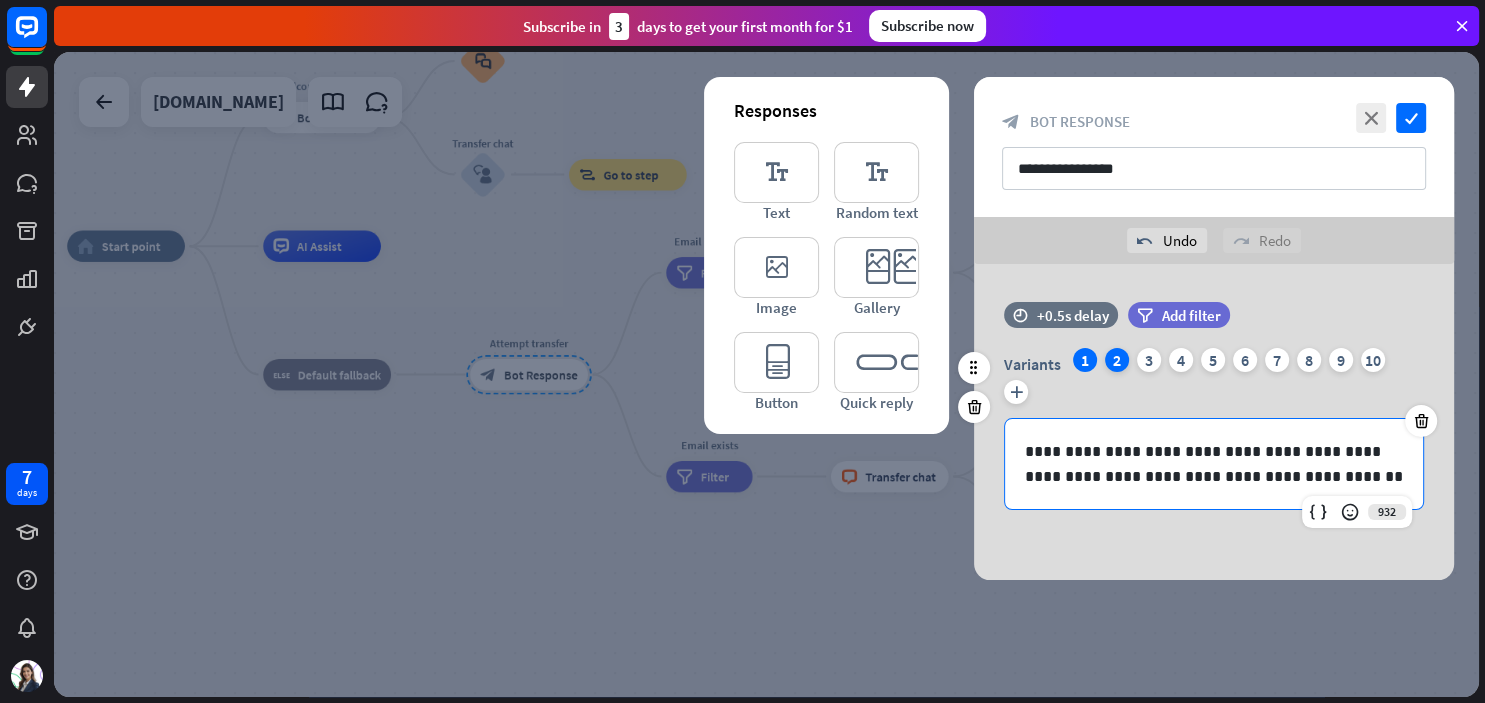 click on "2" at bounding box center [1117, 360] 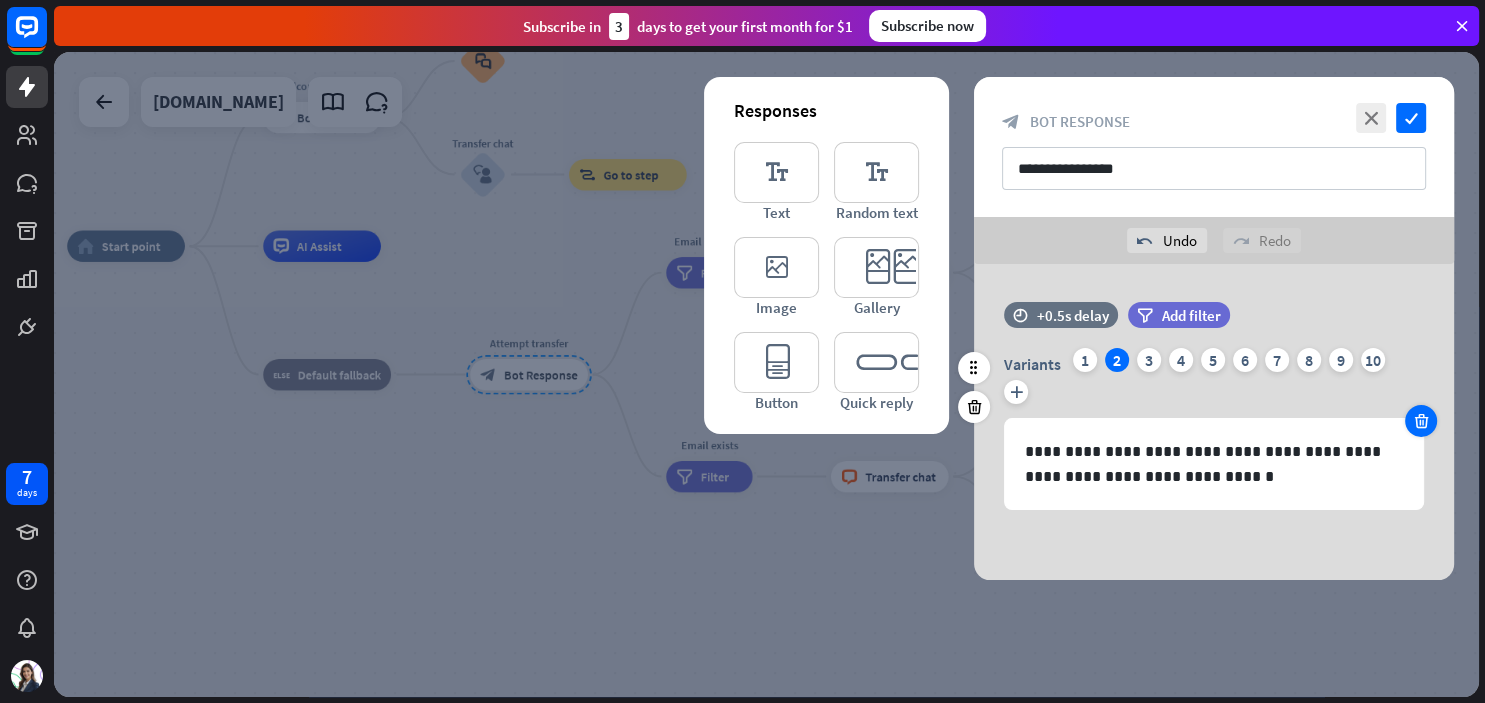 click at bounding box center (1421, 421) 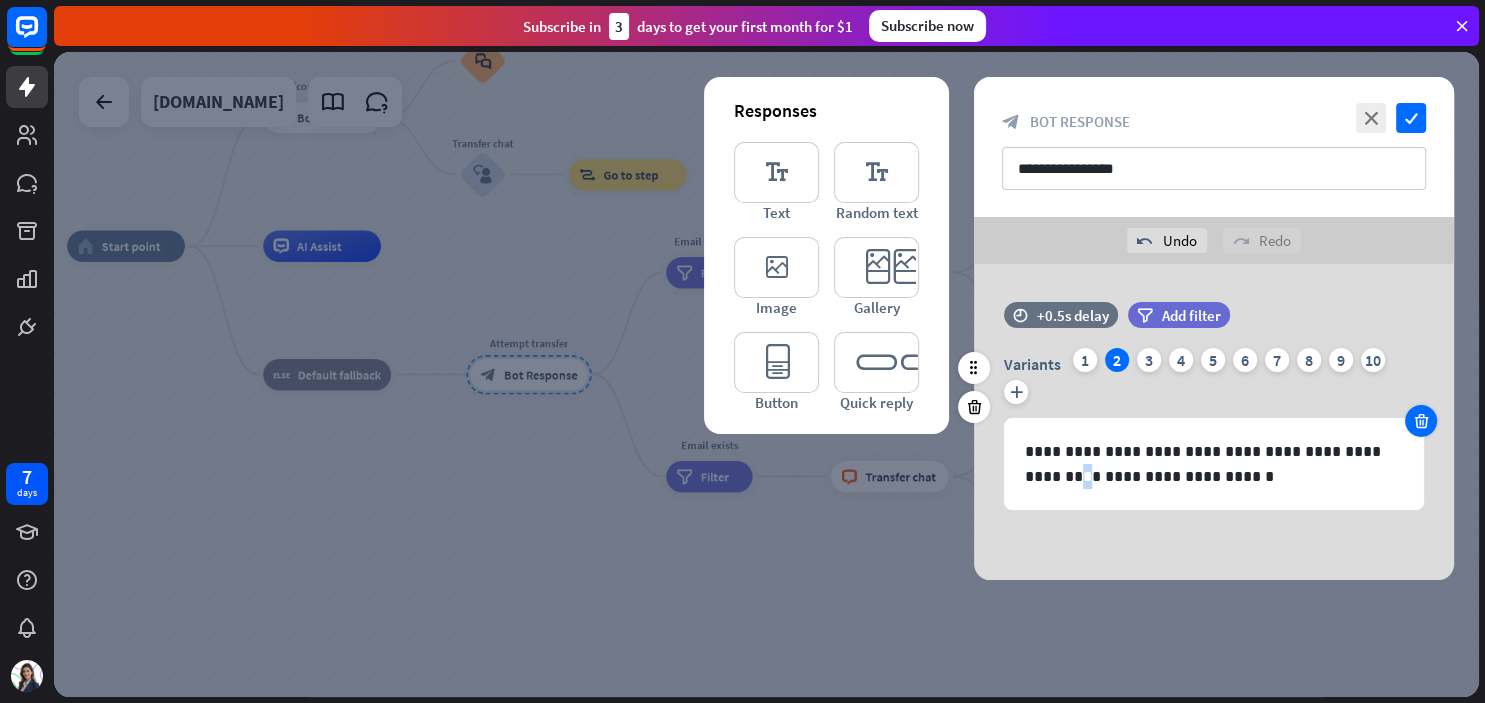 click on "**********" at bounding box center [1214, 464] 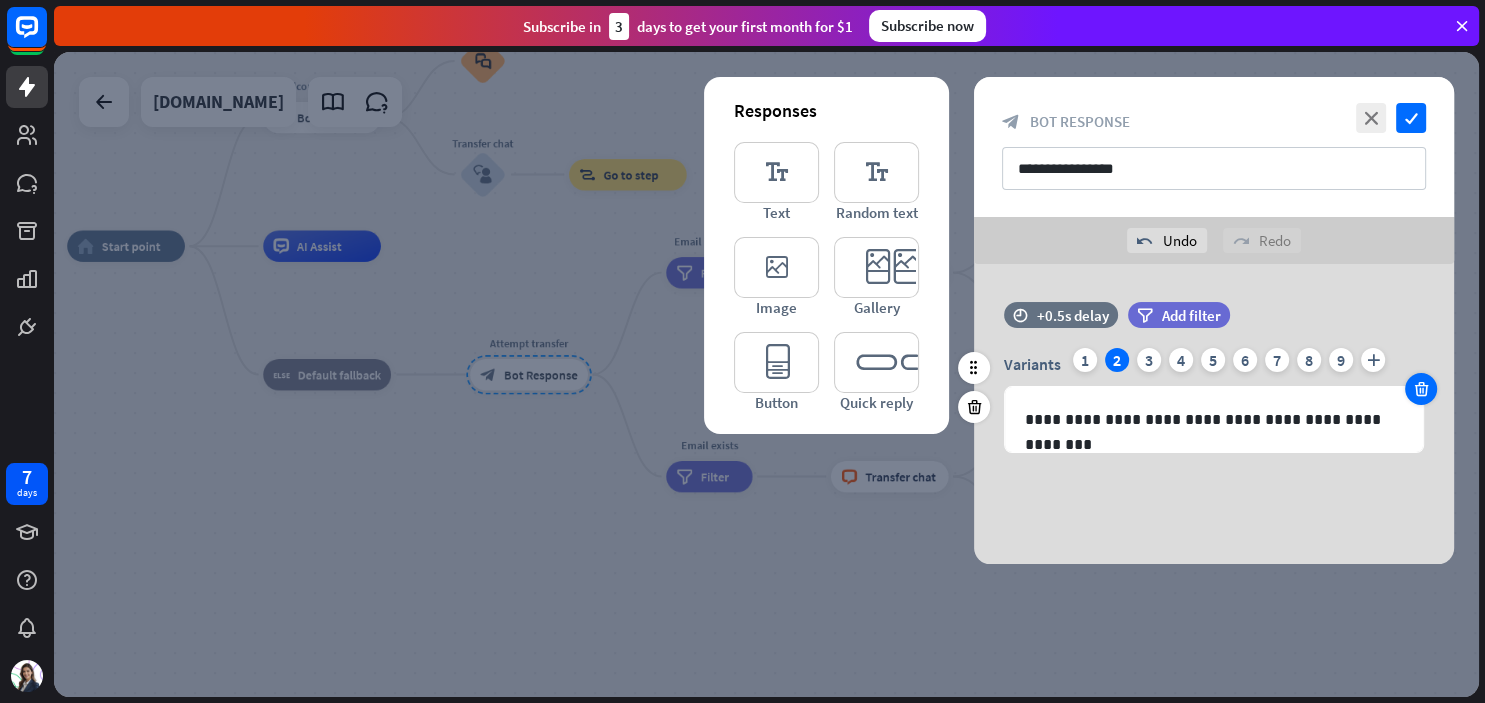 click on "**********" at bounding box center (1214, 419) 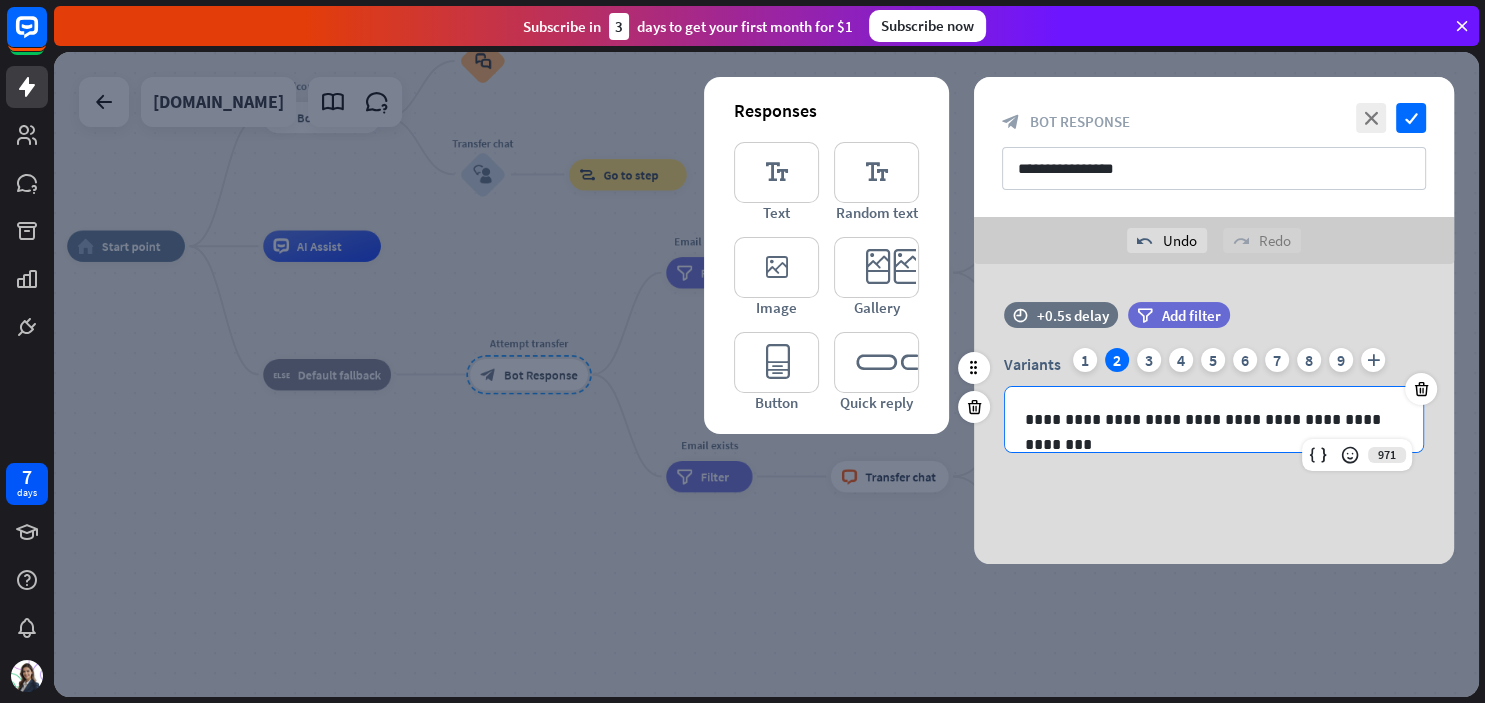click on "**********" at bounding box center [1214, 419] 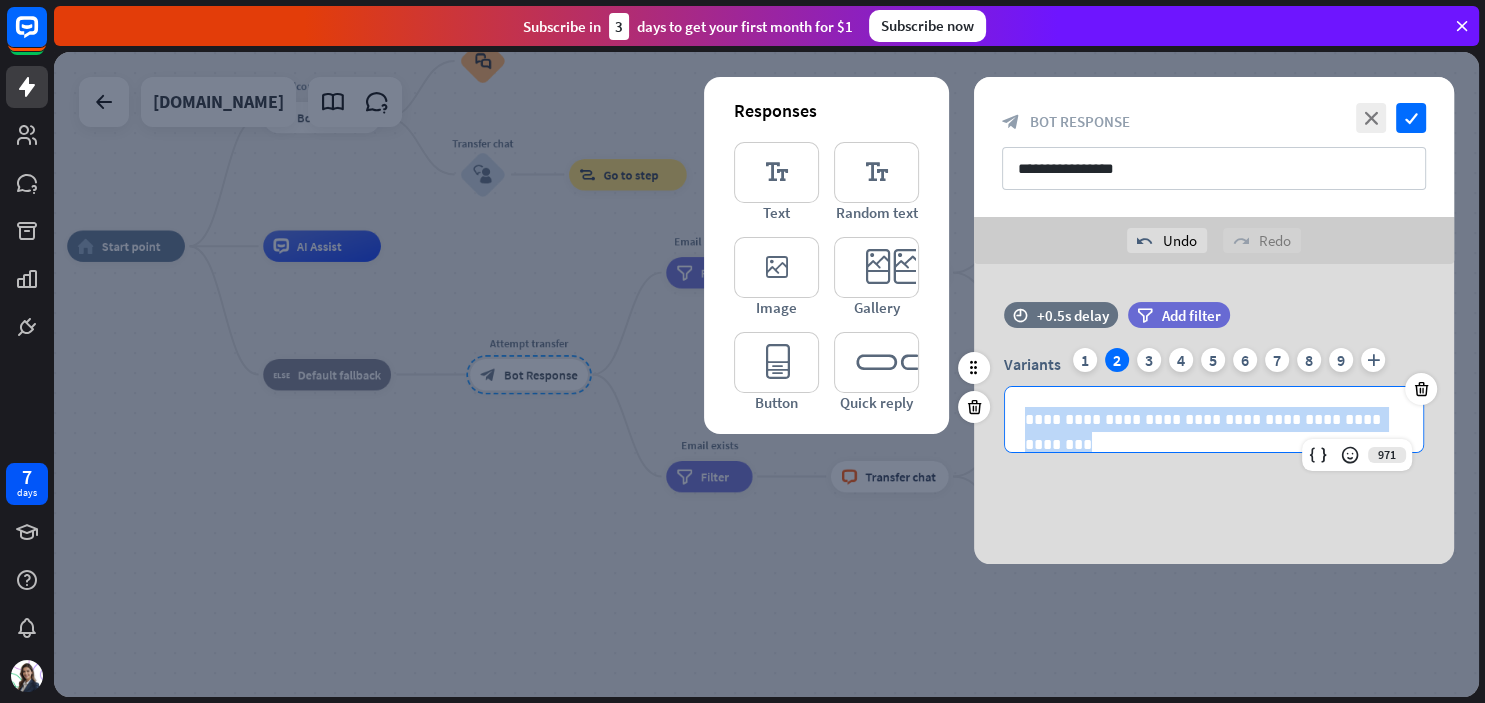 drag, startPoint x: 1331, startPoint y: 426, endPoint x: 1002, endPoint y: 430, distance: 329.02432 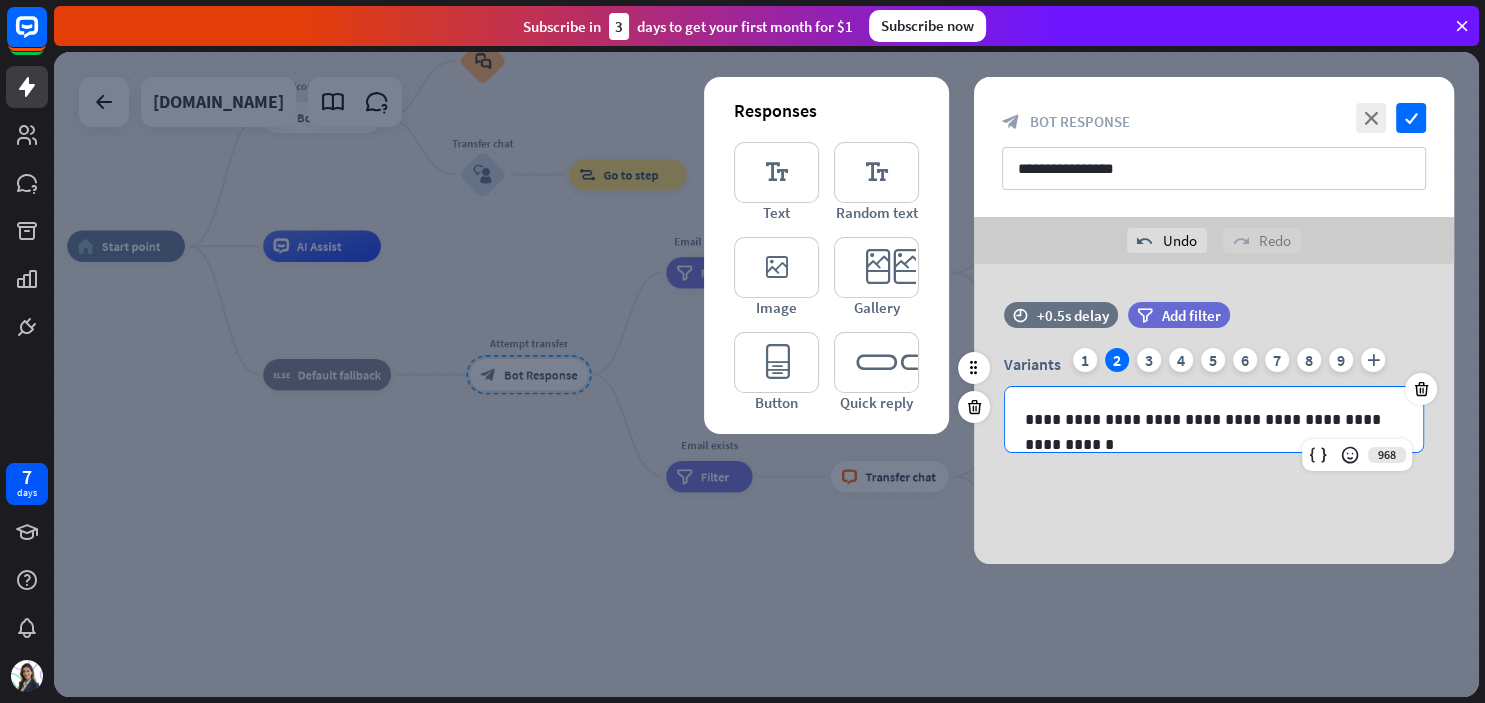 click on "**********" at bounding box center [1214, 419] 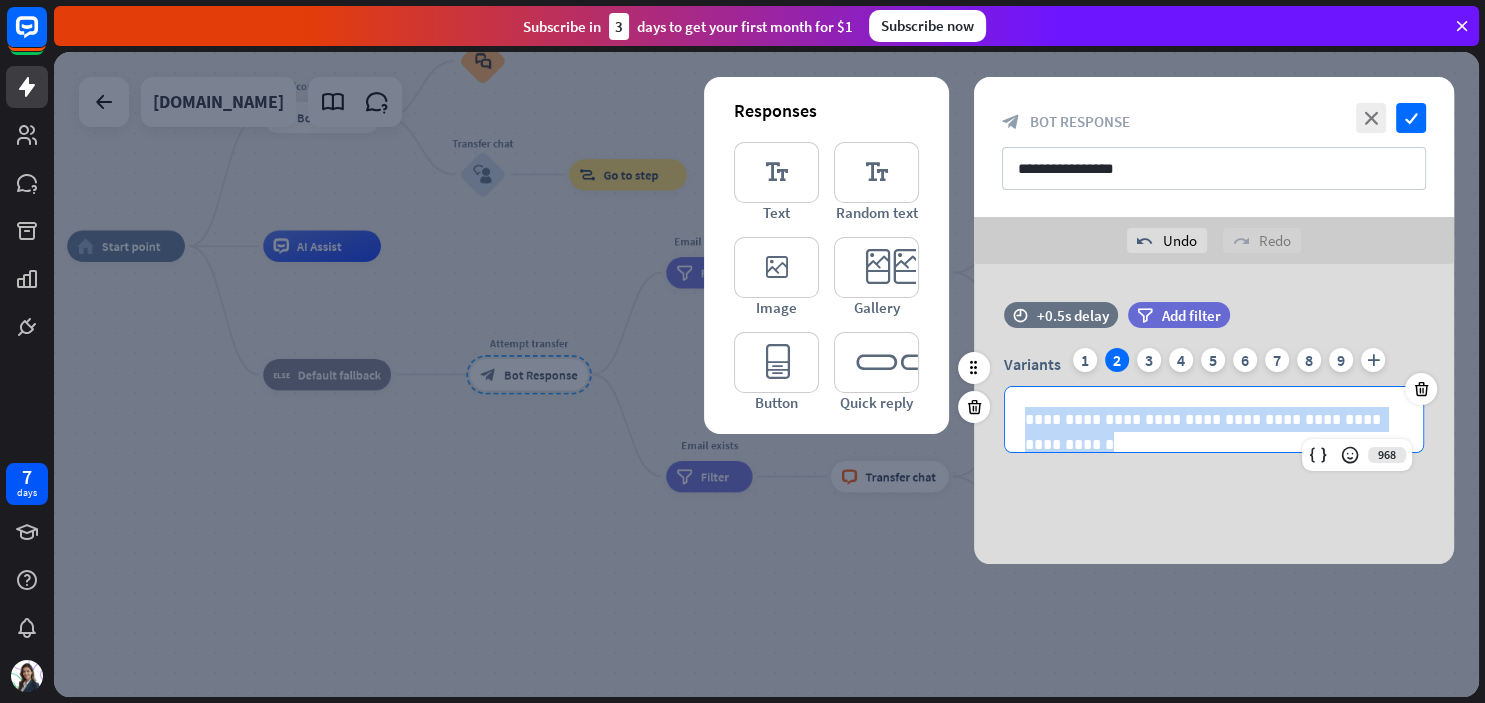 click on "**********" at bounding box center [1214, 419] 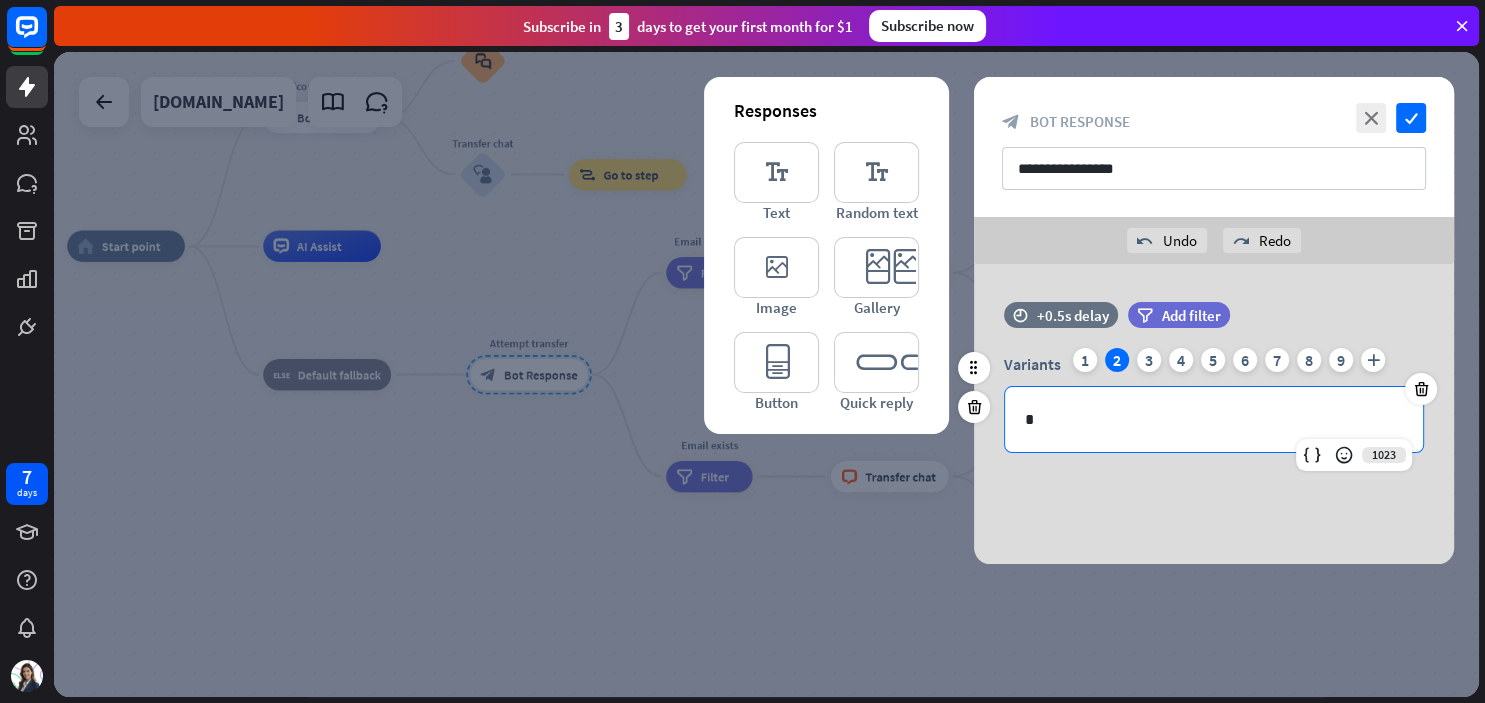 click on "*" at bounding box center [1214, 419] 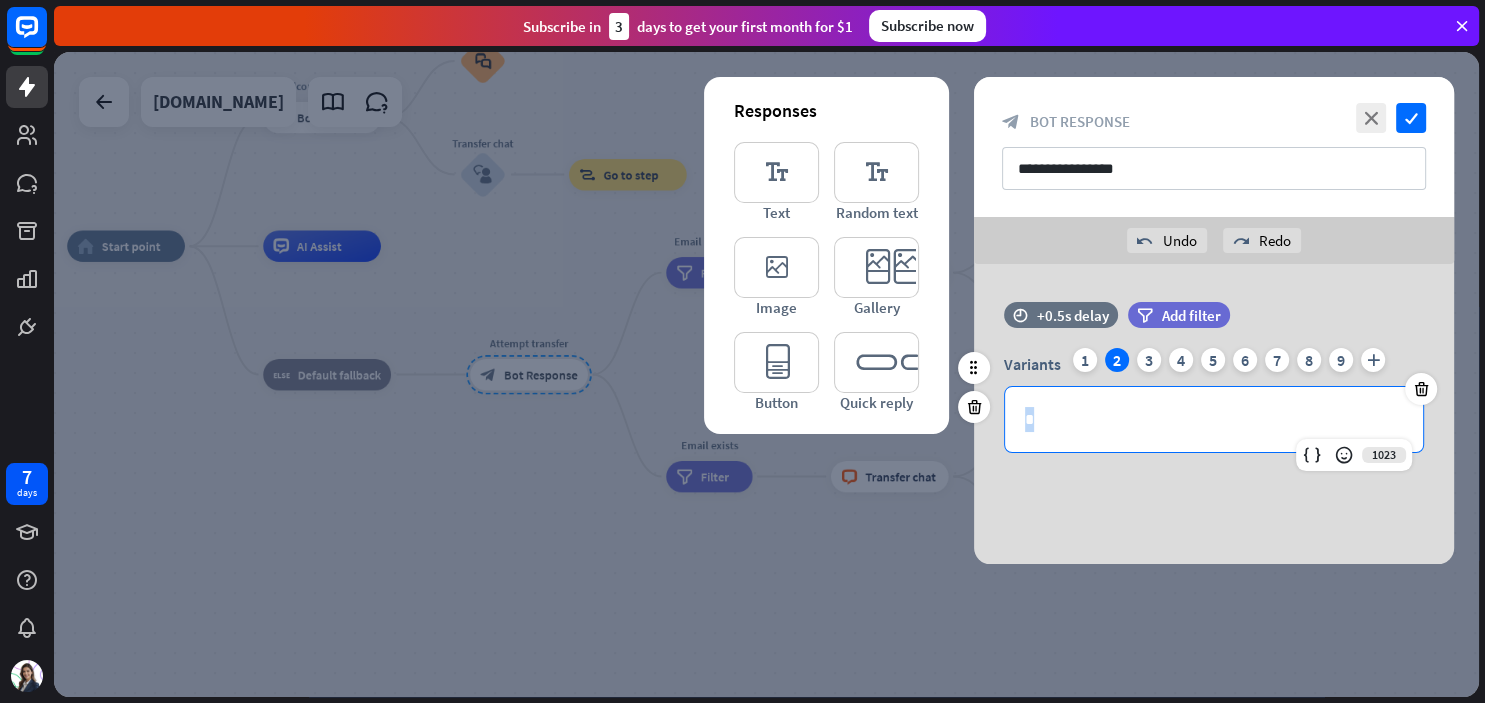 click on "*" at bounding box center (1214, 419) 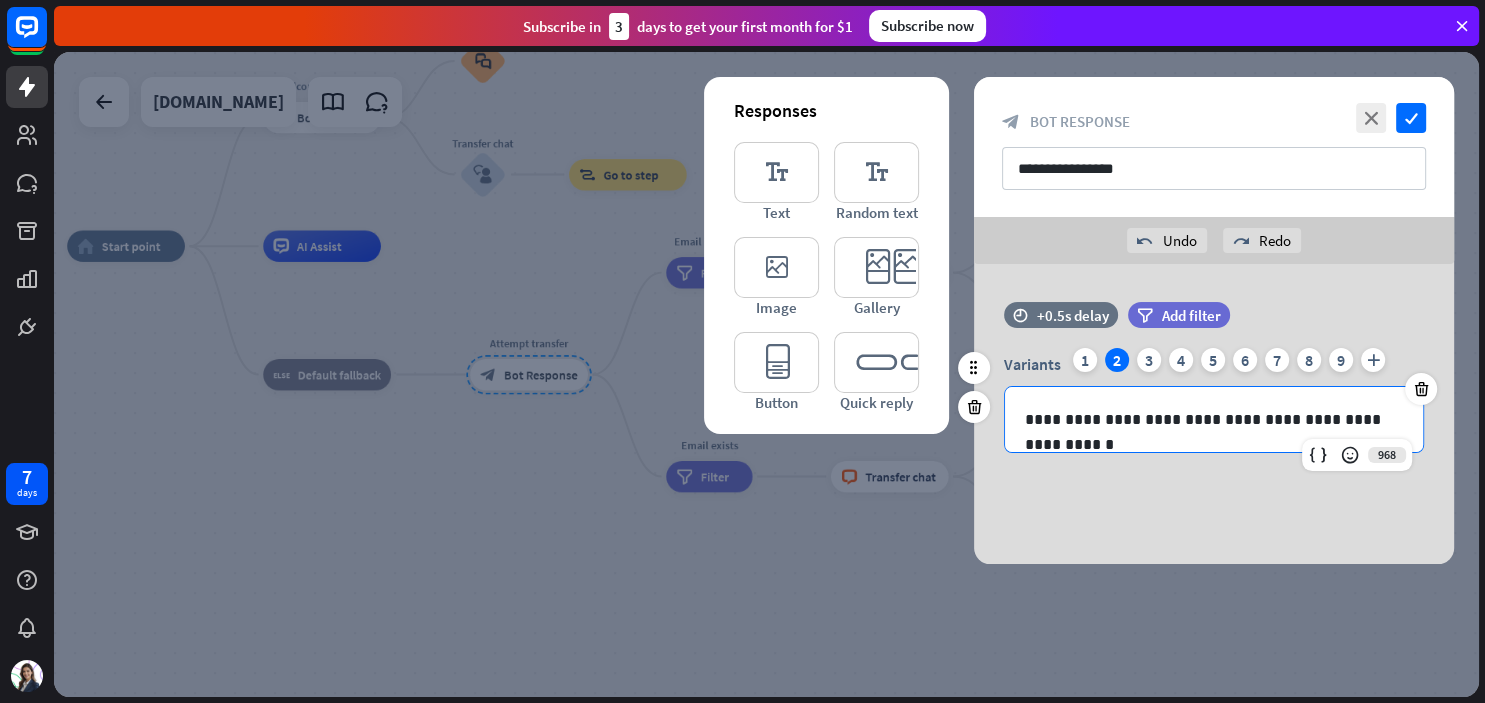 click on "**********" at bounding box center (1214, 419) 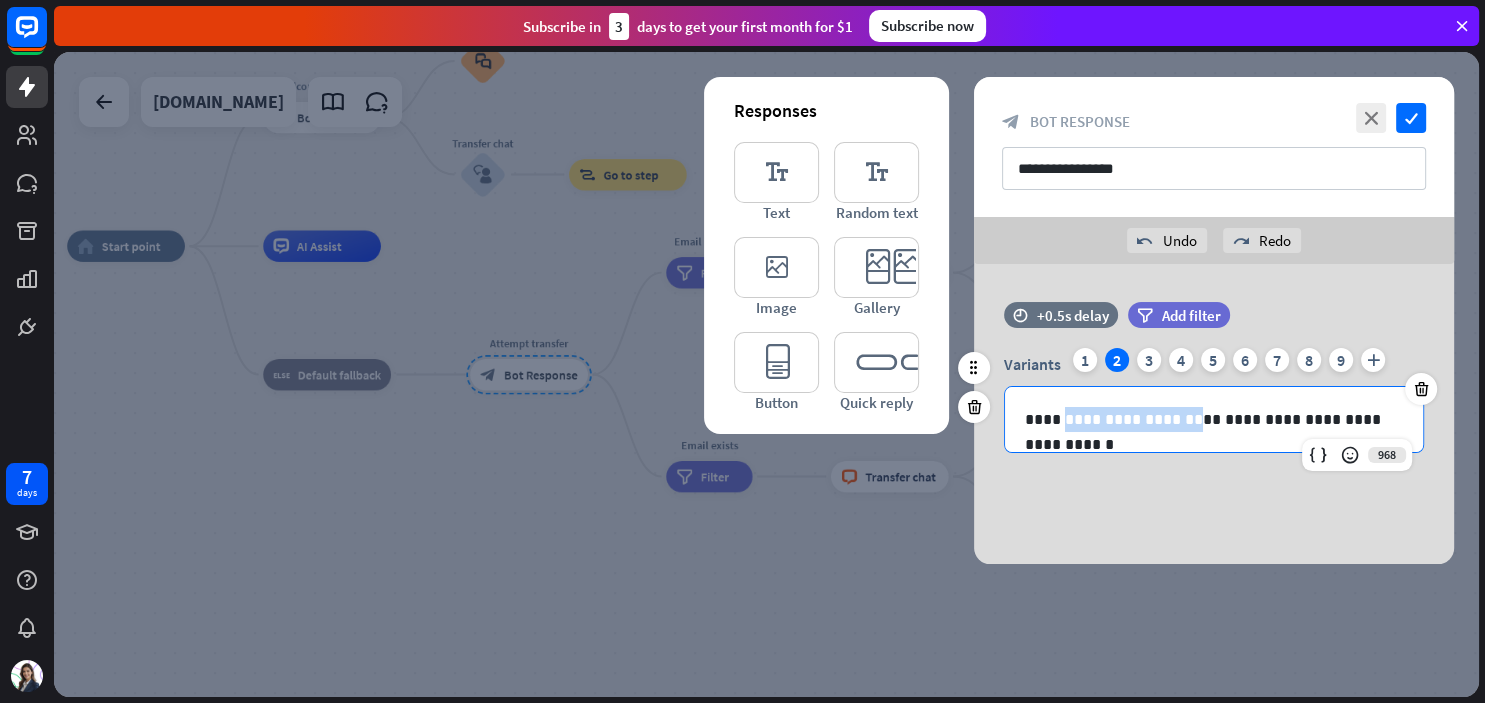 click on "**********" at bounding box center [1214, 419] 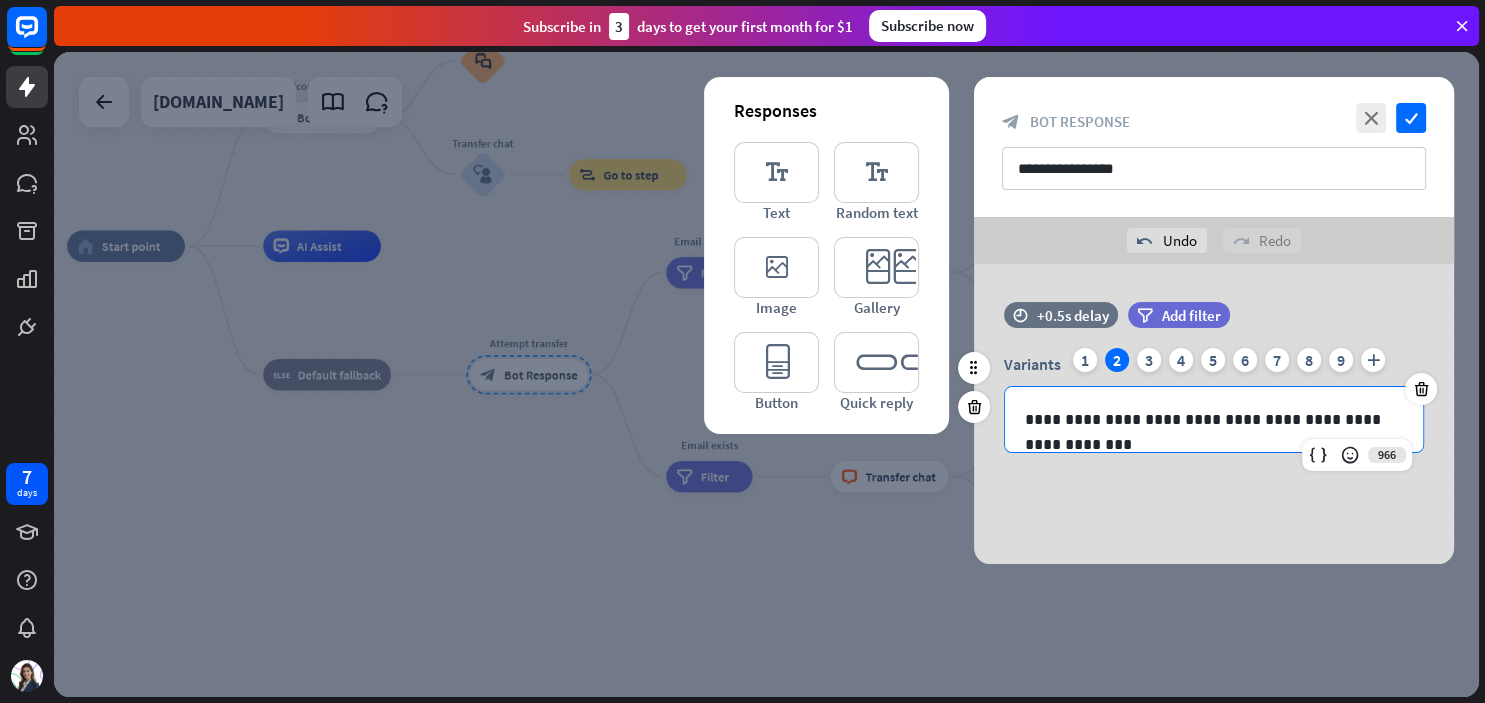 click on "**********" at bounding box center (1214, 419) 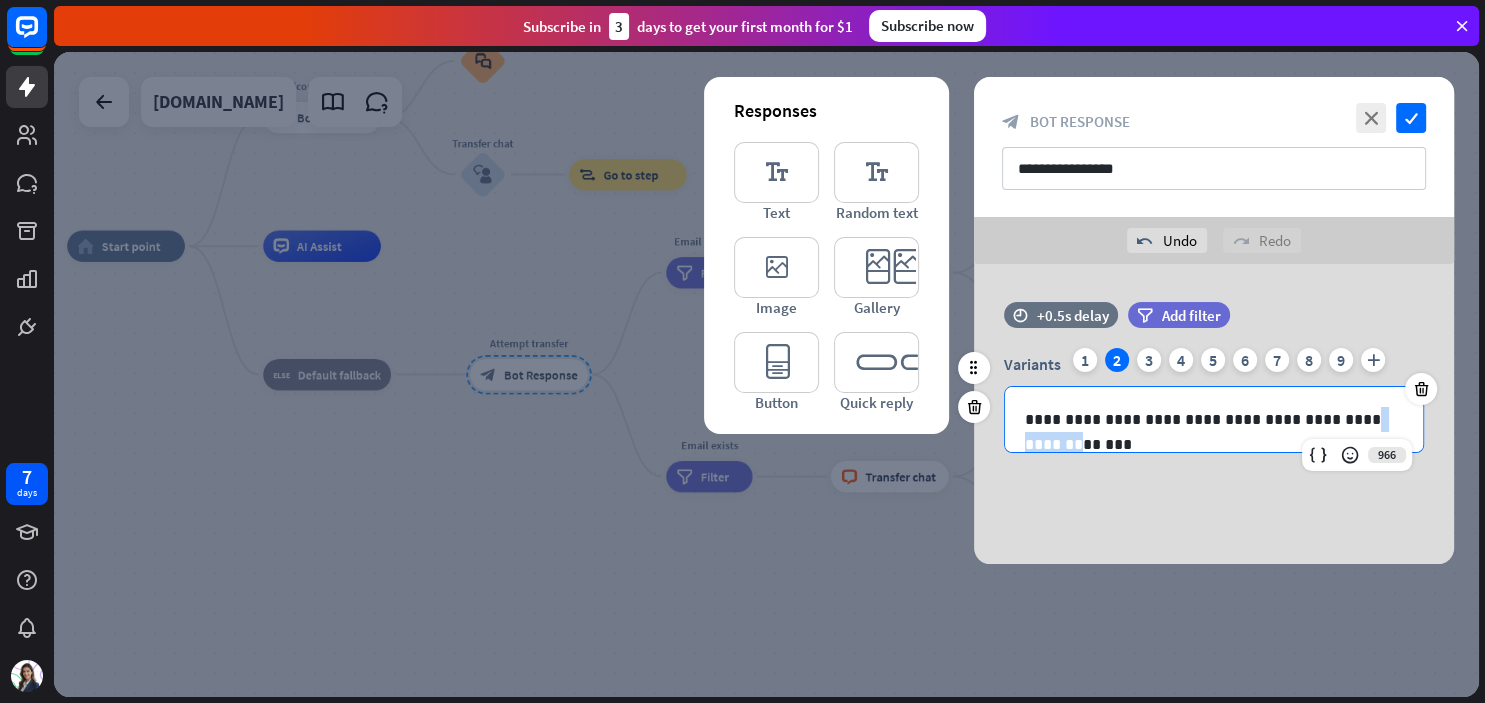 click on "**********" at bounding box center (1214, 419) 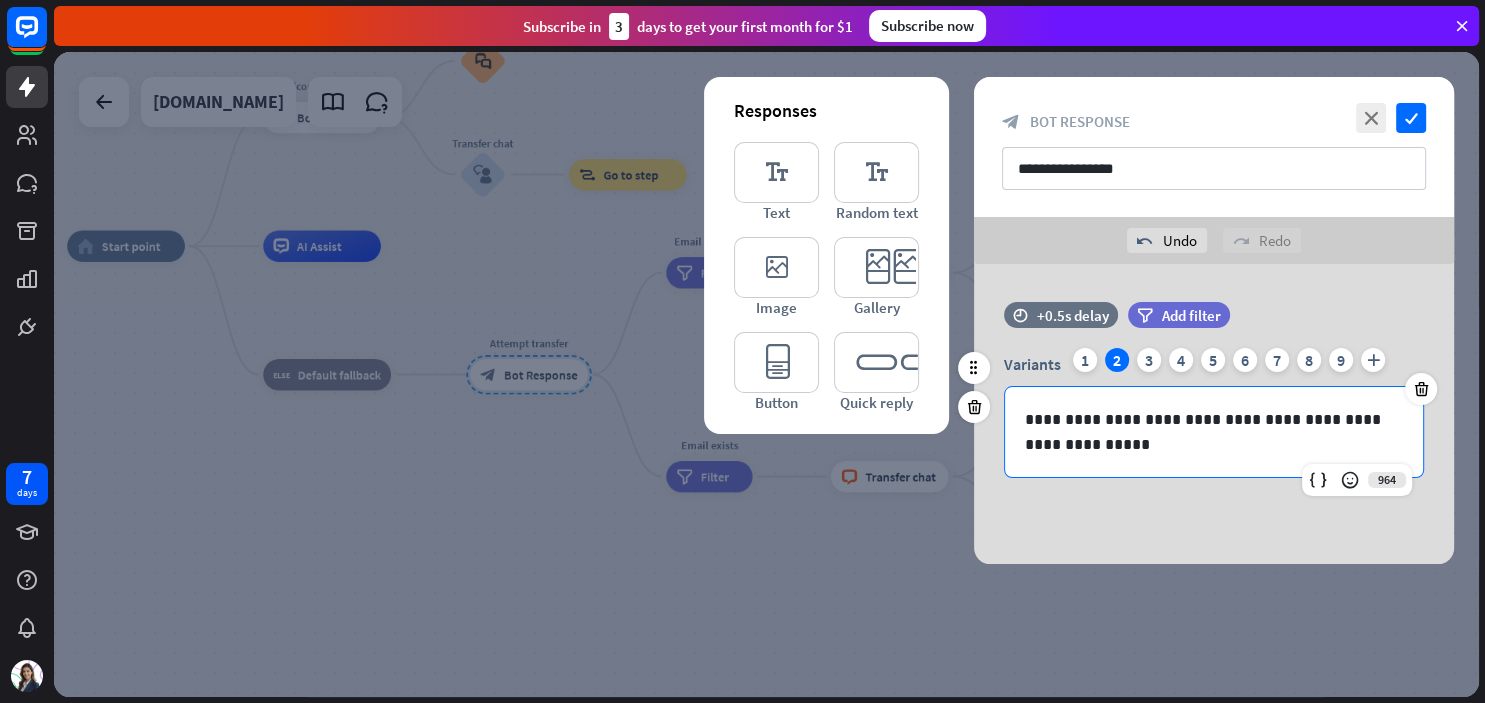 click on "Variants
1
2
3
4
5
6
7
8
9
plus" at bounding box center (1214, 364) 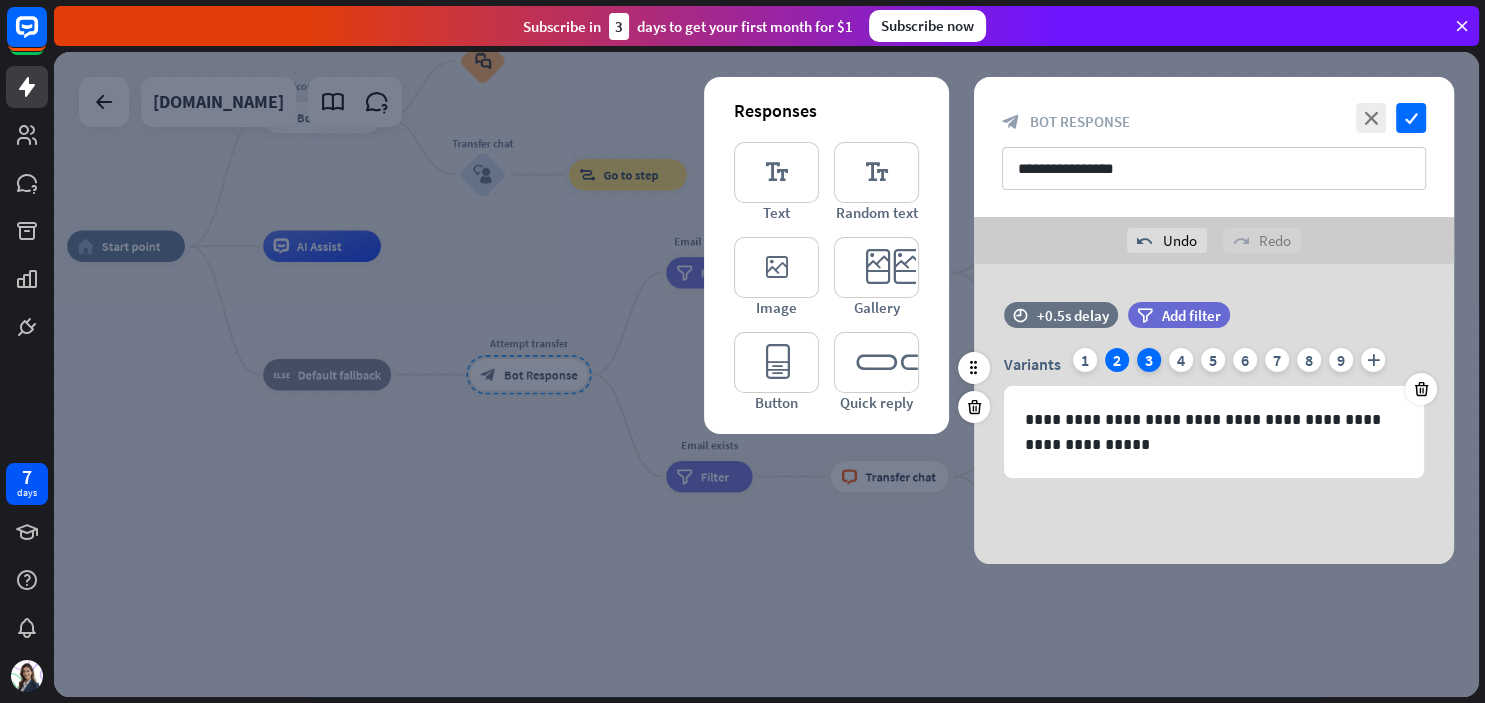 click on "3" at bounding box center (1149, 360) 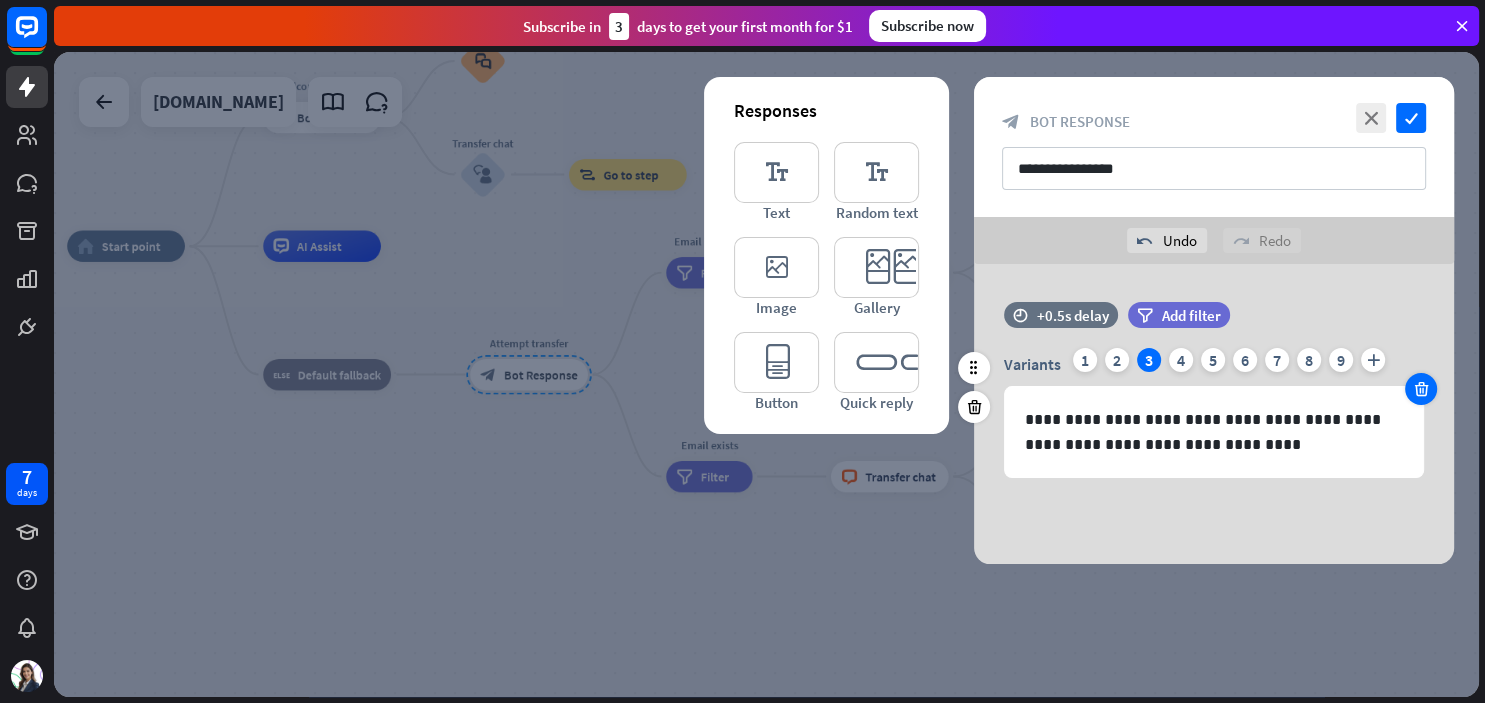 click at bounding box center [1421, 389] 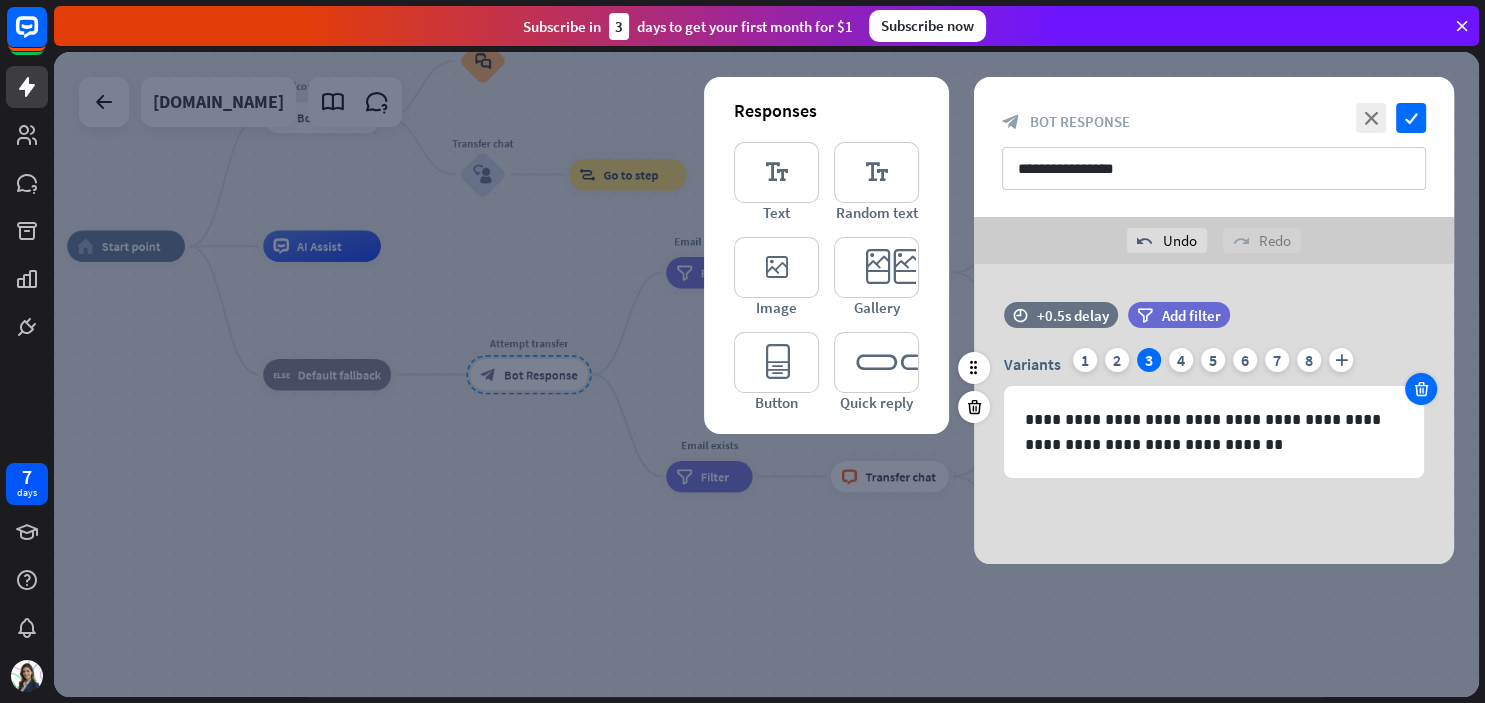 click at bounding box center [1421, 389] 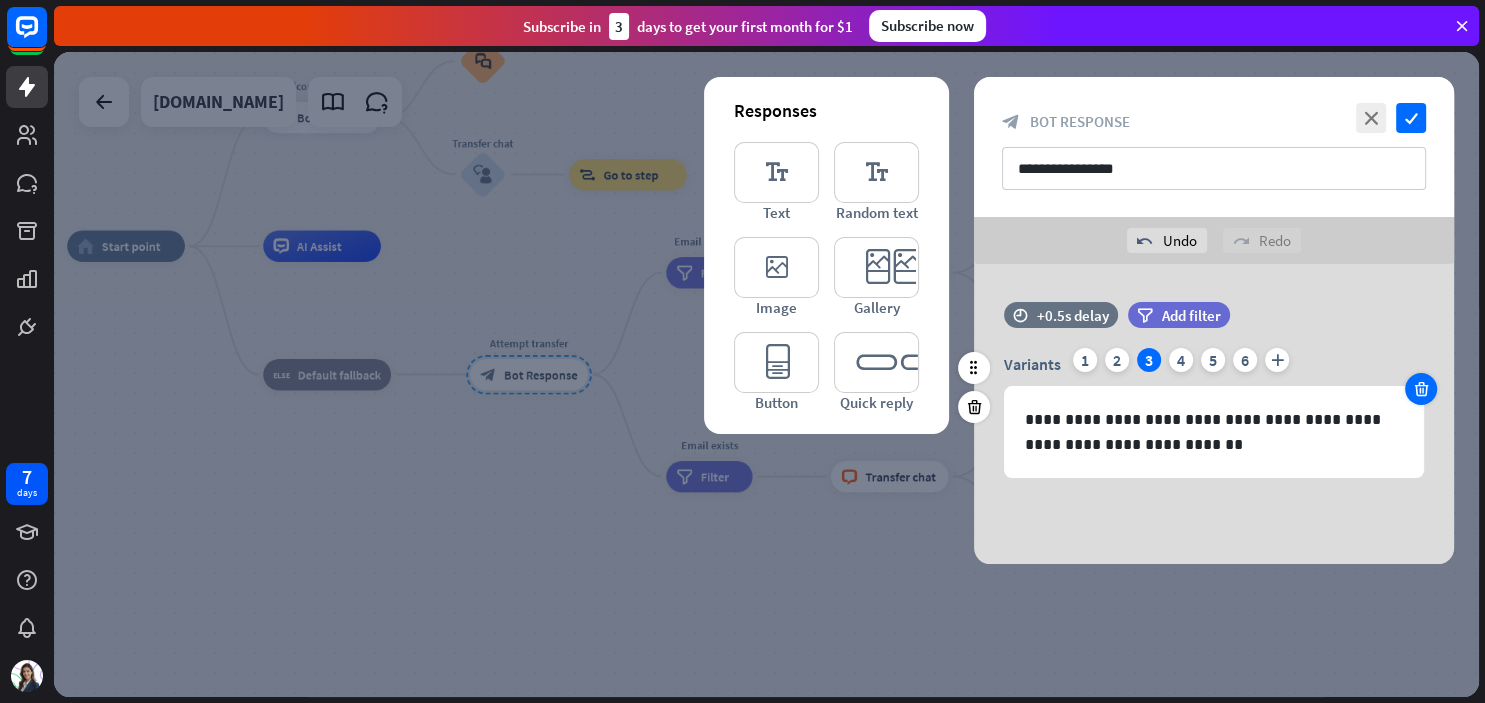 click at bounding box center (1421, 389) 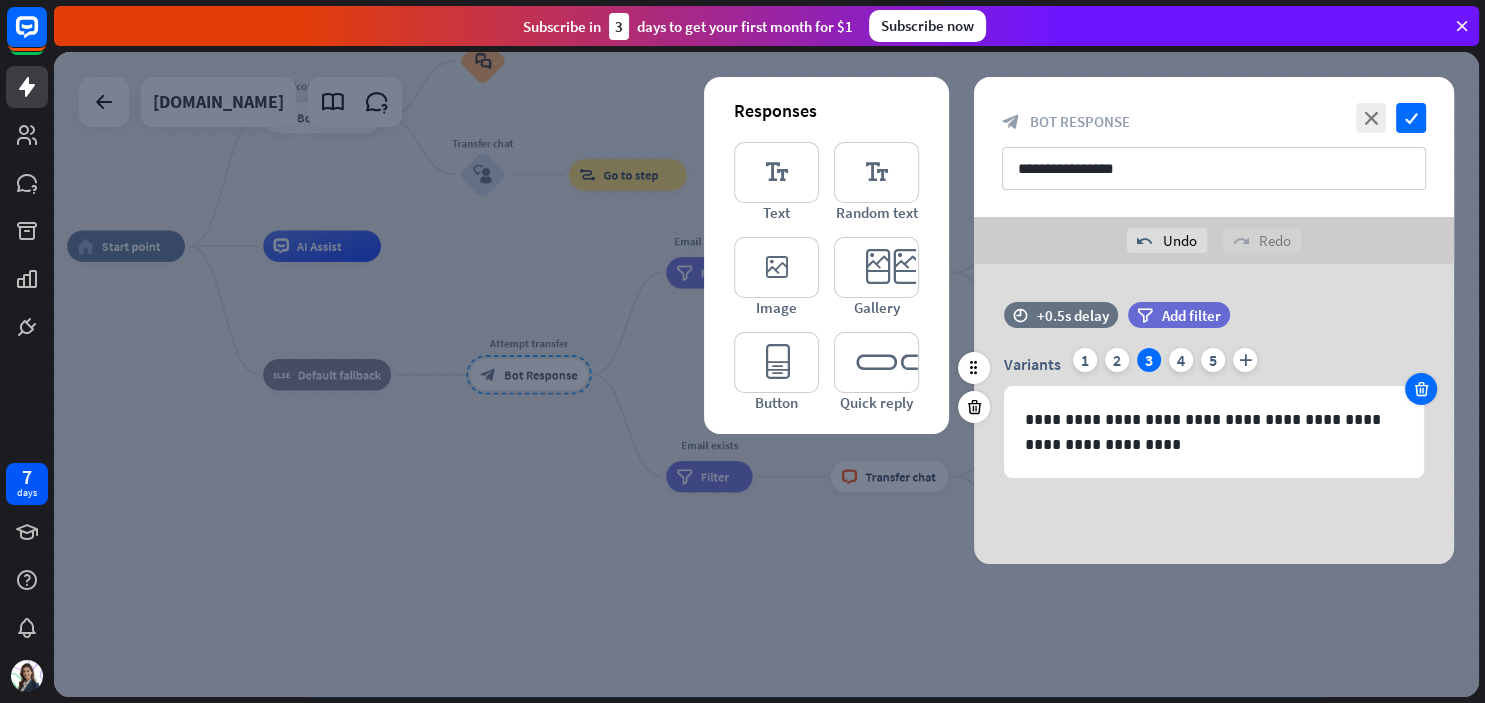click at bounding box center [1421, 389] 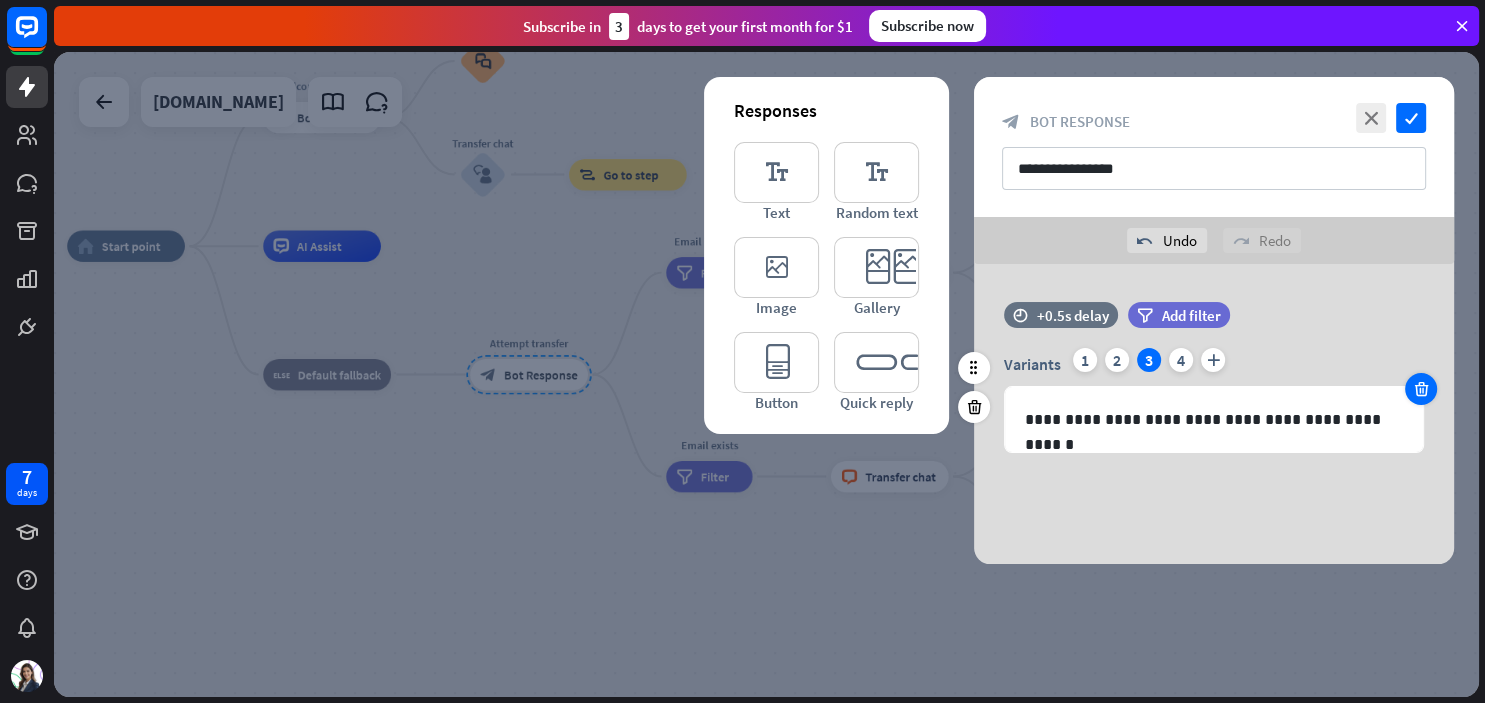 click at bounding box center [1421, 389] 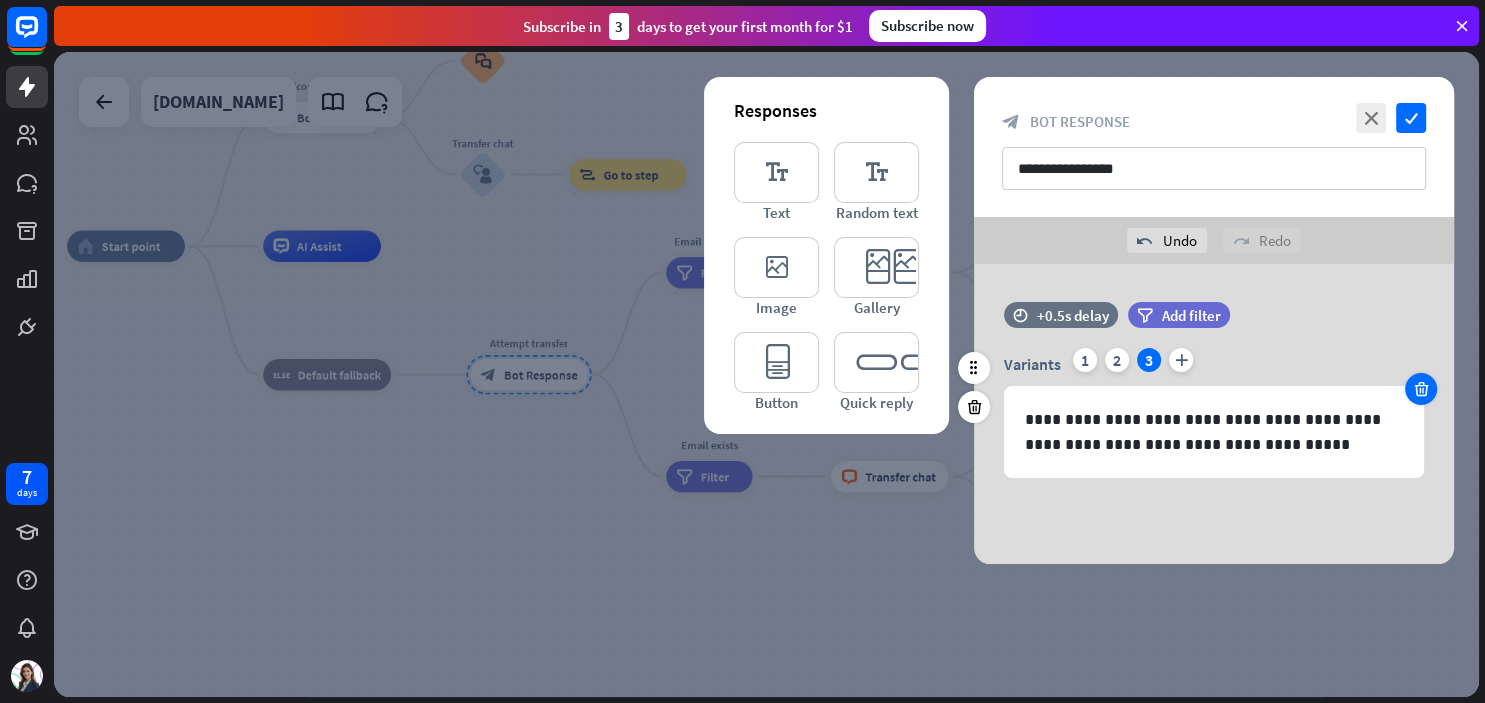 click at bounding box center (1421, 389) 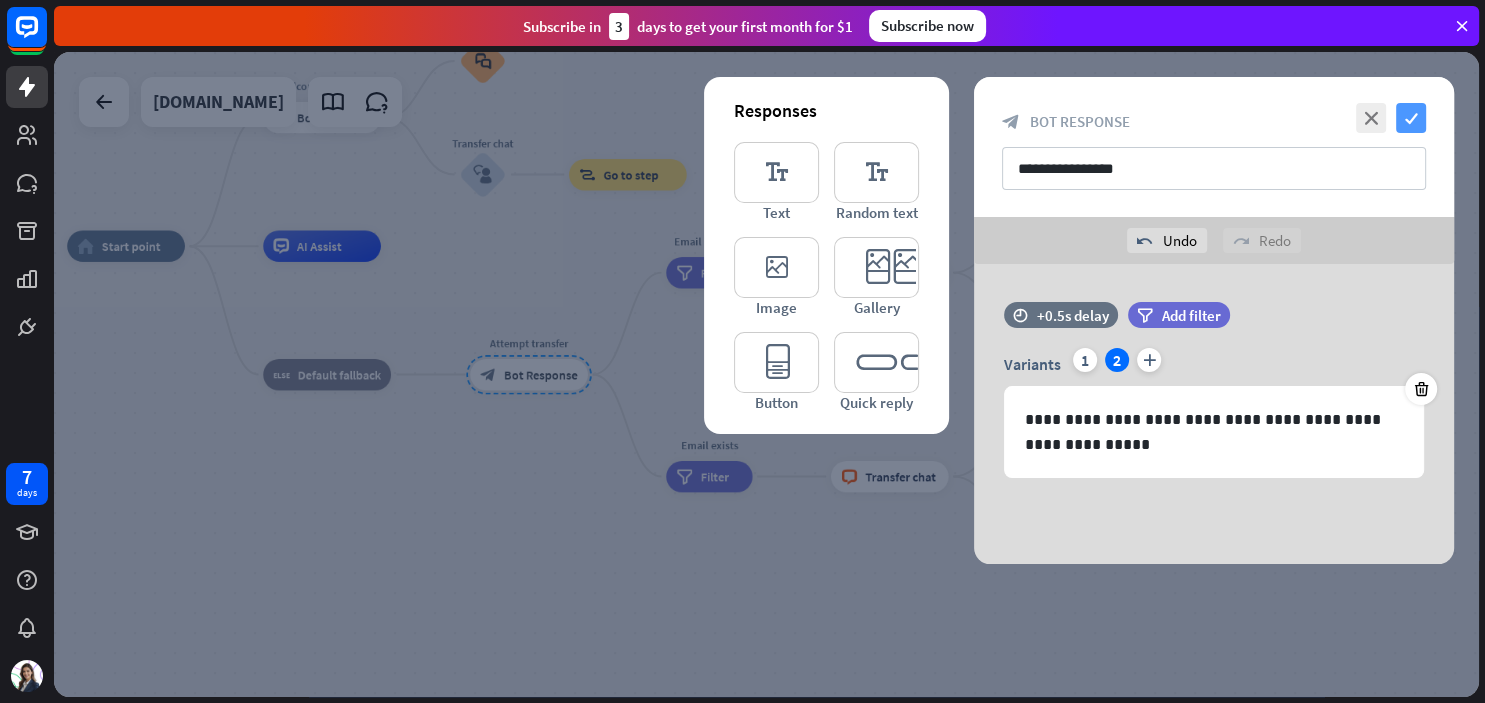 click on "check" at bounding box center [1411, 118] 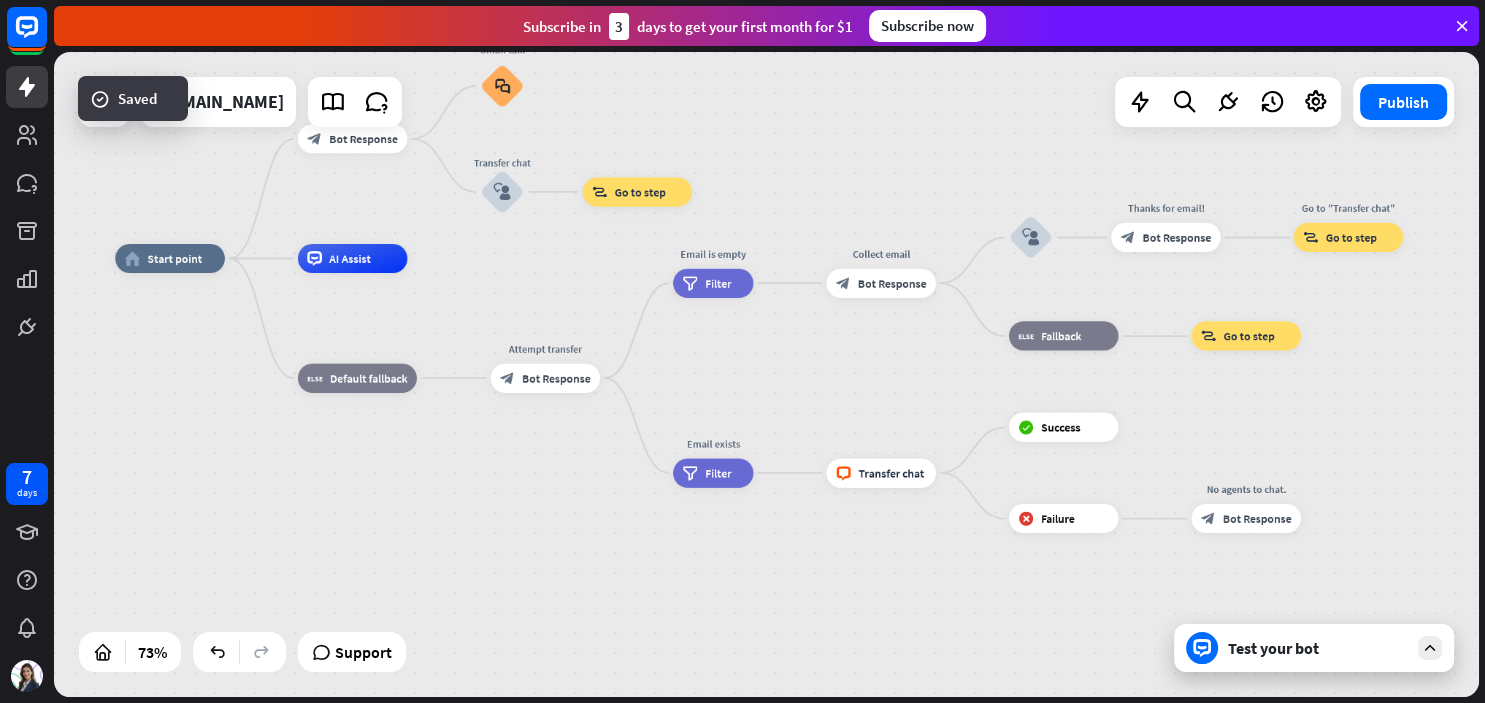 drag, startPoint x: 799, startPoint y: 361, endPoint x: 752, endPoint y: 418, distance: 73.87828 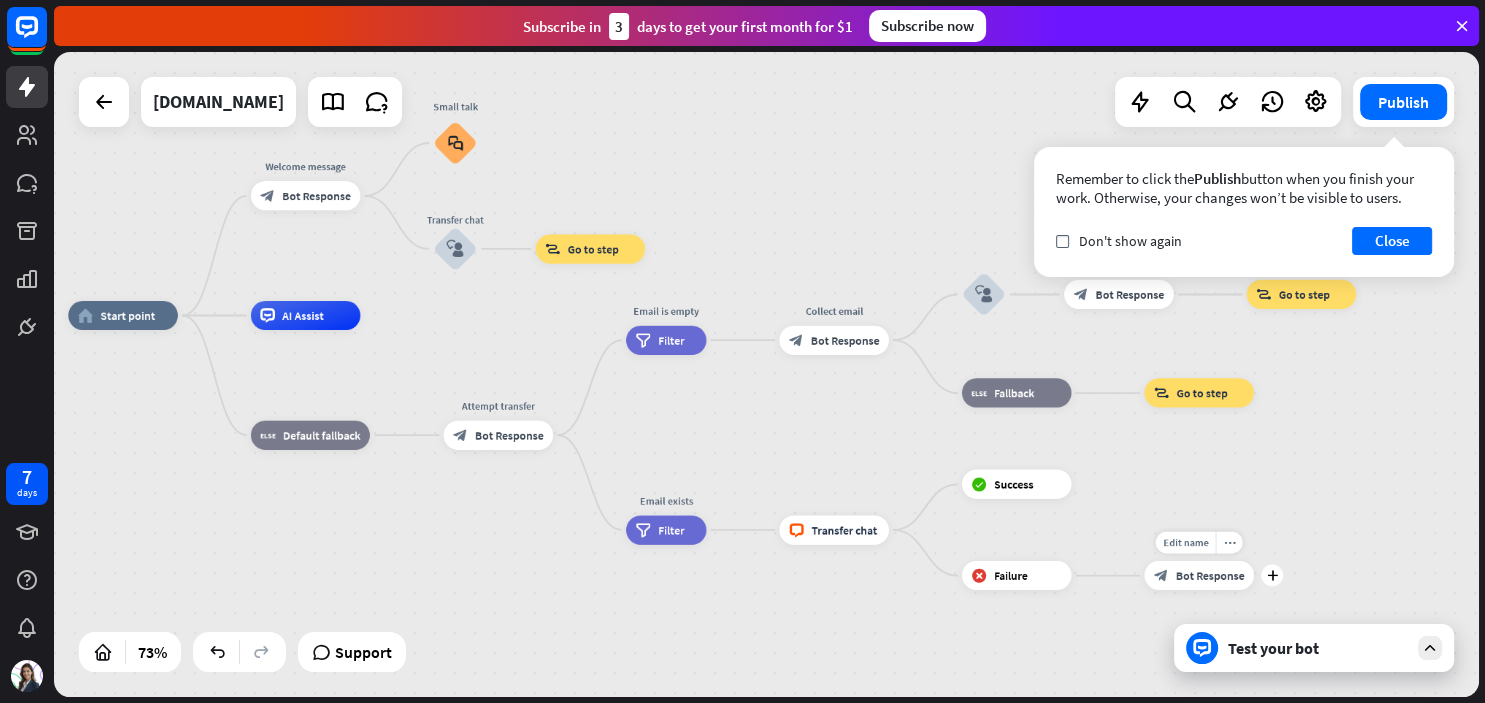 click on "block_bot_response" at bounding box center [1161, 575] 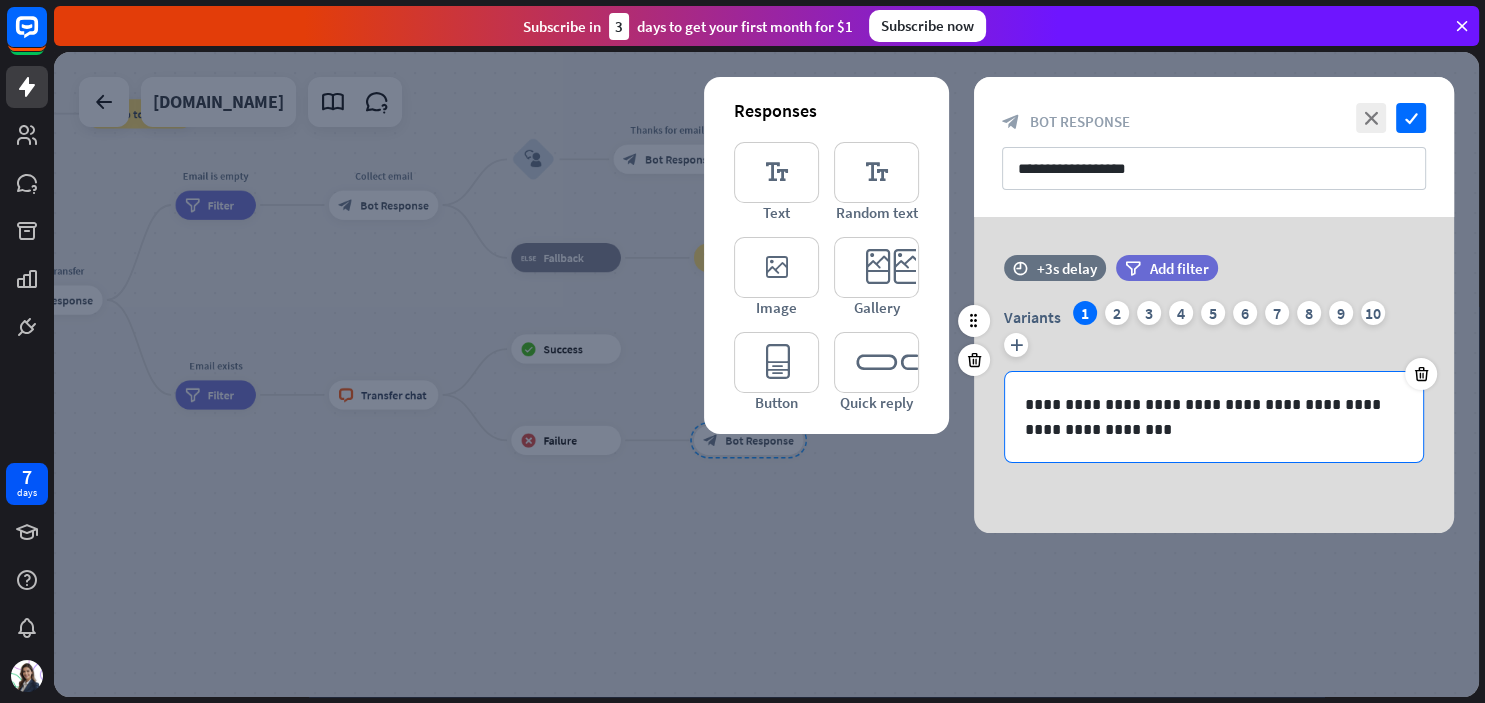 click on "**********" at bounding box center [1214, 417] 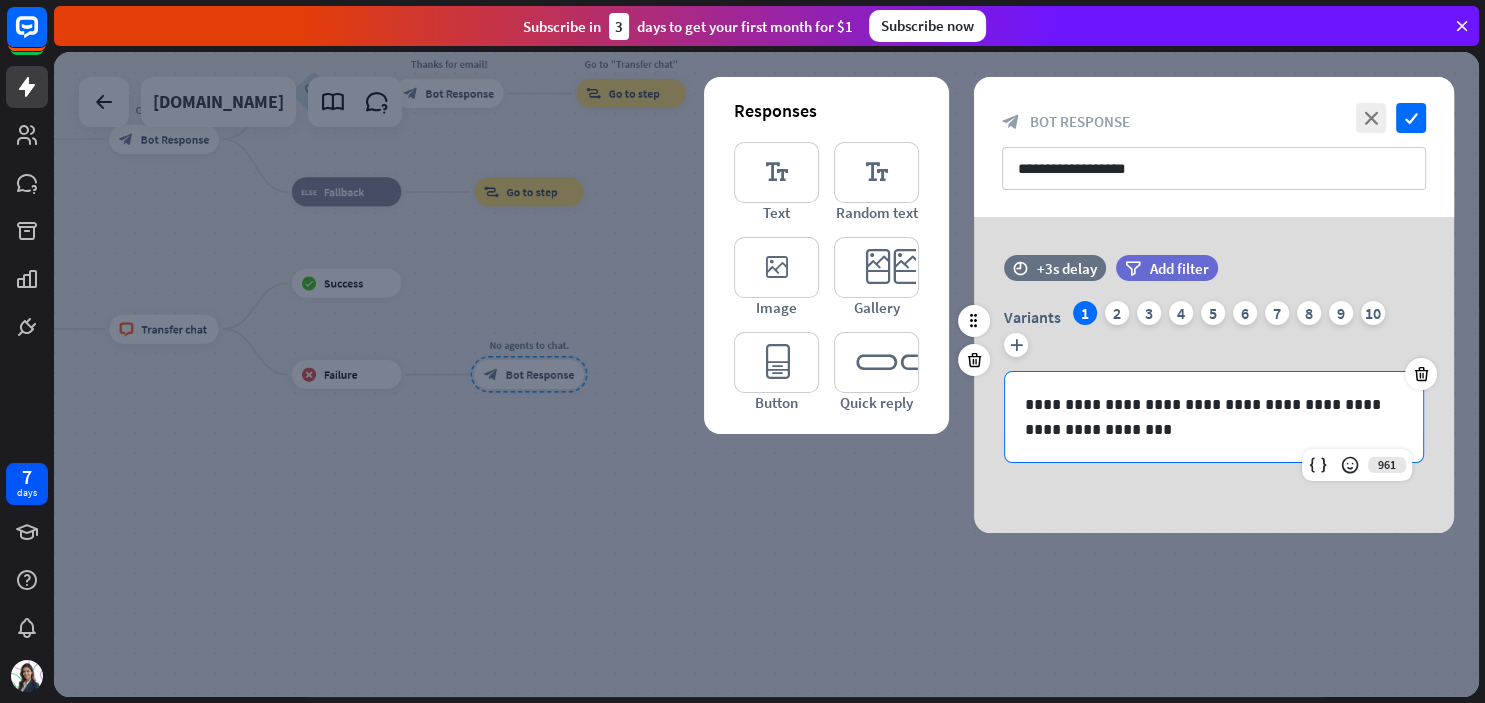 paste 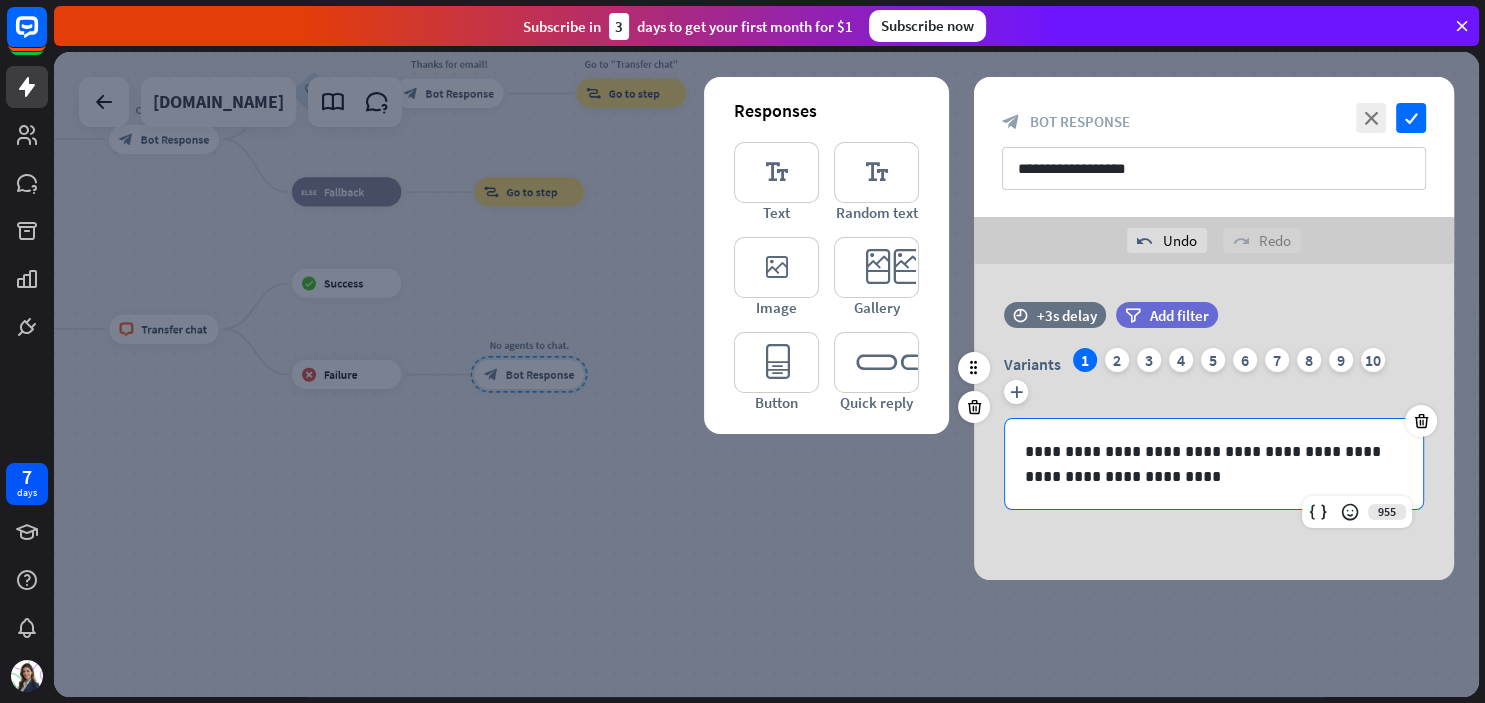 click on "**********" at bounding box center [1214, 464] 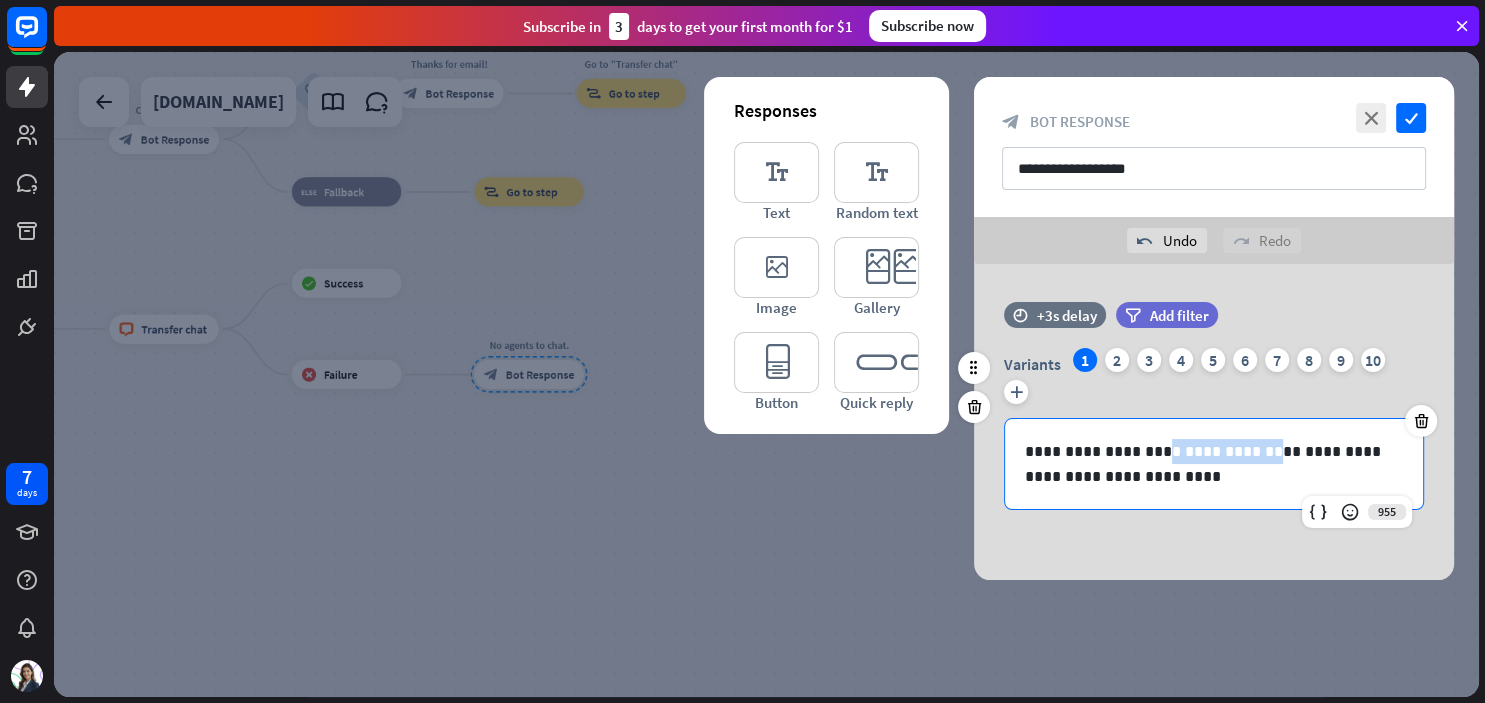 click on "**********" at bounding box center [1214, 464] 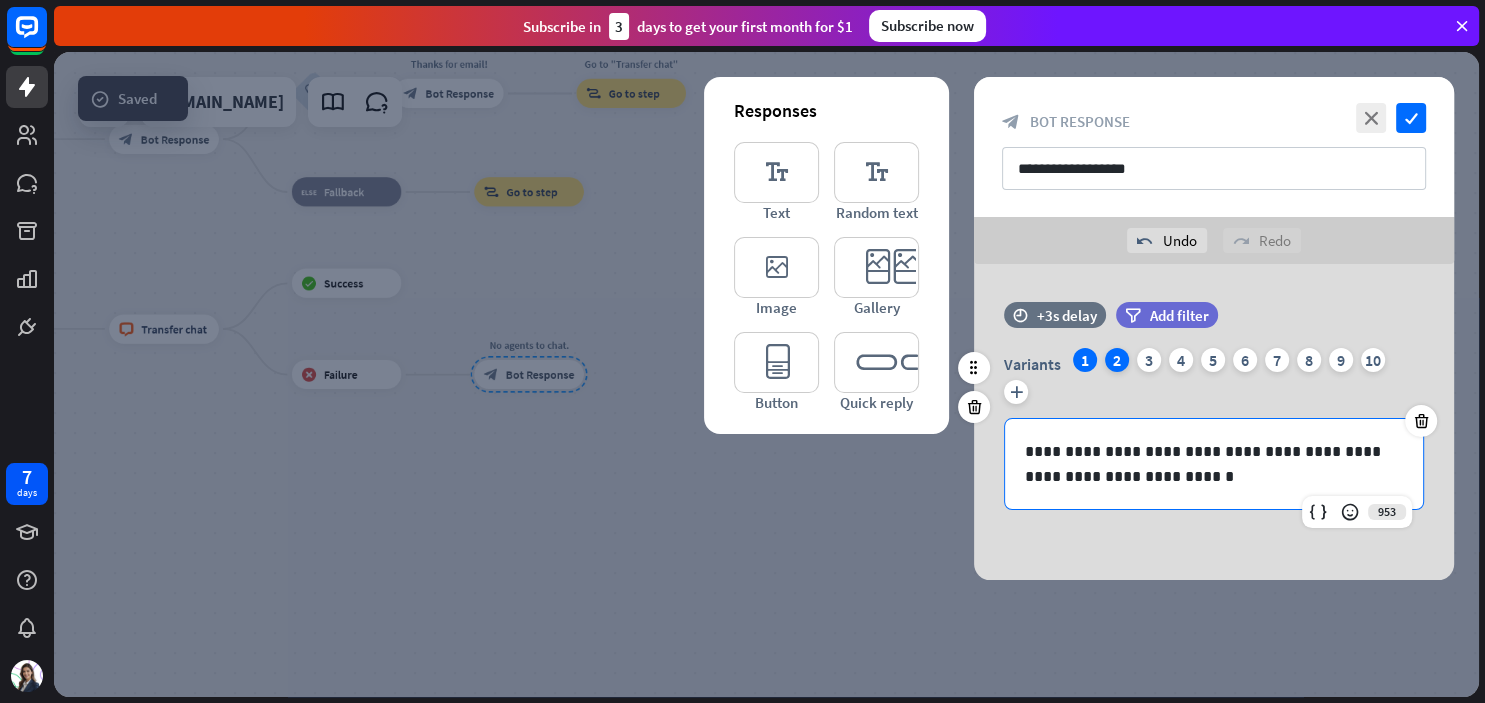 click on "2" at bounding box center (1117, 360) 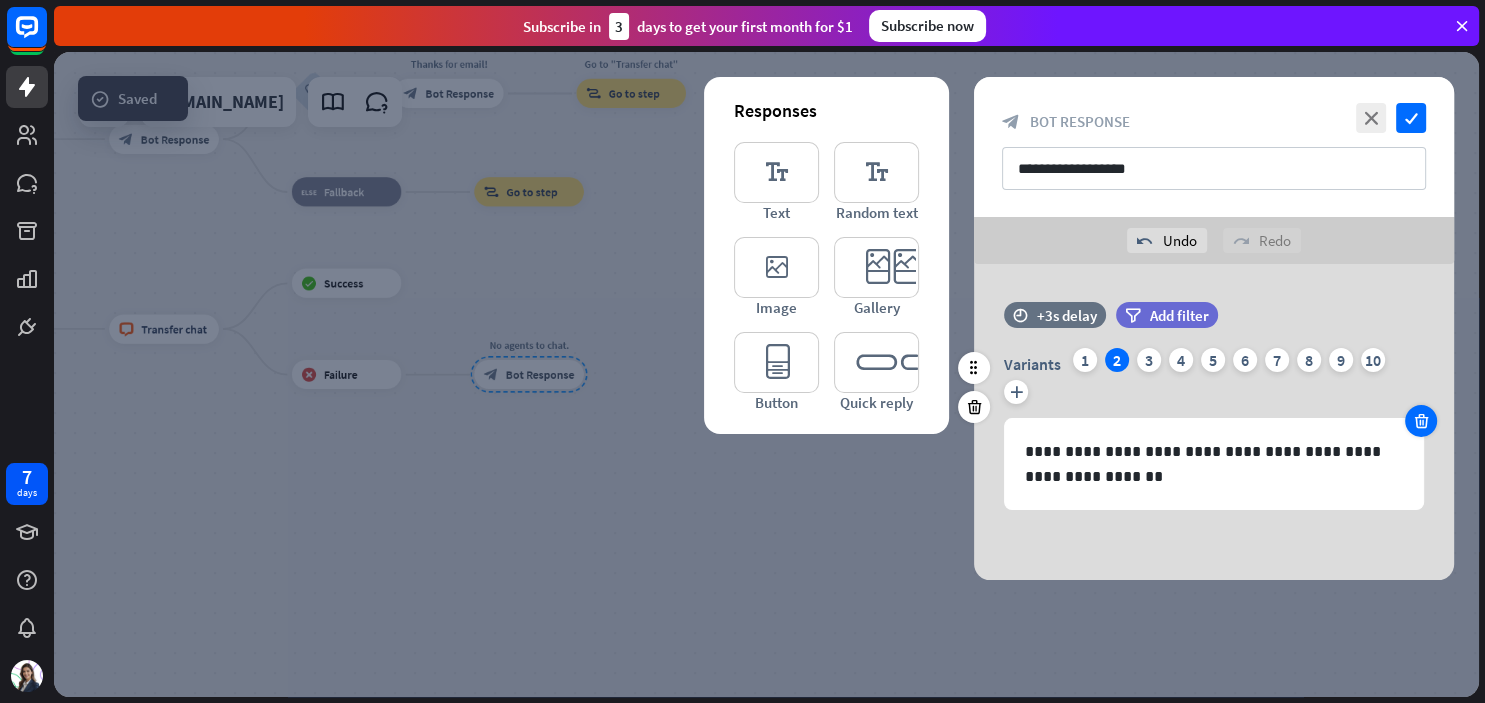 click at bounding box center [1421, 421] 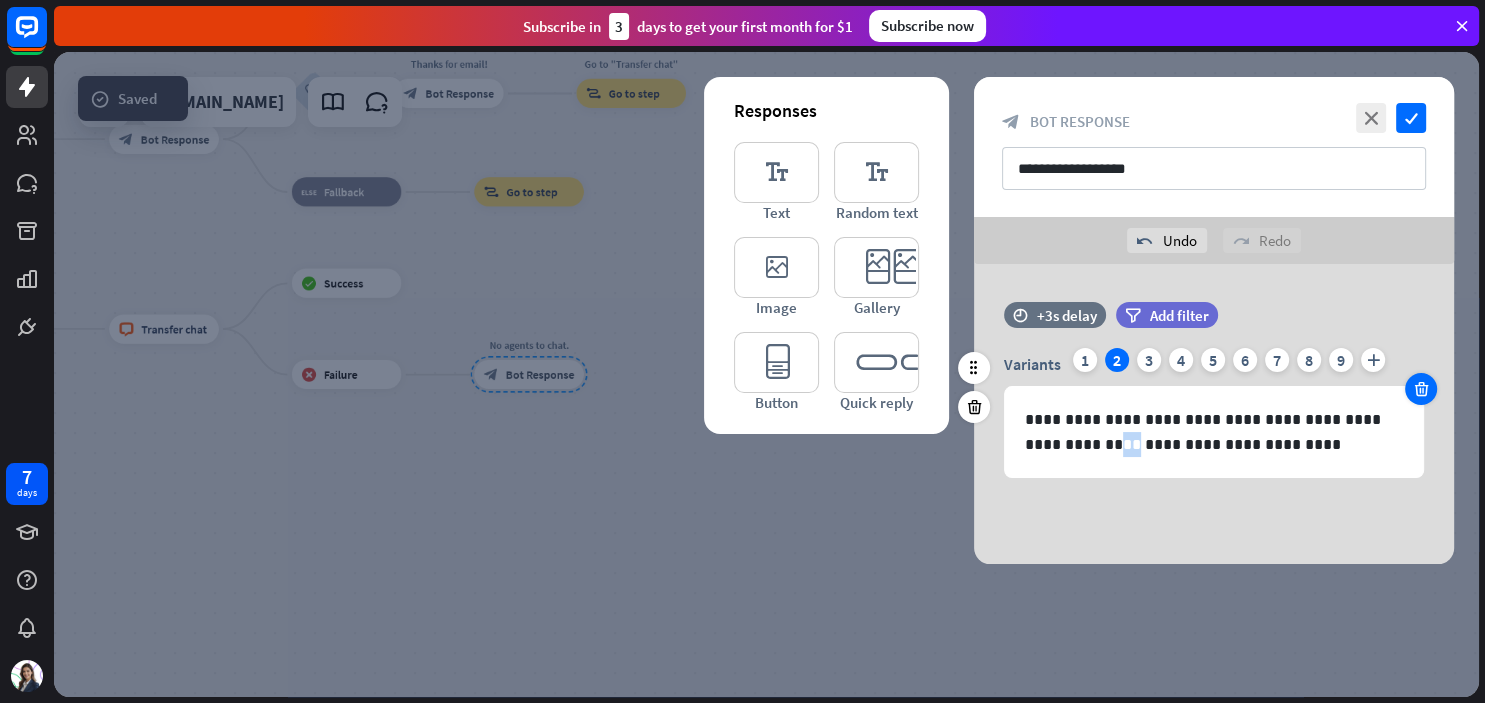 click on "**********" at bounding box center [1214, 413] 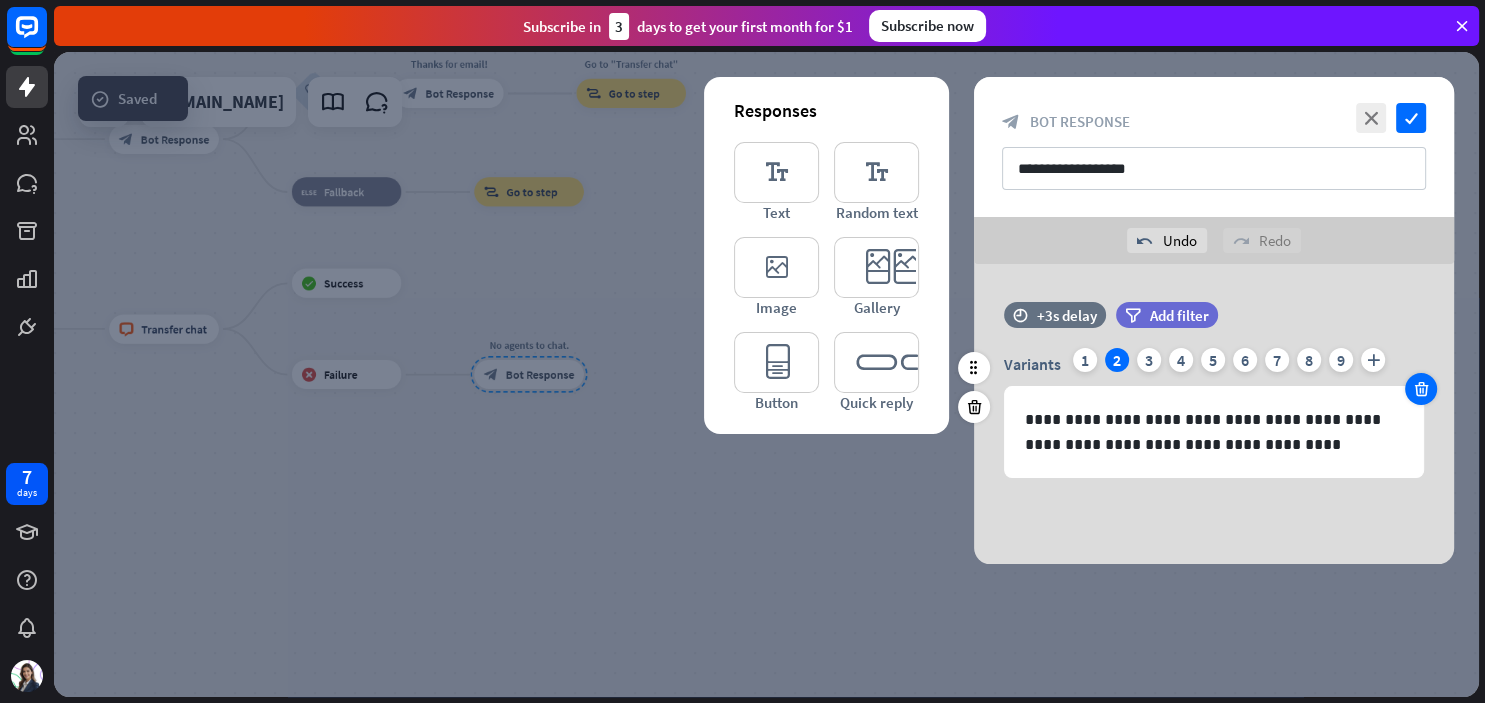 click on "**********" at bounding box center [1214, 413] 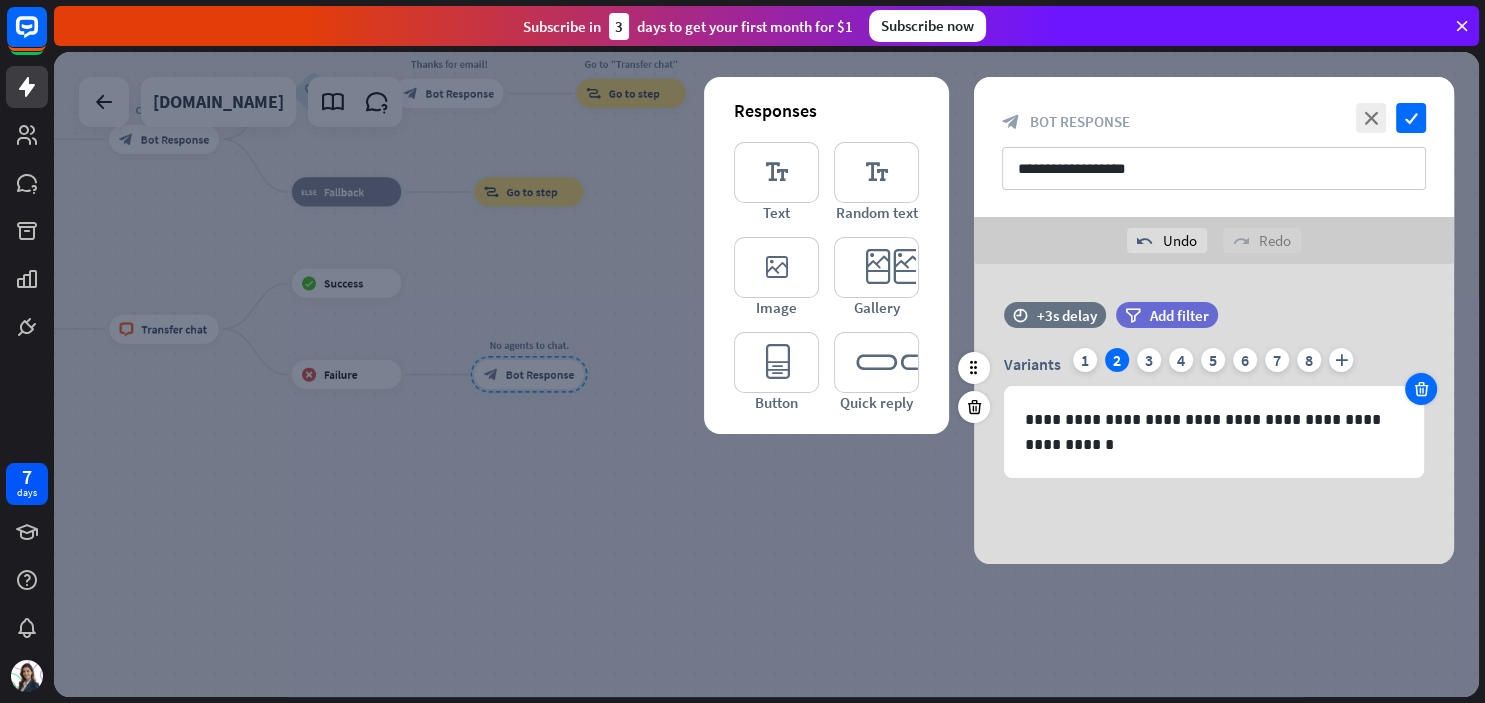 click at bounding box center (1421, 389) 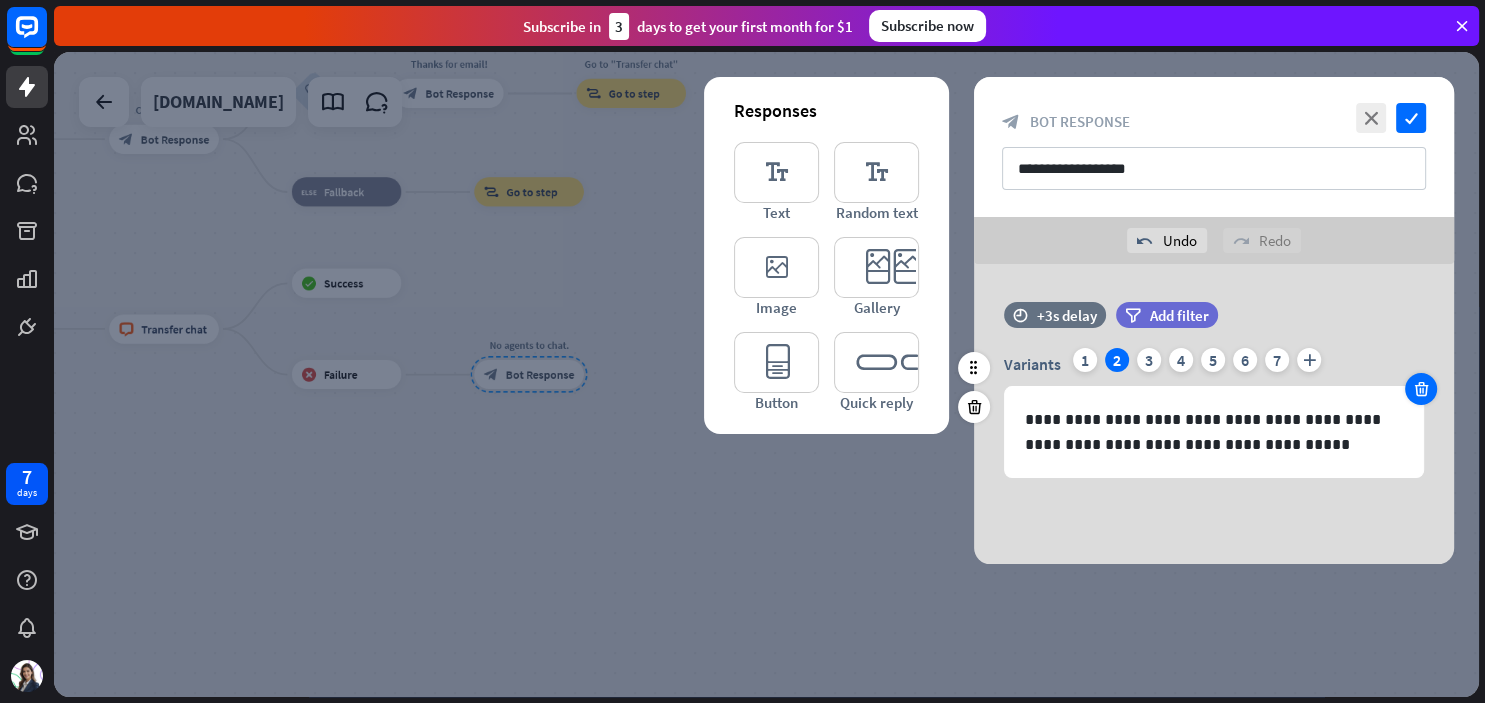 click at bounding box center [1421, 389] 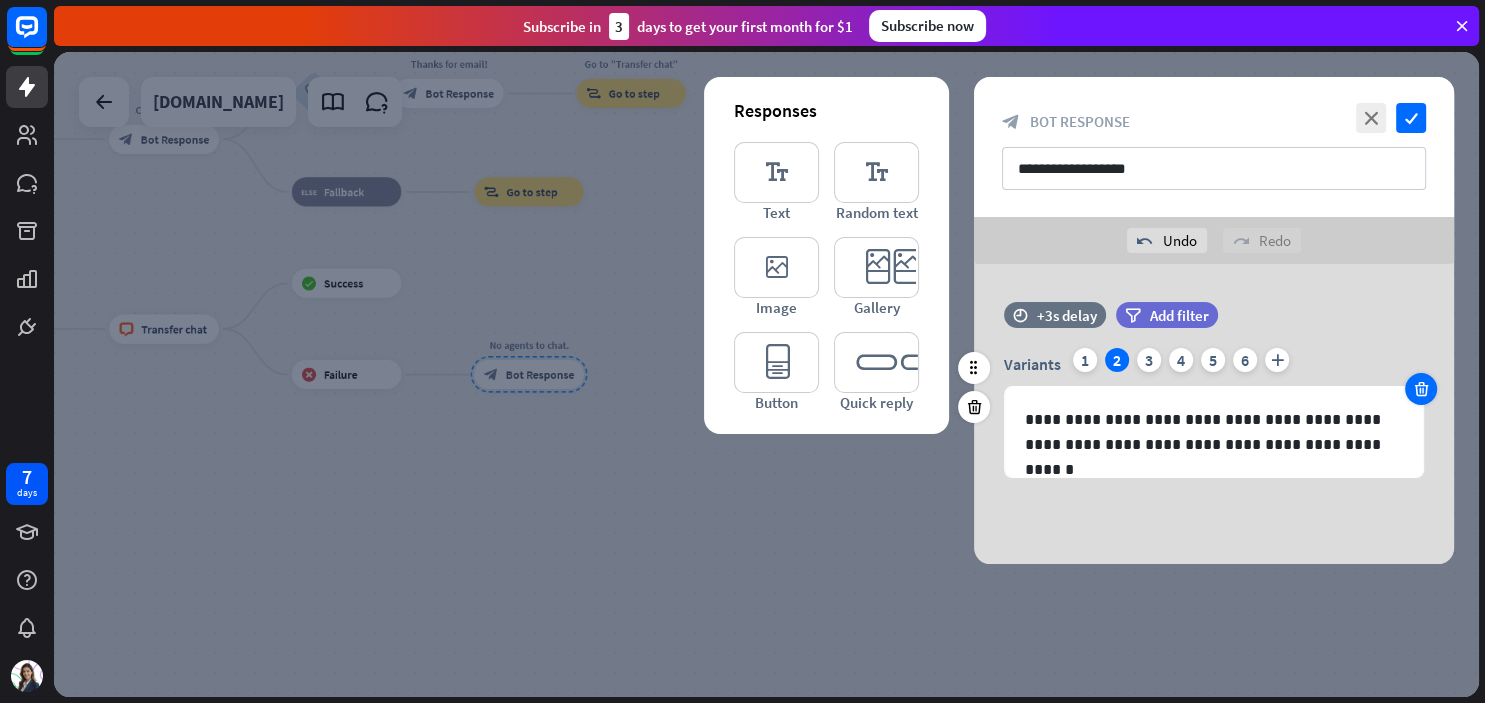 click at bounding box center (1421, 389) 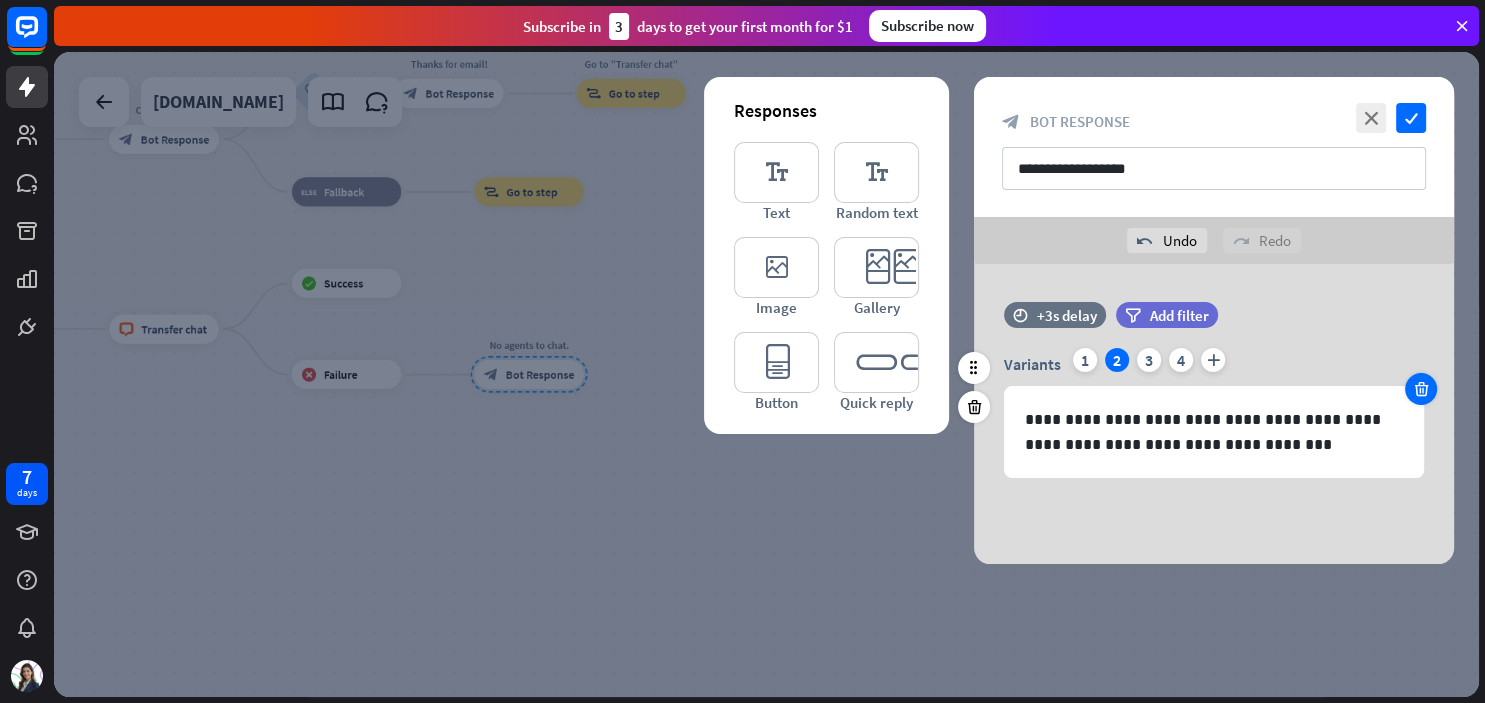 click at bounding box center (1421, 389) 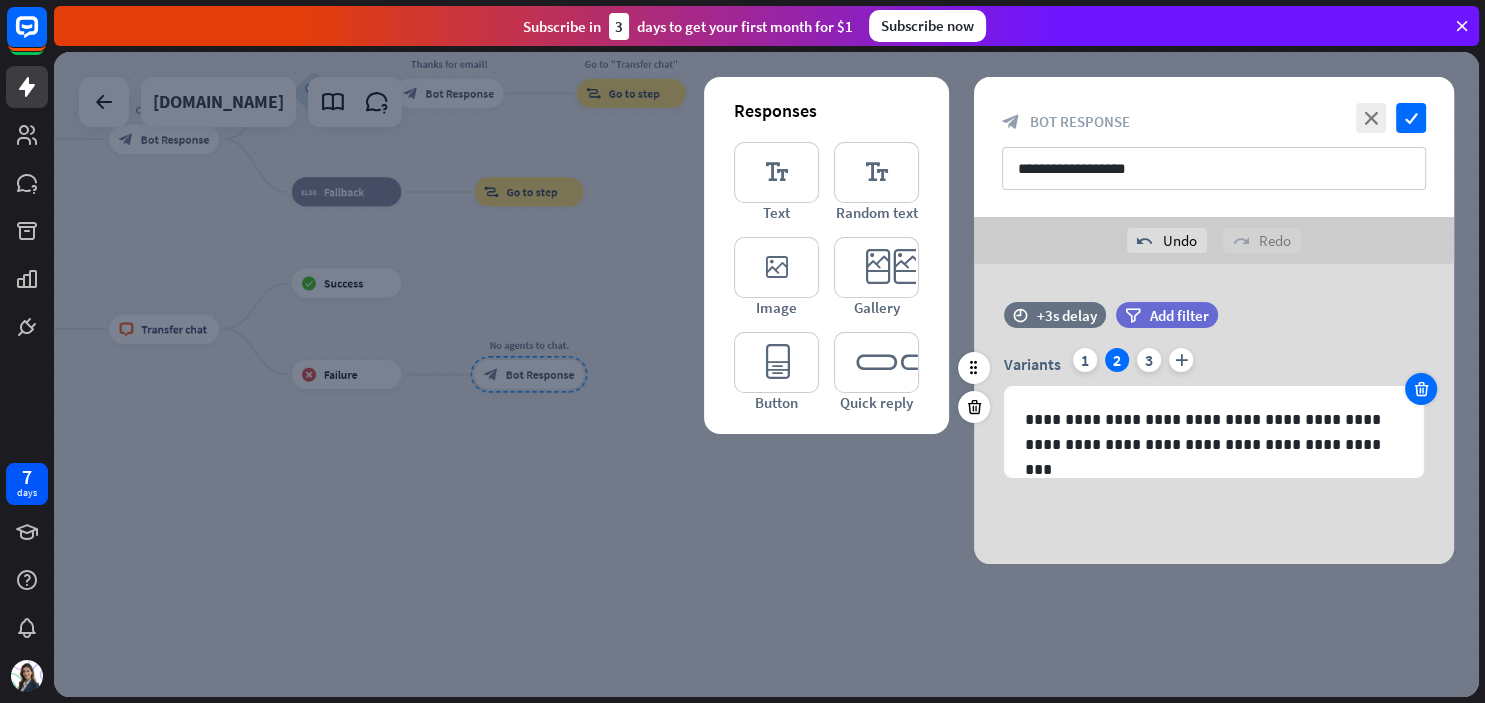 click at bounding box center (1421, 389) 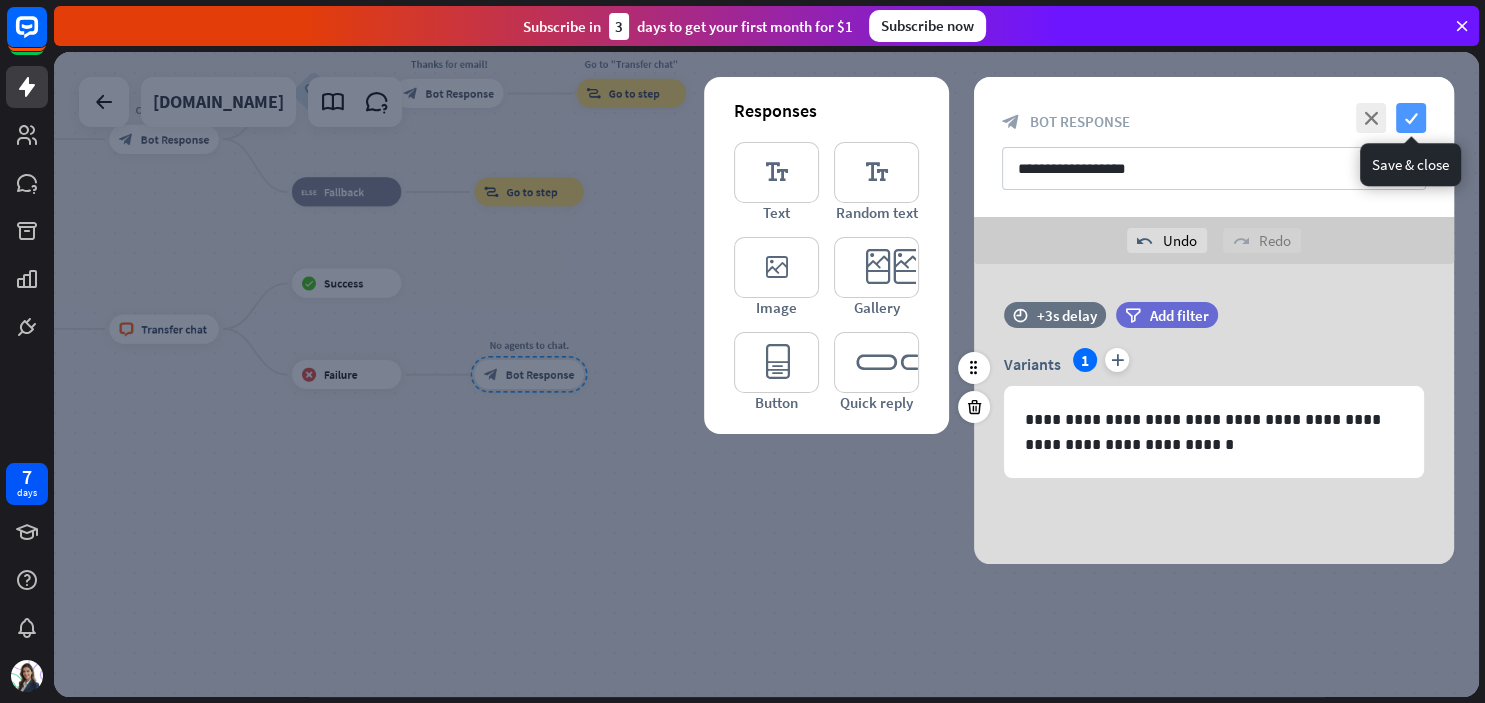 click on "check" at bounding box center [1411, 118] 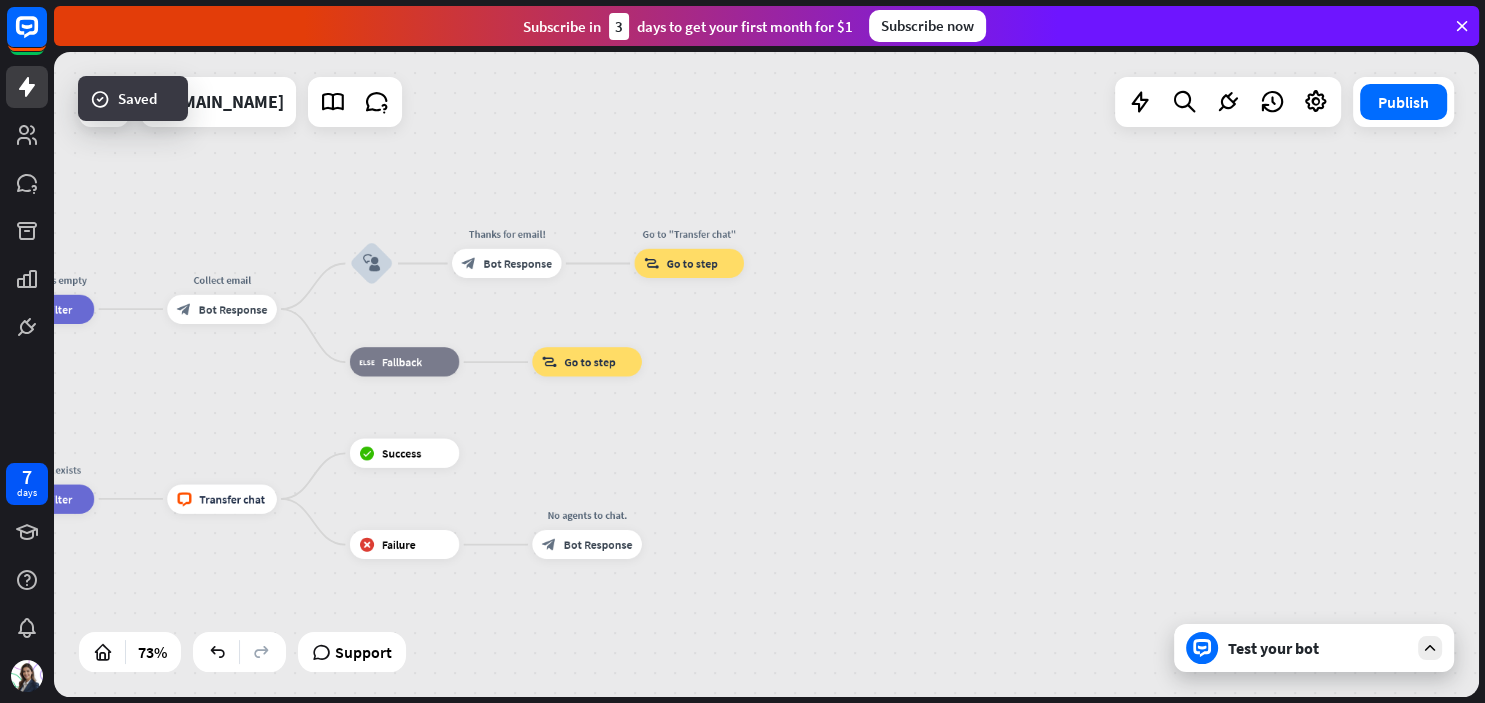 drag, startPoint x: 774, startPoint y: 470, endPoint x: 789, endPoint y: 541, distance: 72.56721 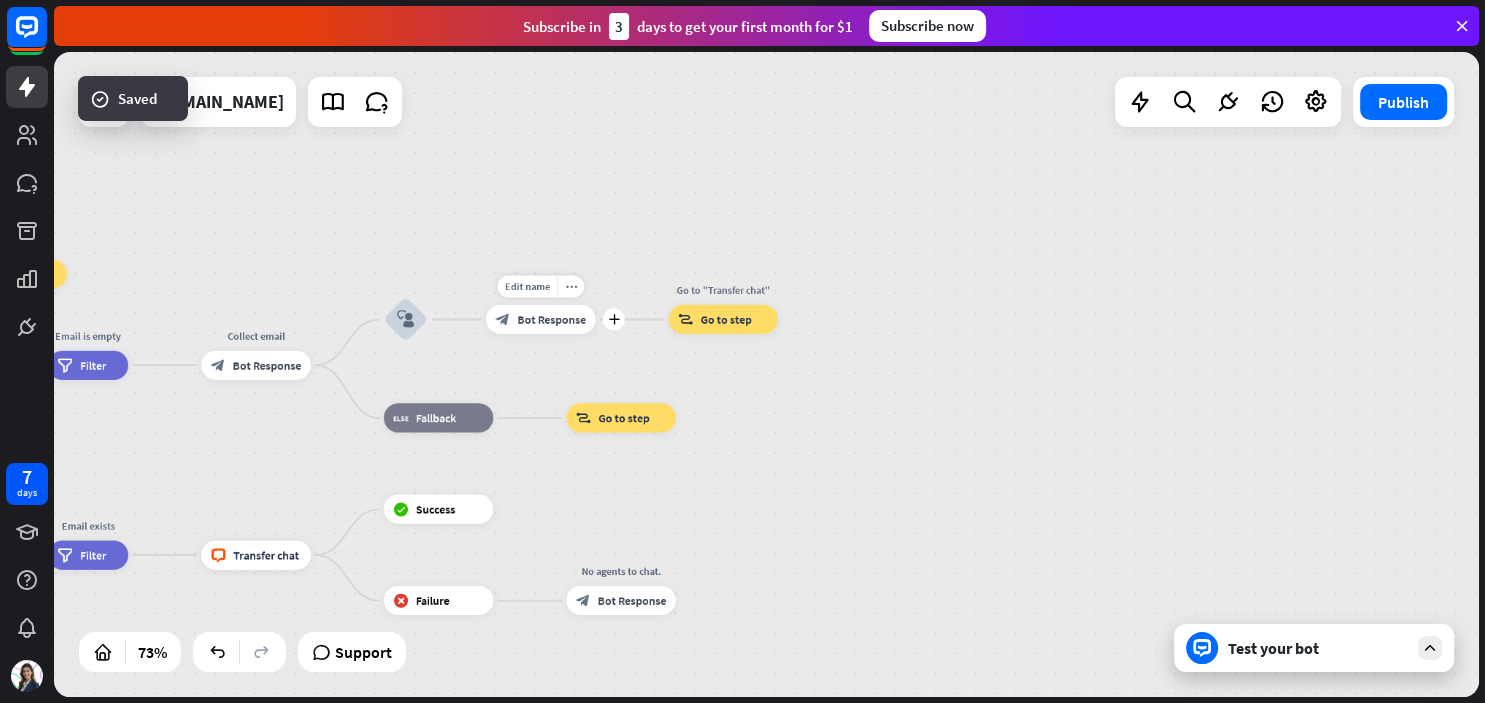 click on "block_bot_response   Bot Response" at bounding box center (540, 319) 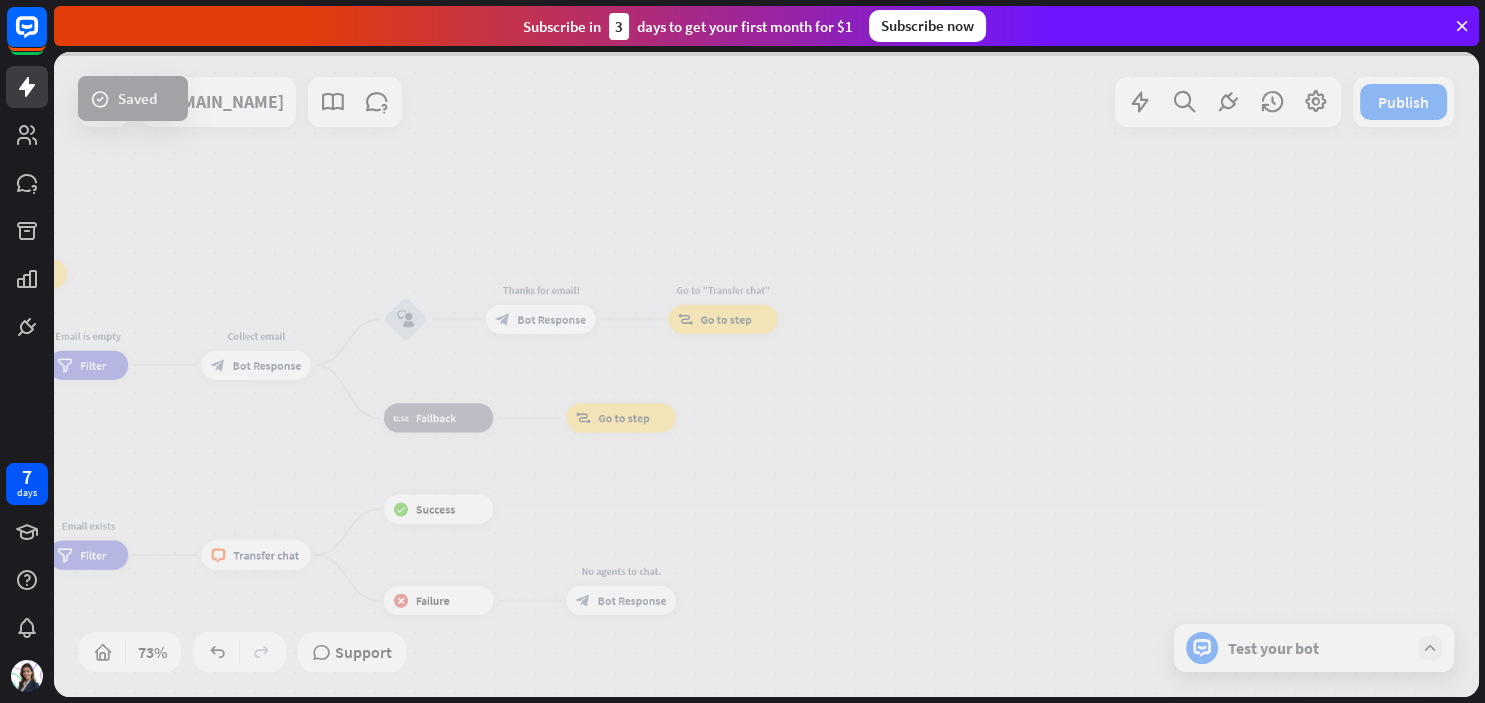 click at bounding box center [766, 374] 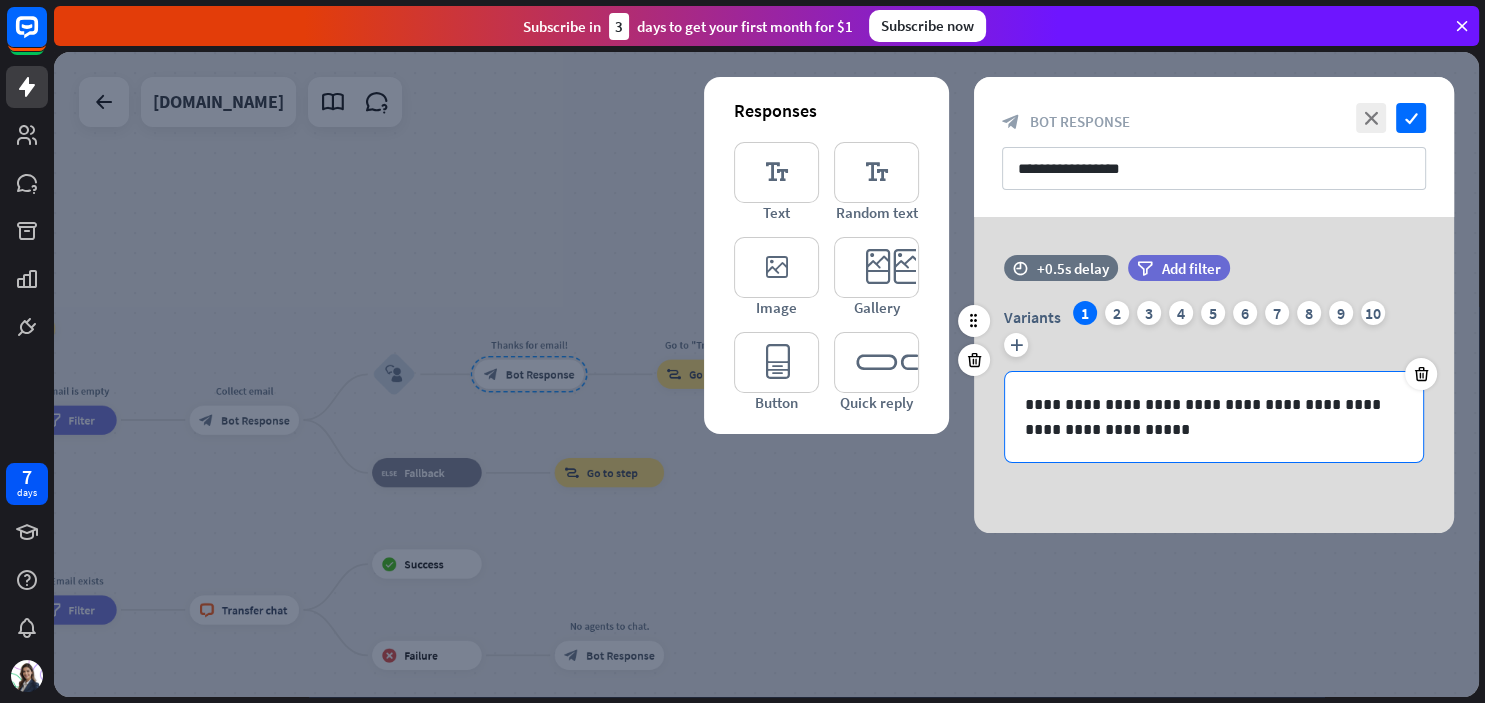 click on "**********" at bounding box center [1214, 417] 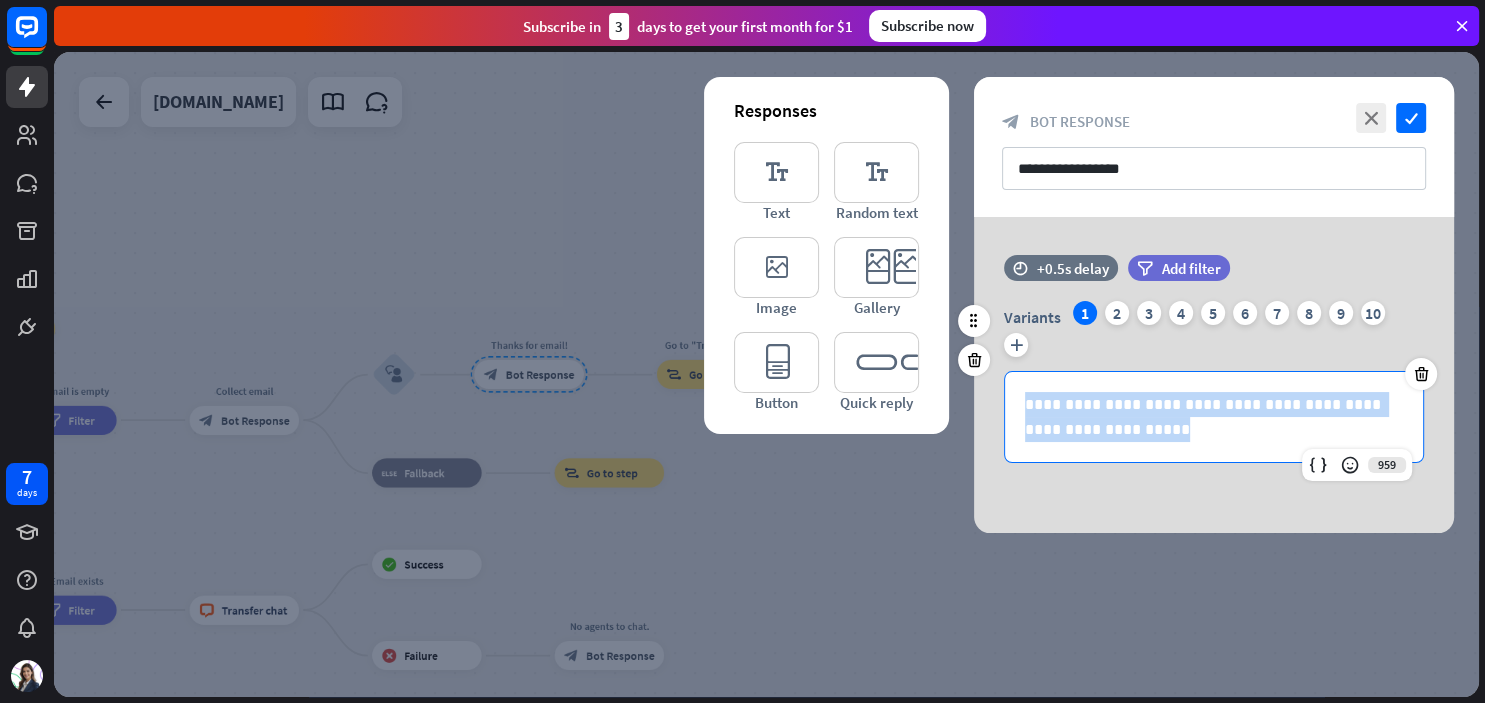 click on "**********" at bounding box center [1214, 417] 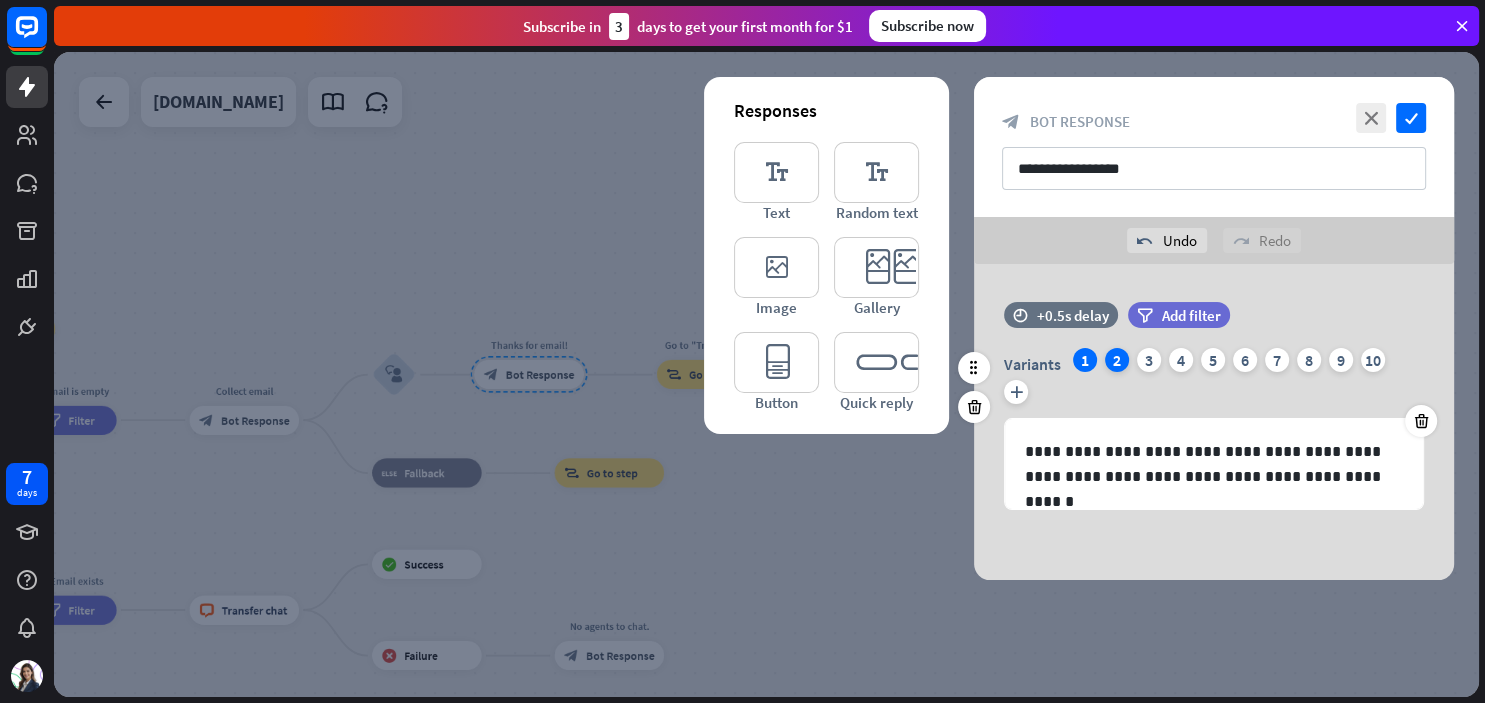 click on "2" at bounding box center (1117, 360) 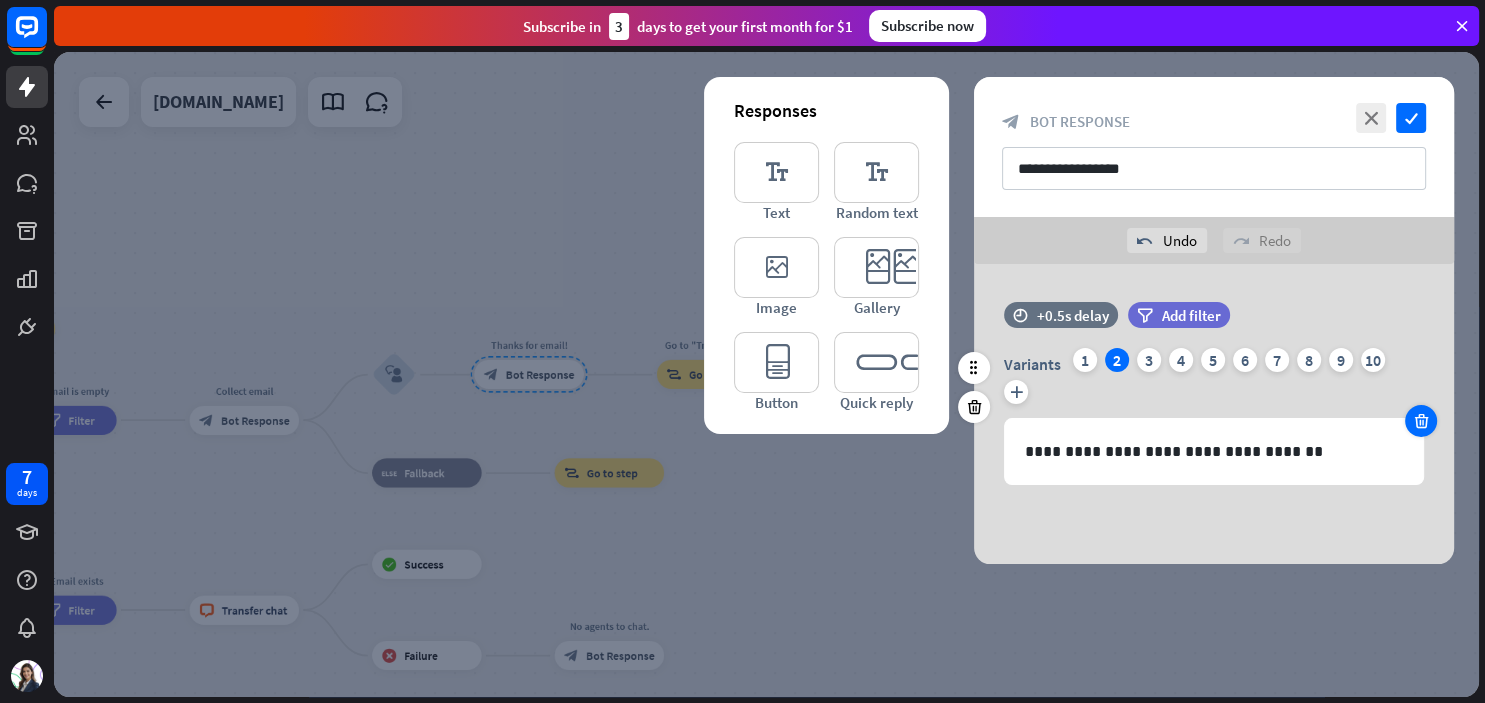 click at bounding box center [1421, 421] 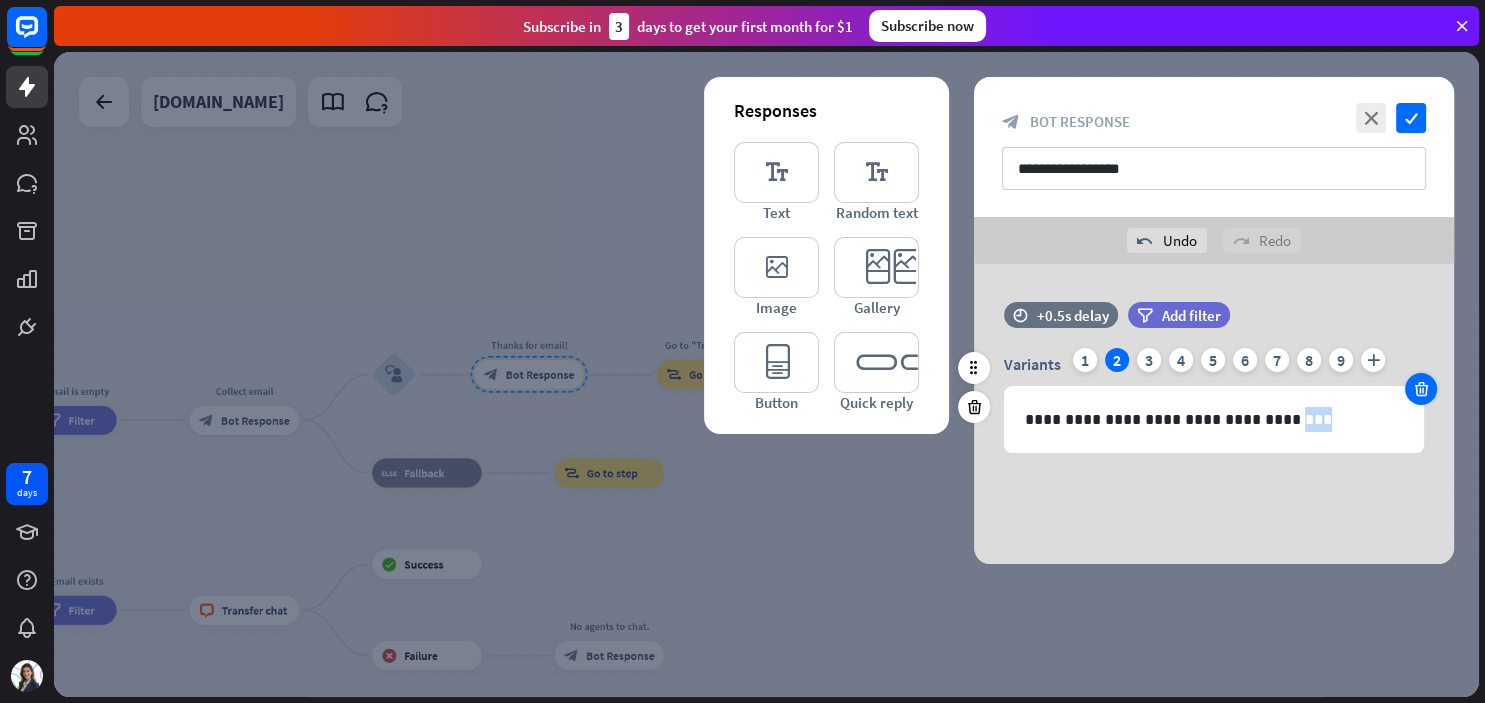 click on "**********" at bounding box center [1214, 419] 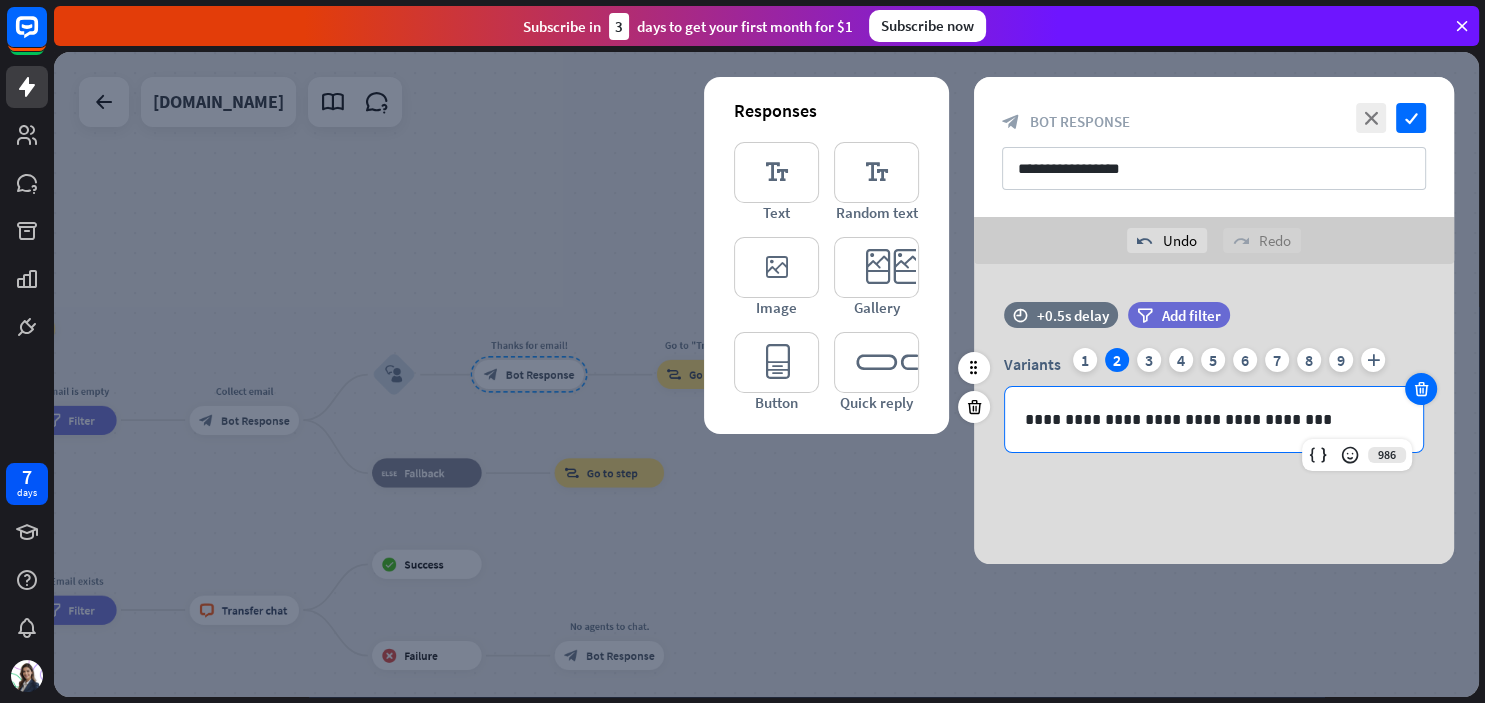 click on "**********" at bounding box center (1214, 419) 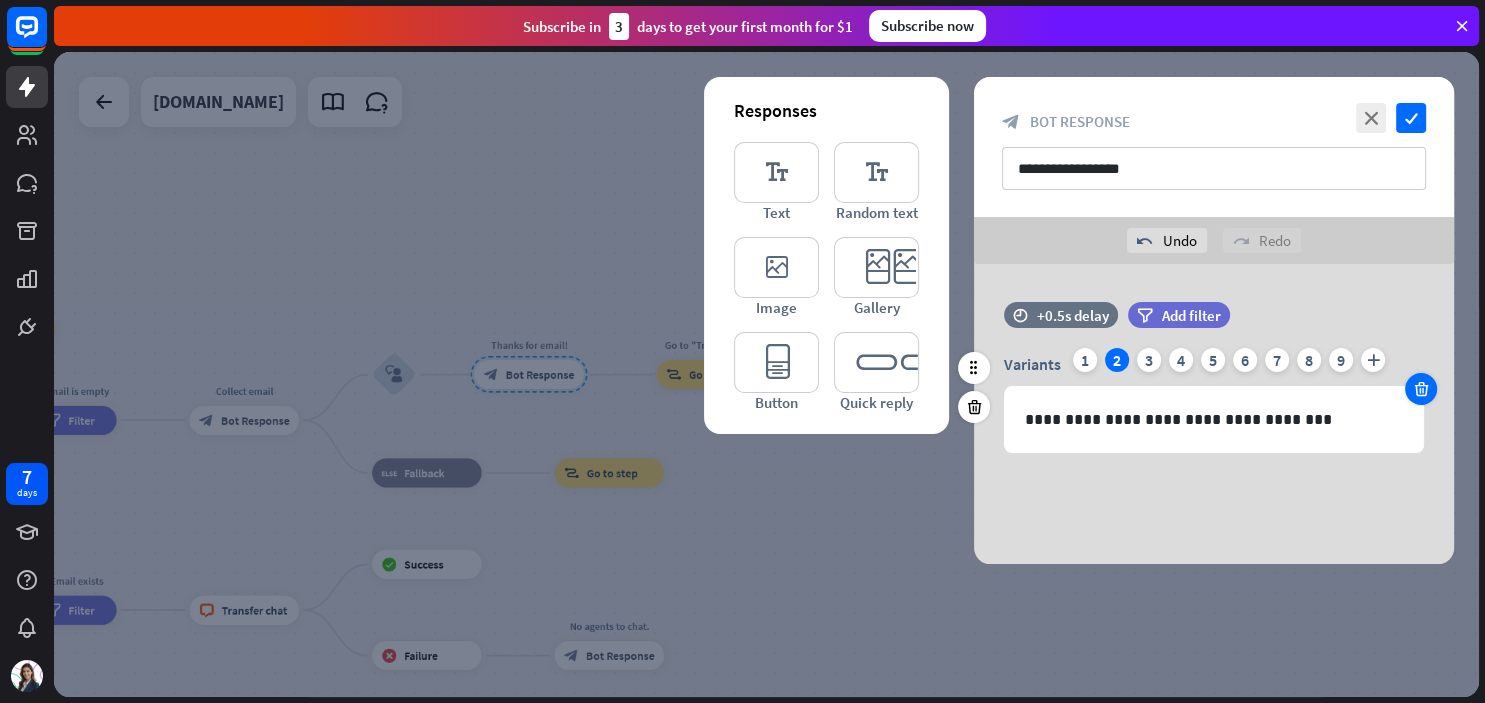 click at bounding box center [1421, 389] 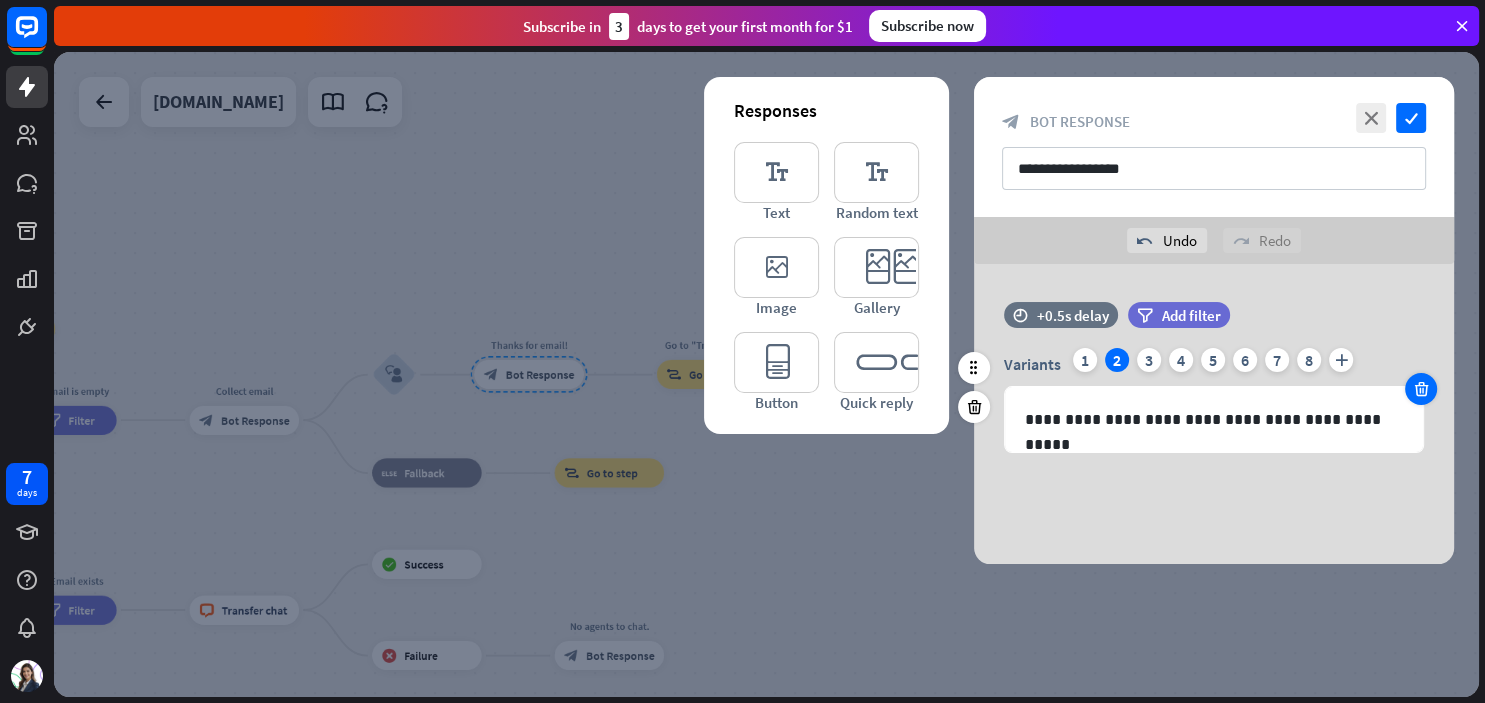 click at bounding box center [1421, 389] 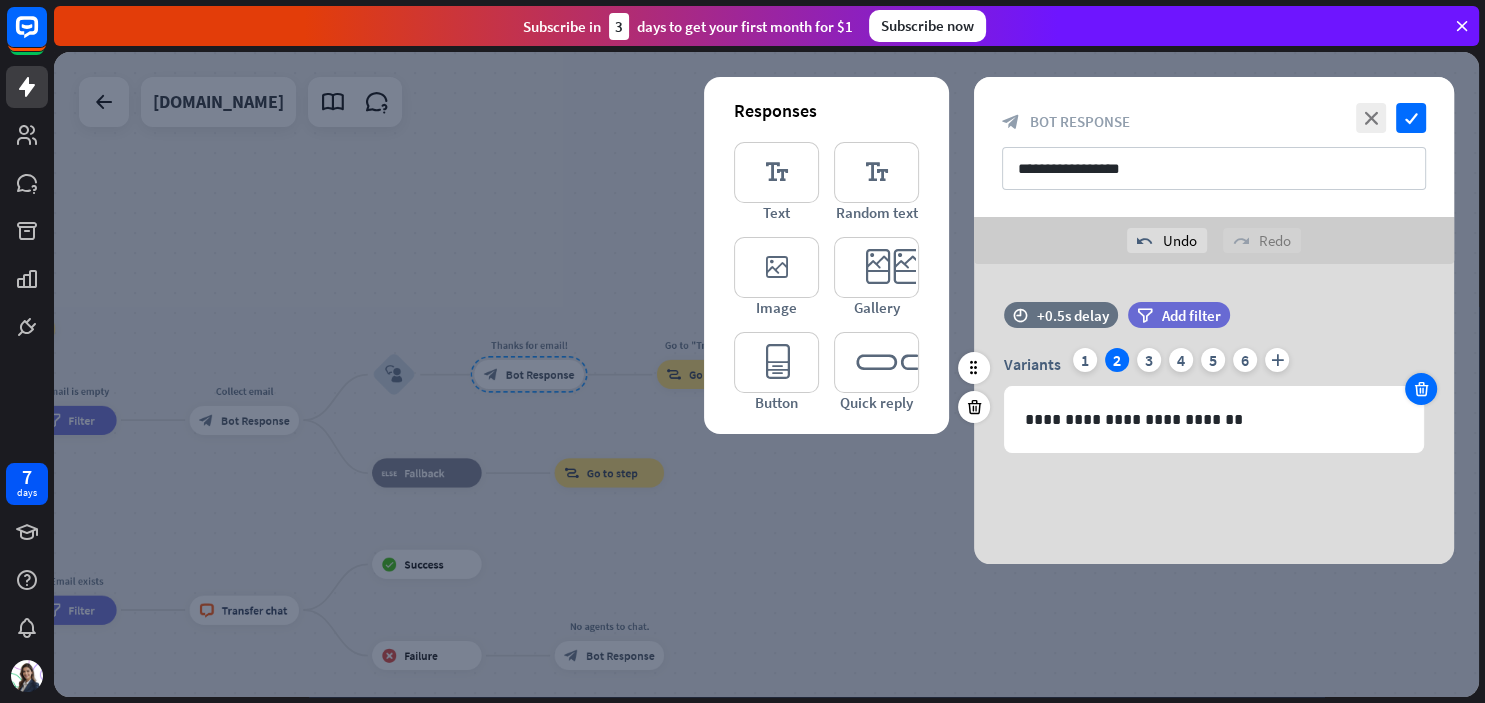 click at bounding box center (1421, 389) 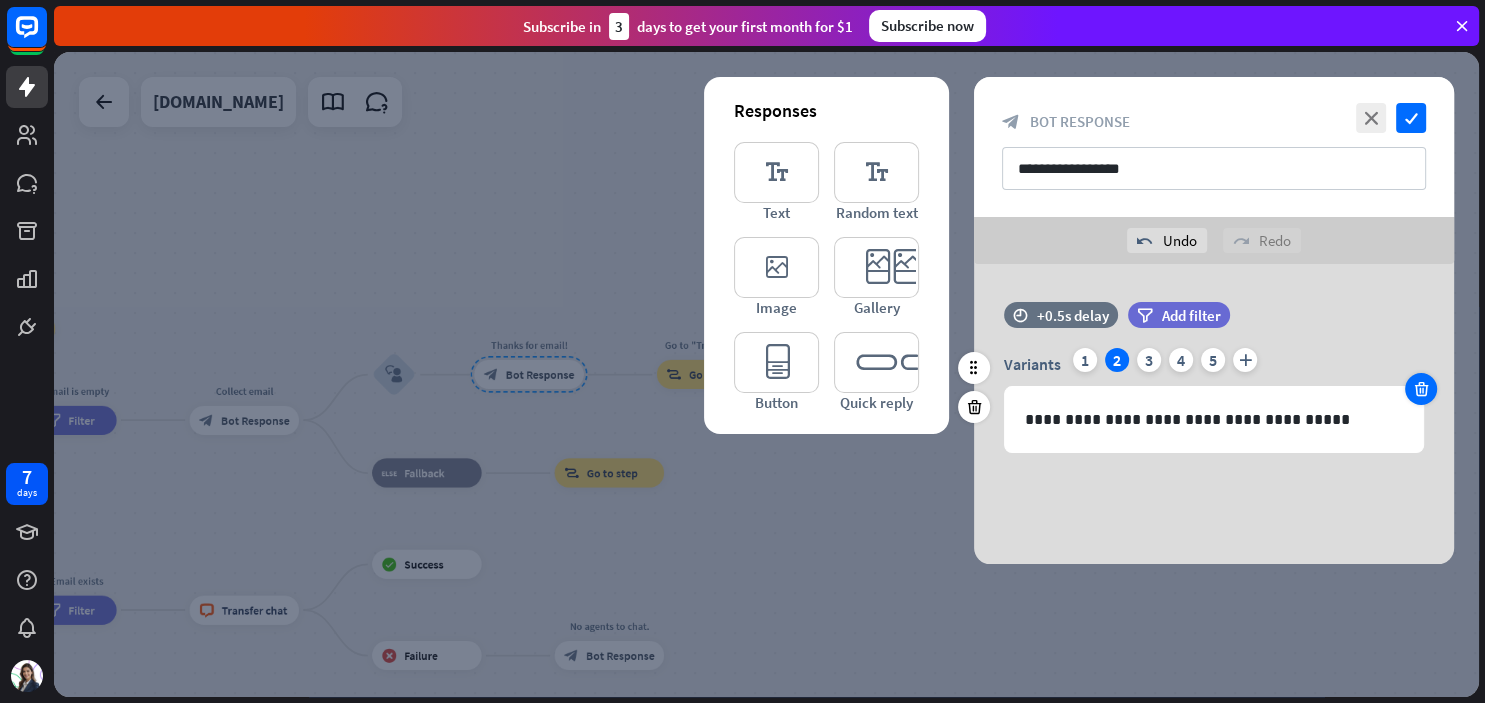 click at bounding box center (1421, 389) 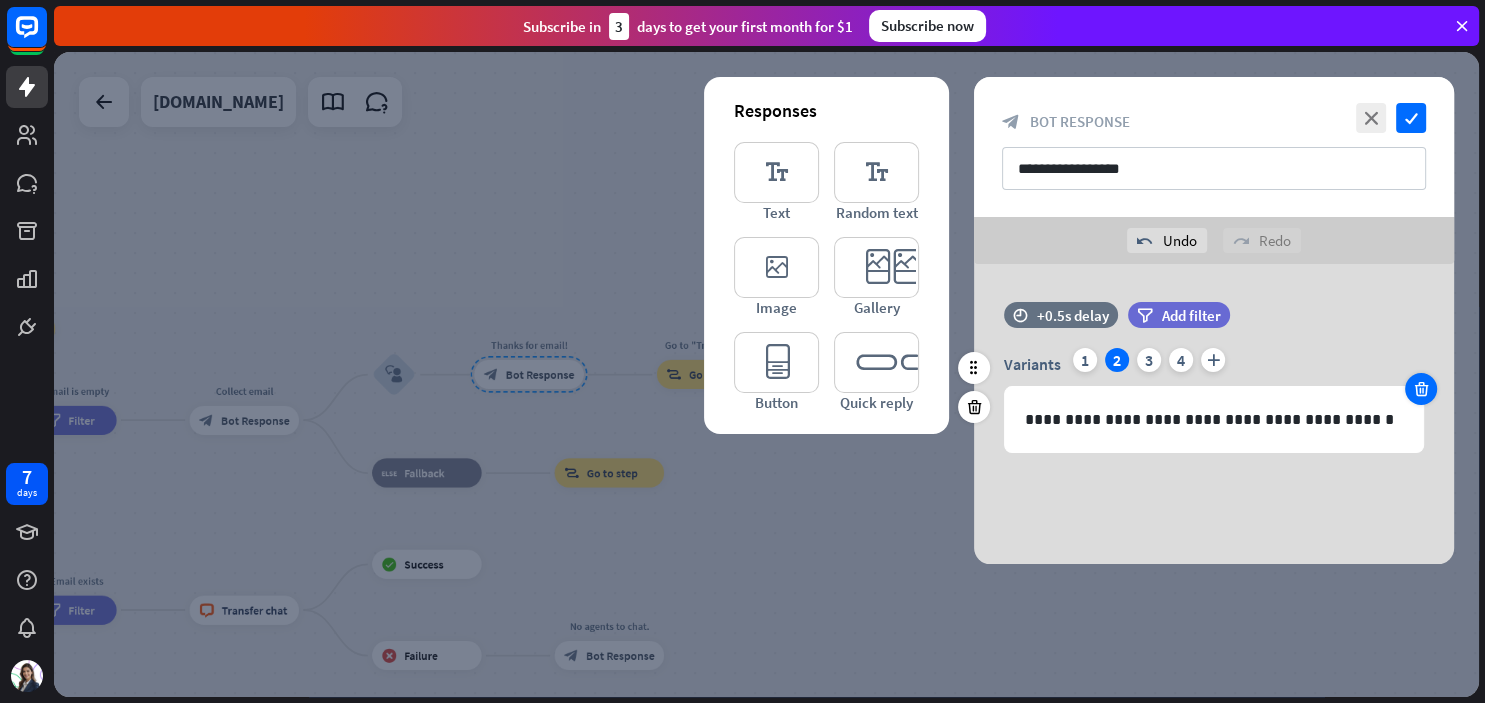 click at bounding box center (1421, 389) 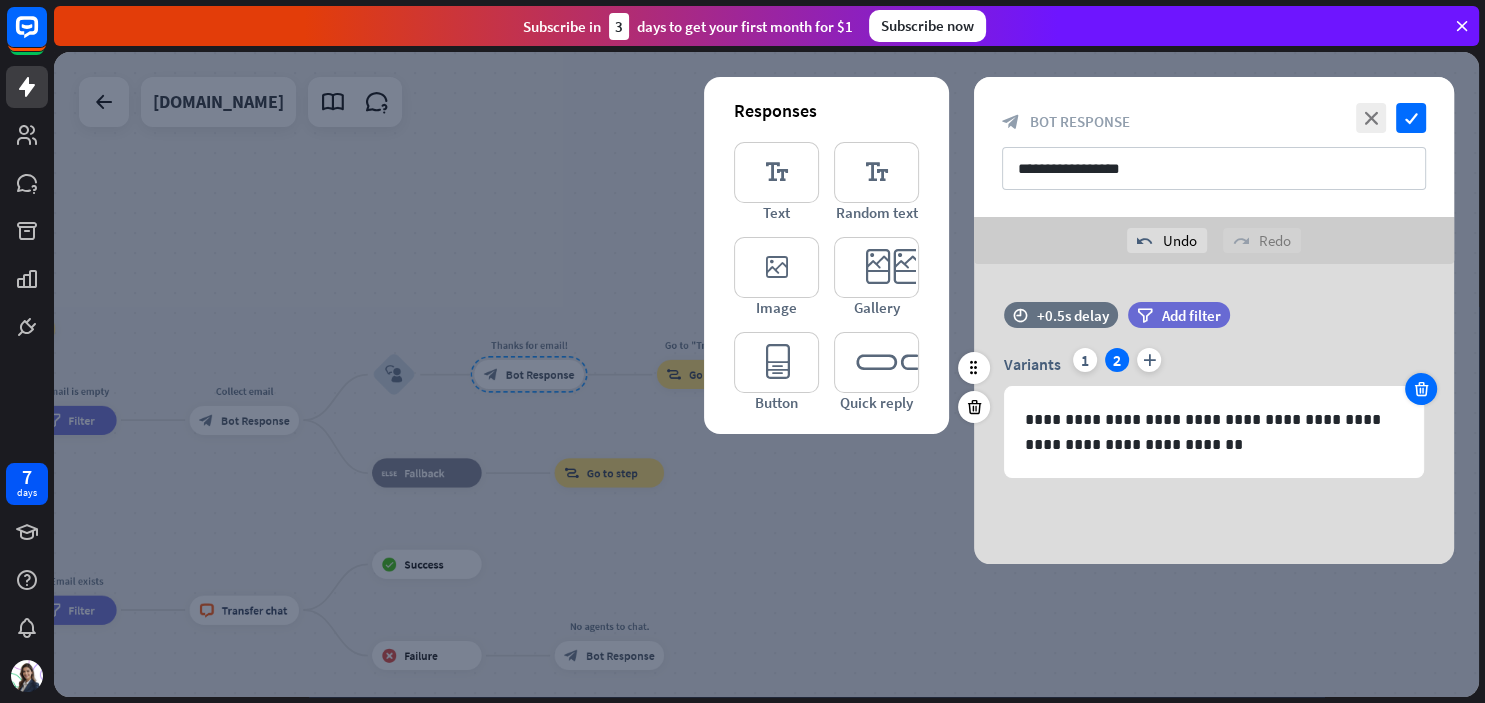 click at bounding box center [1421, 389] 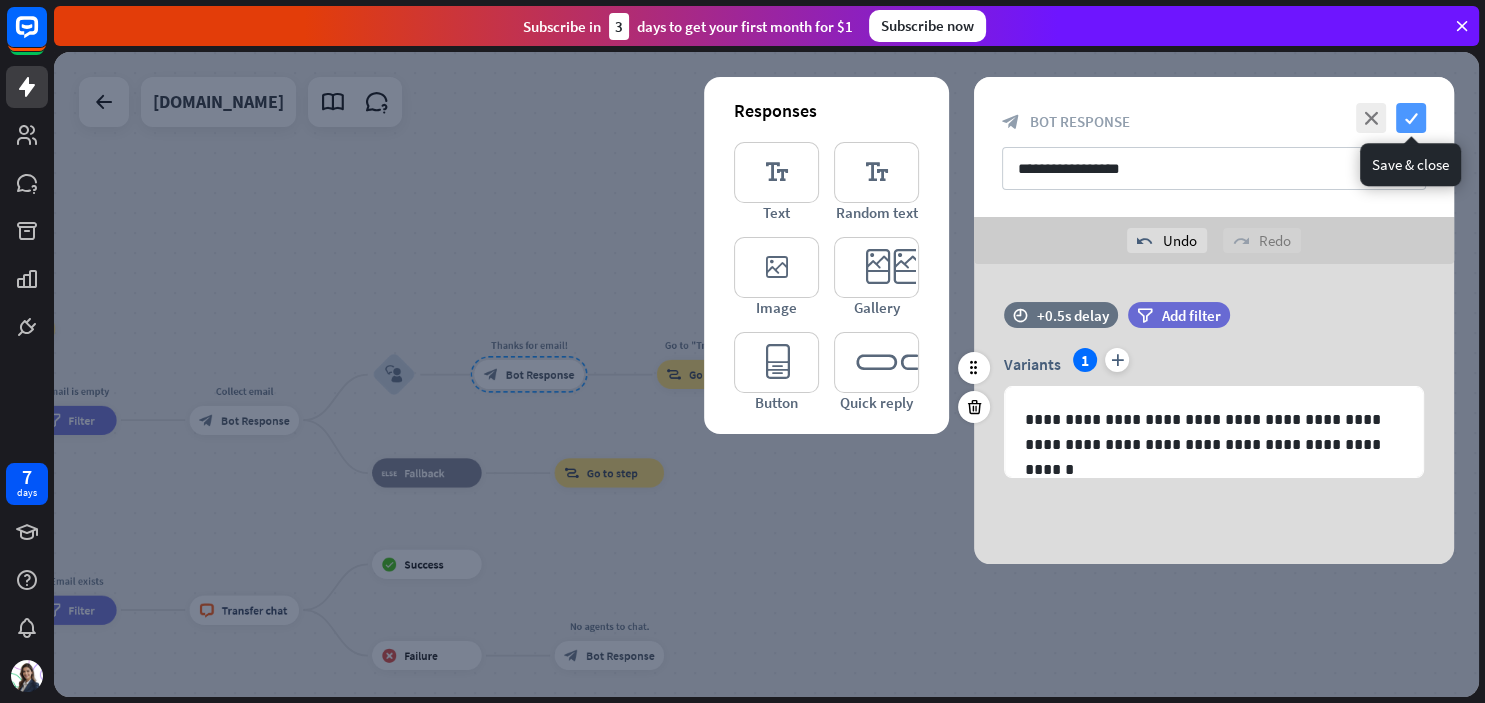 click on "check" at bounding box center [1411, 118] 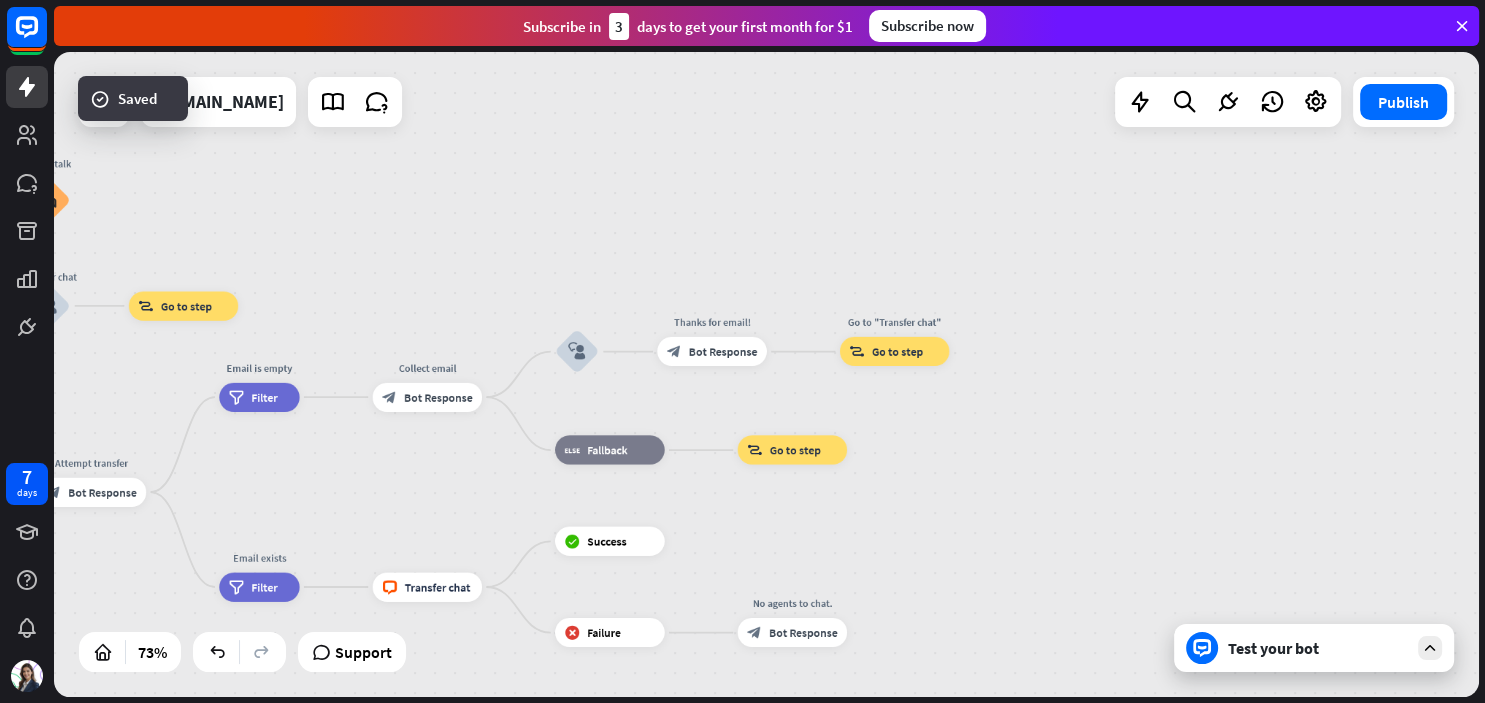drag, startPoint x: 450, startPoint y: 309, endPoint x: 633, endPoint y: 286, distance: 184.4397 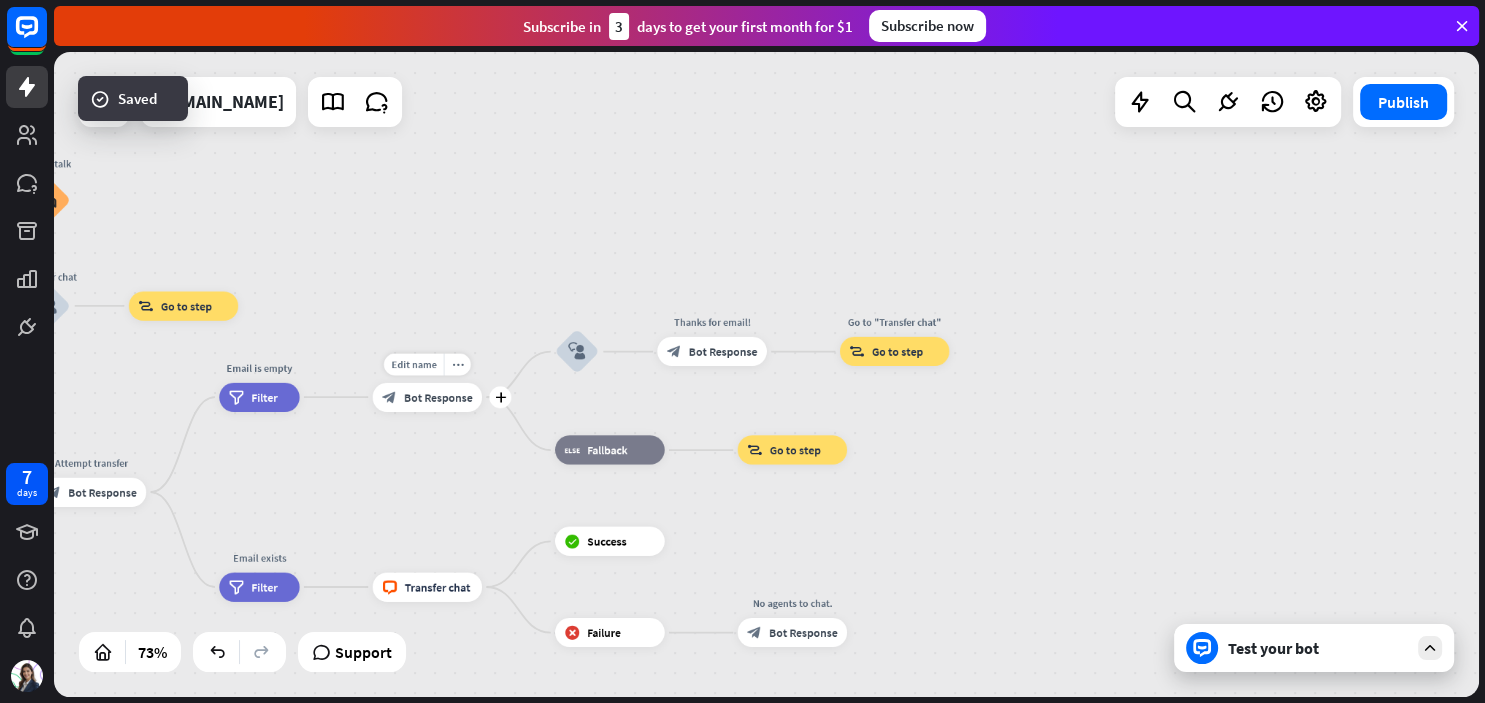 click on "Bot Response" at bounding box center (438, 397) 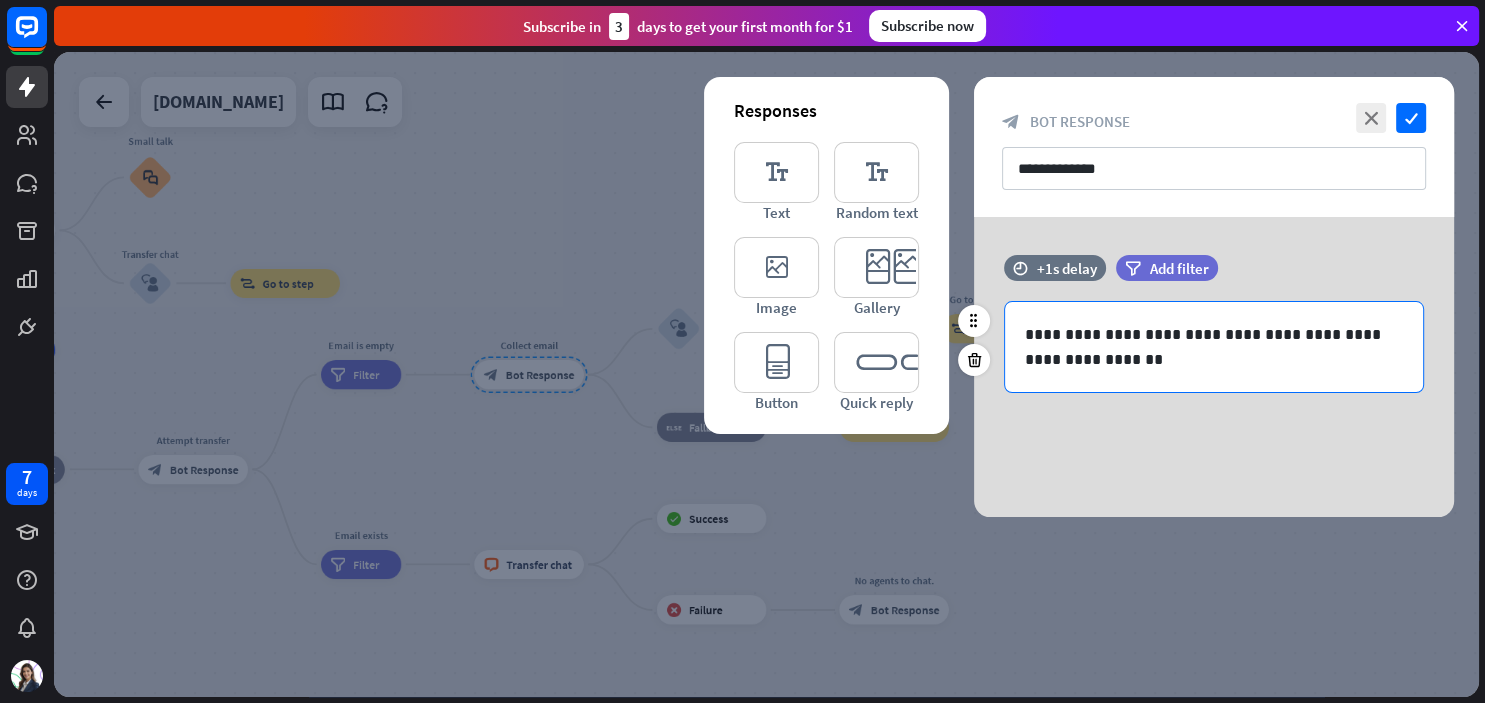 click on "**********" at bounding box center [1214, 347] 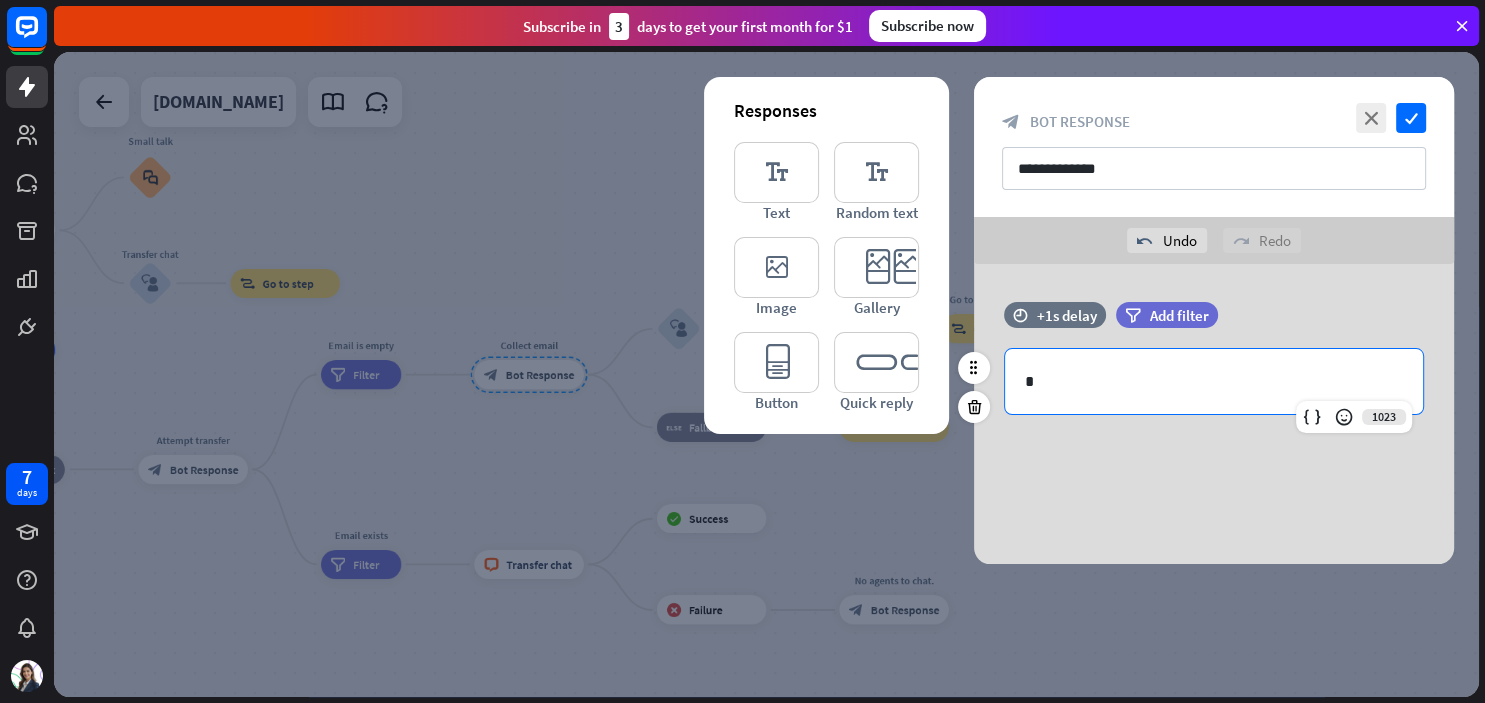 type 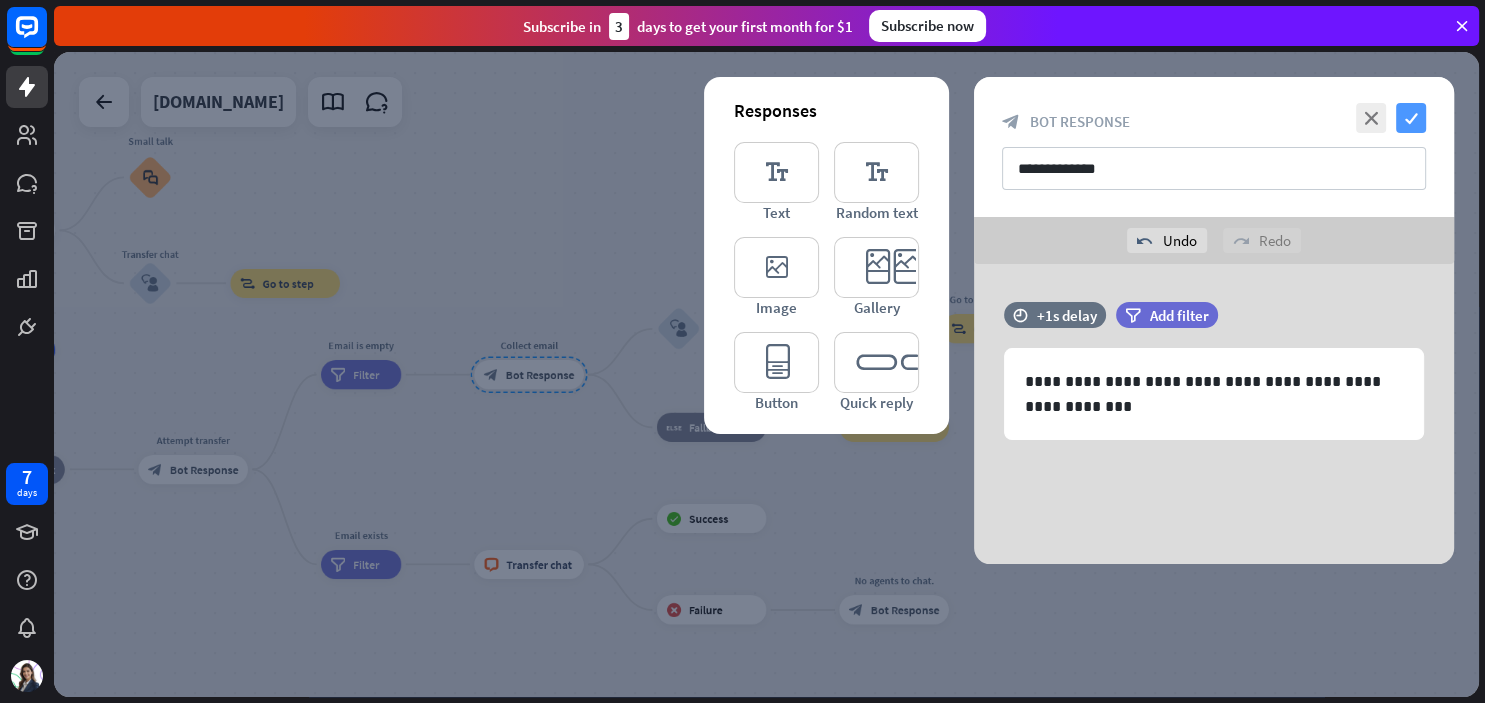 click on "check" at bounding box center [1411, 118] 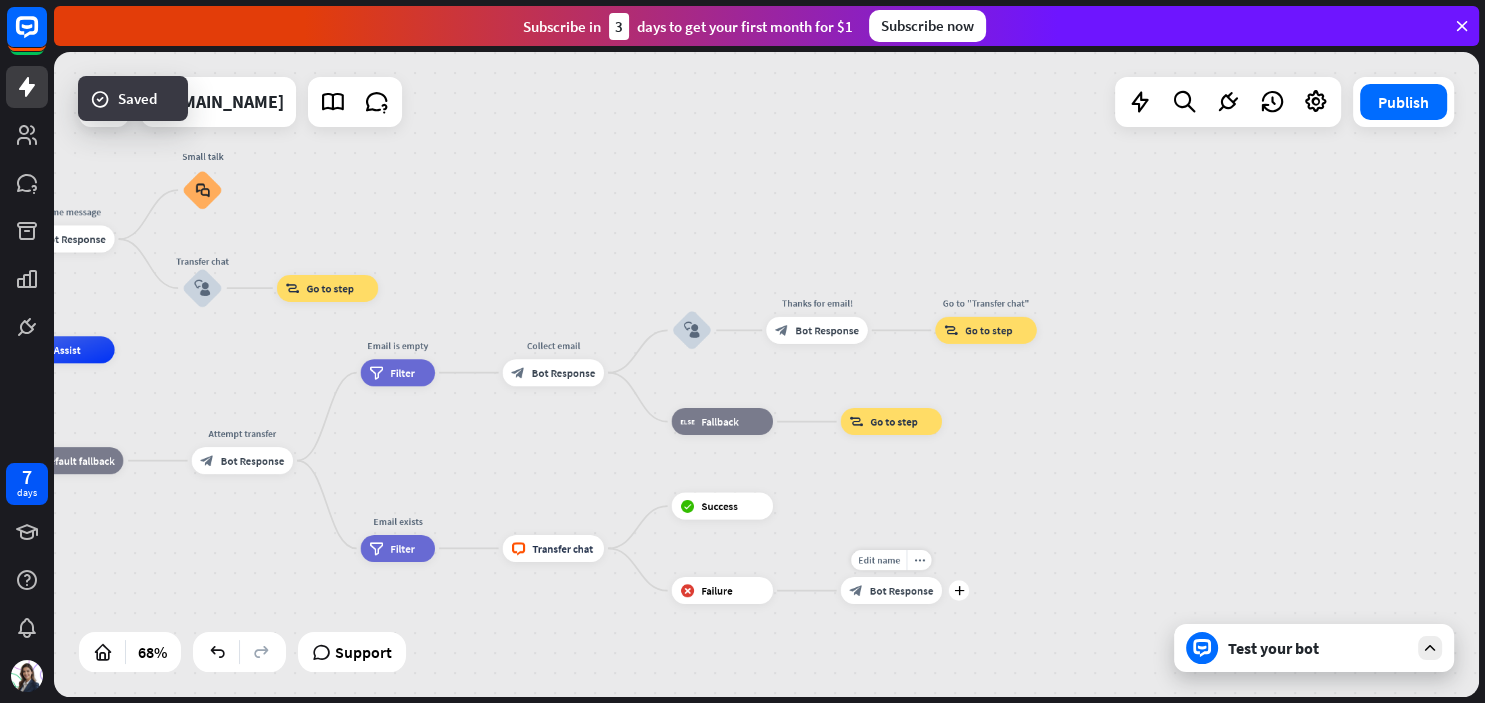 click on "block_bot_response   Bot Response" at bounding box center [891, 590] 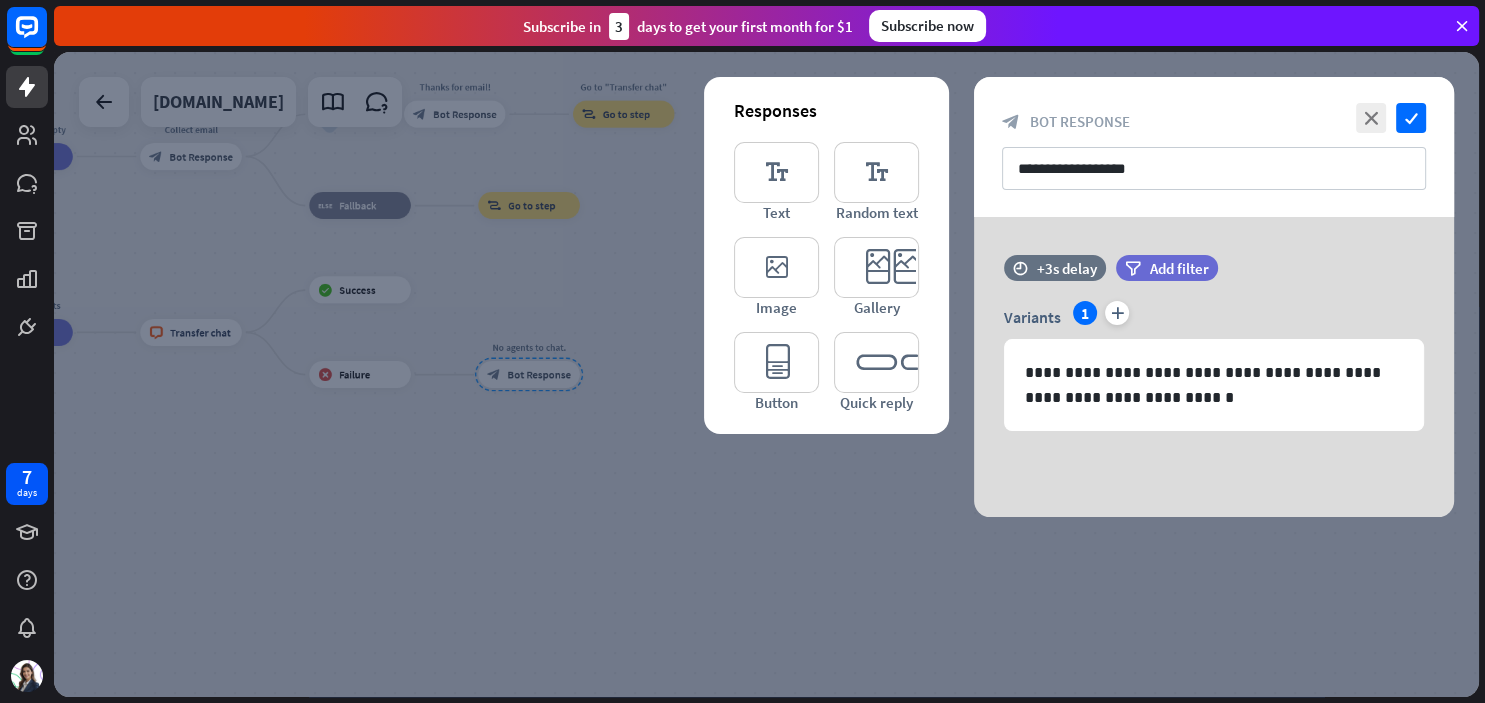 click at bounding box center (766, 374) 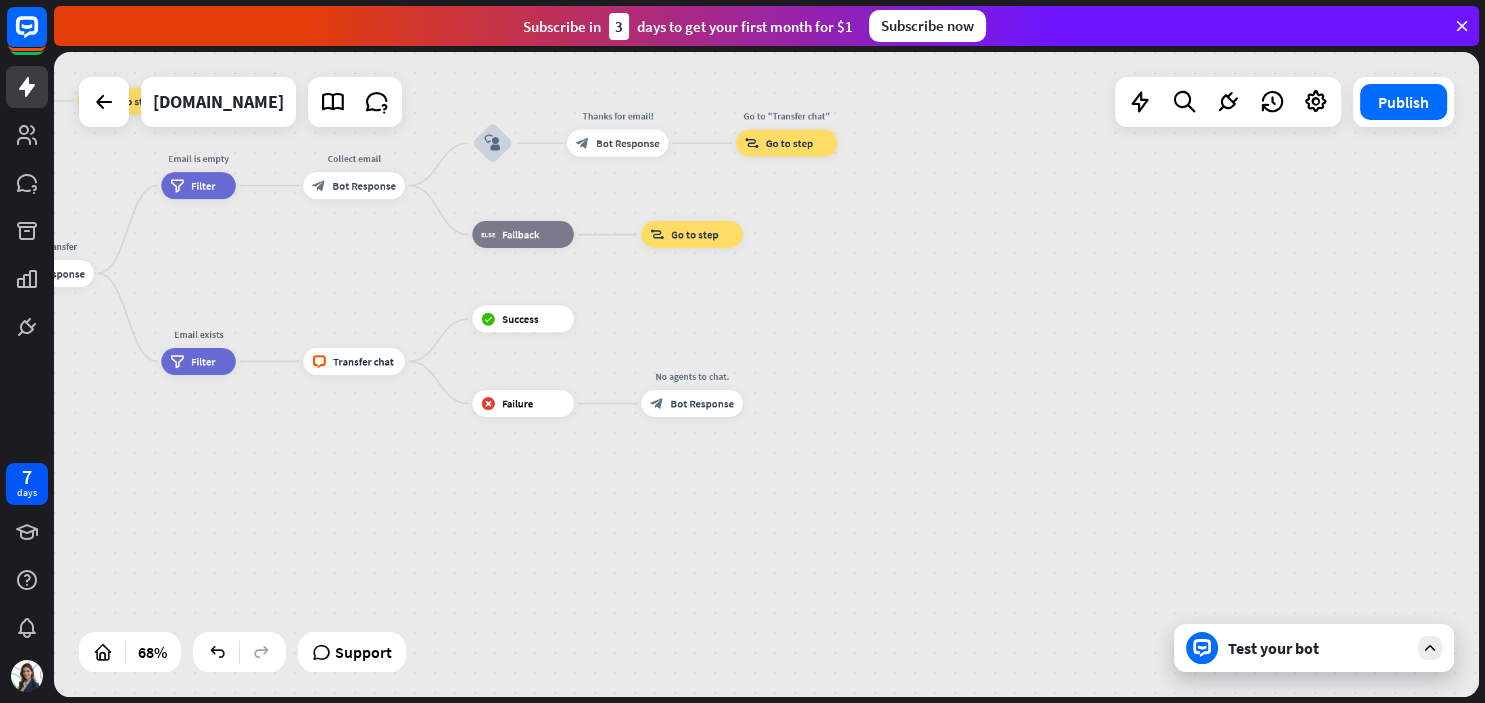 drag, startPoint x: 306, startPoint y: 513, endPoint x: 442, endPoint y: 463, distance: 144.89996 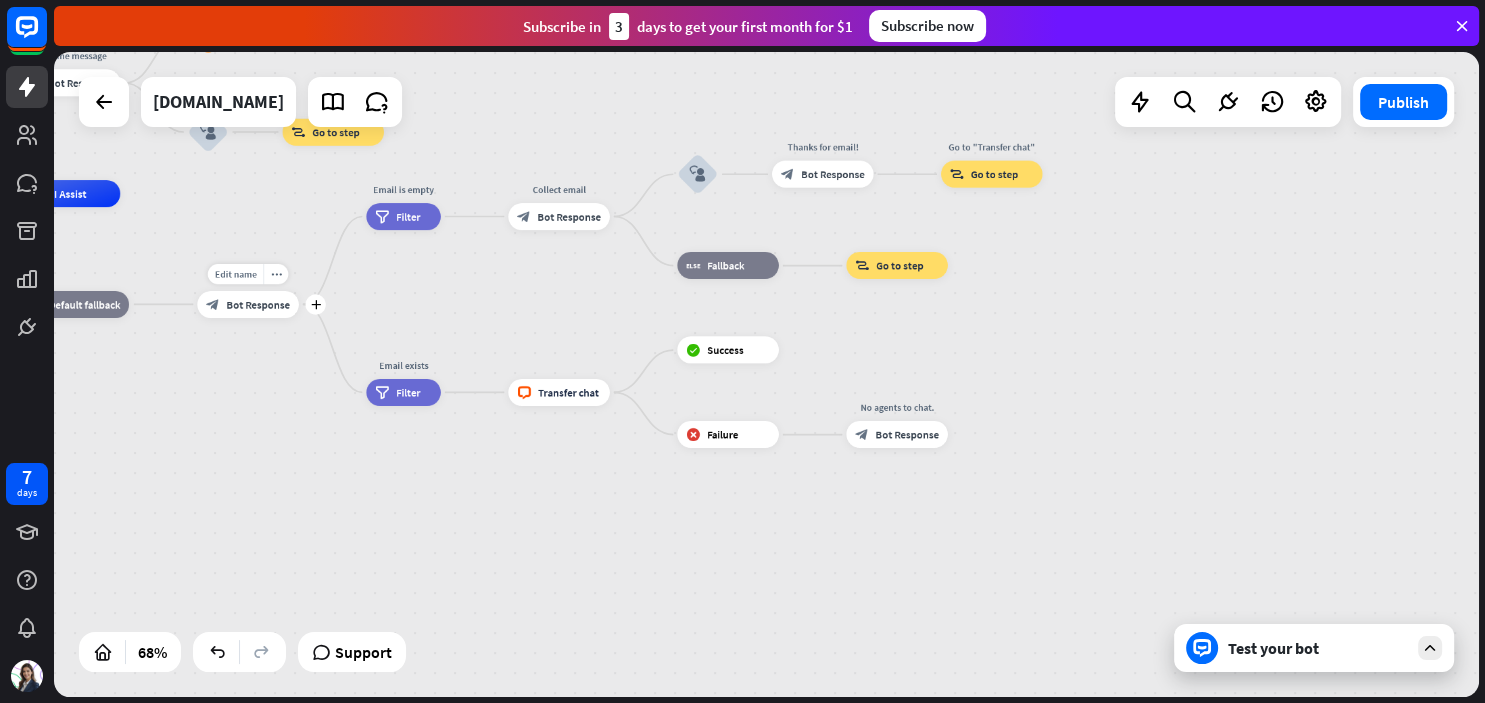 click on "Bot Response" at bounding box center [258, 305] 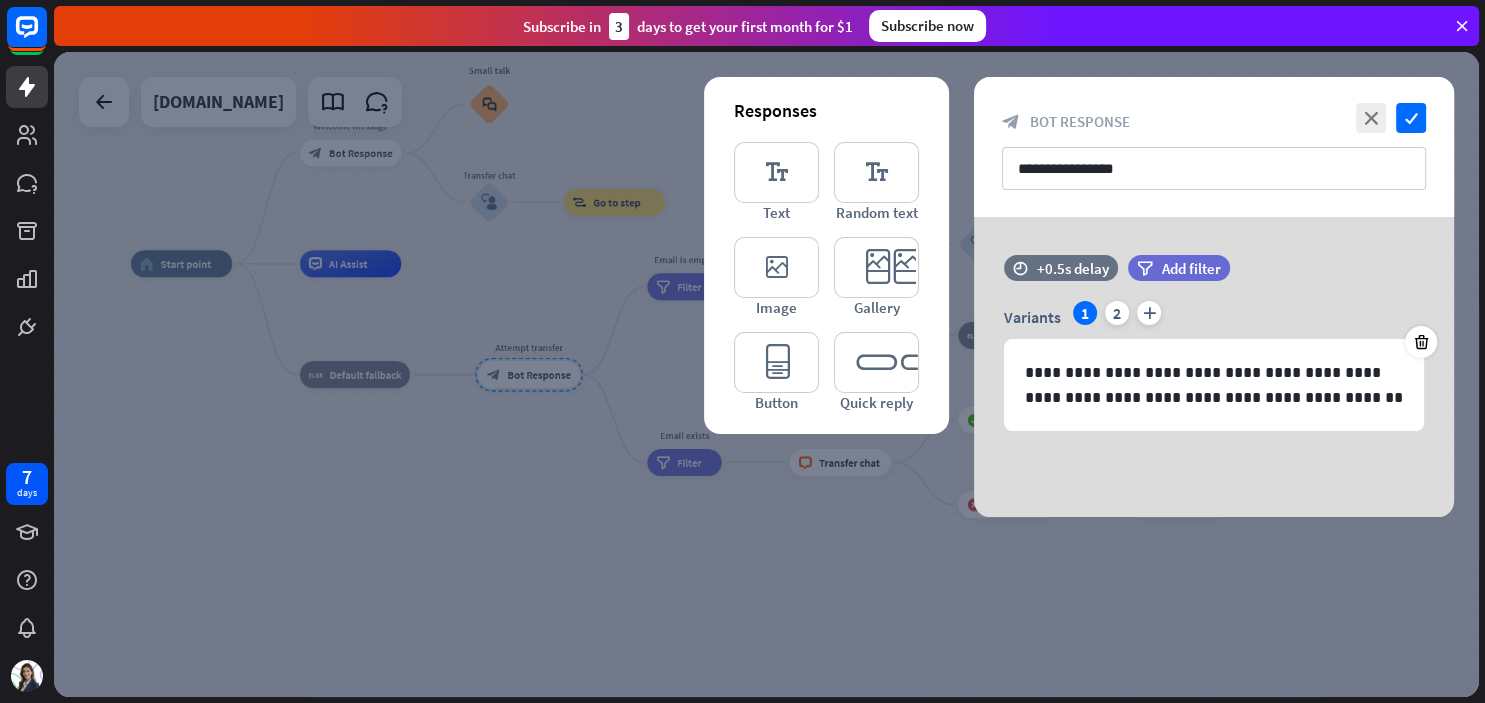 click at bounding box center (766, 374) 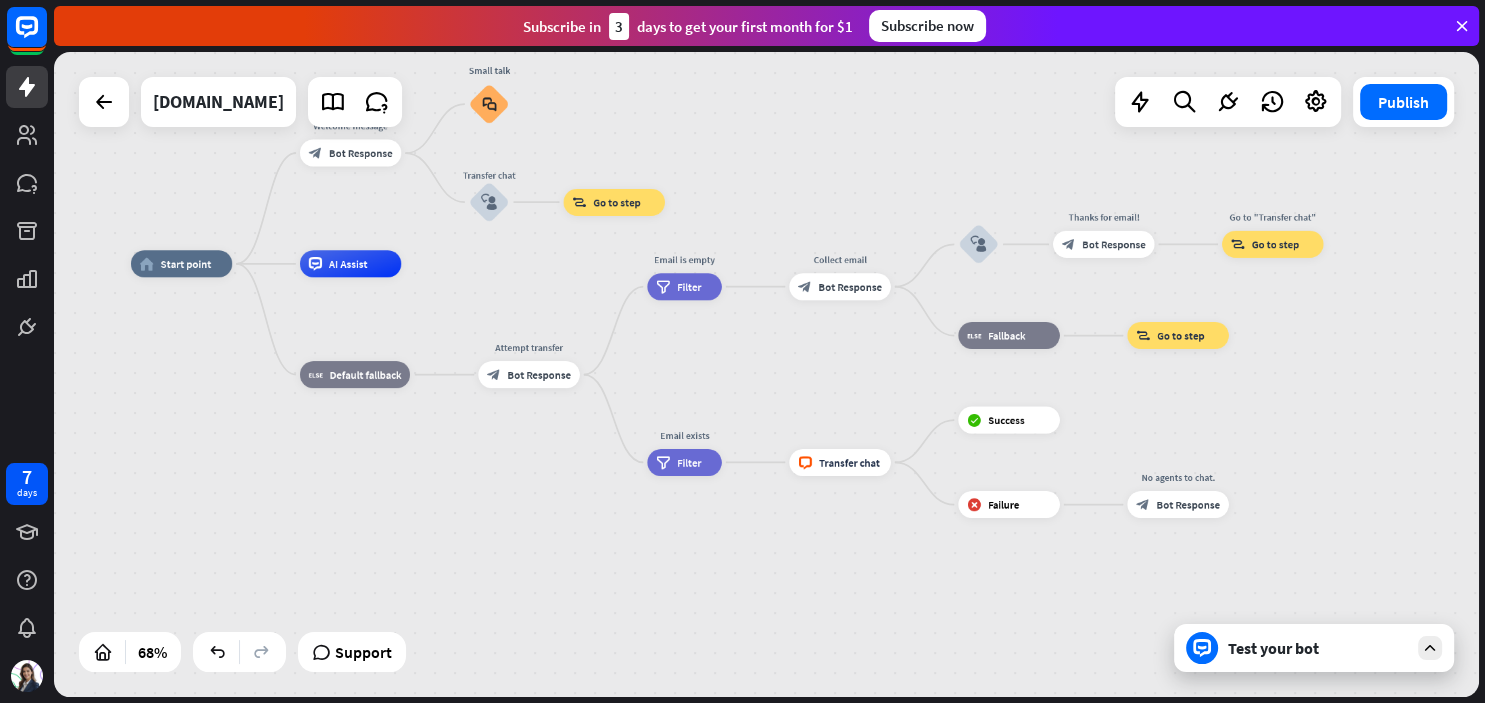 drag, startPoint x: 444, startPoint y: 299, endPoint x: 457, endPoint y: 410, distance: 111.75867 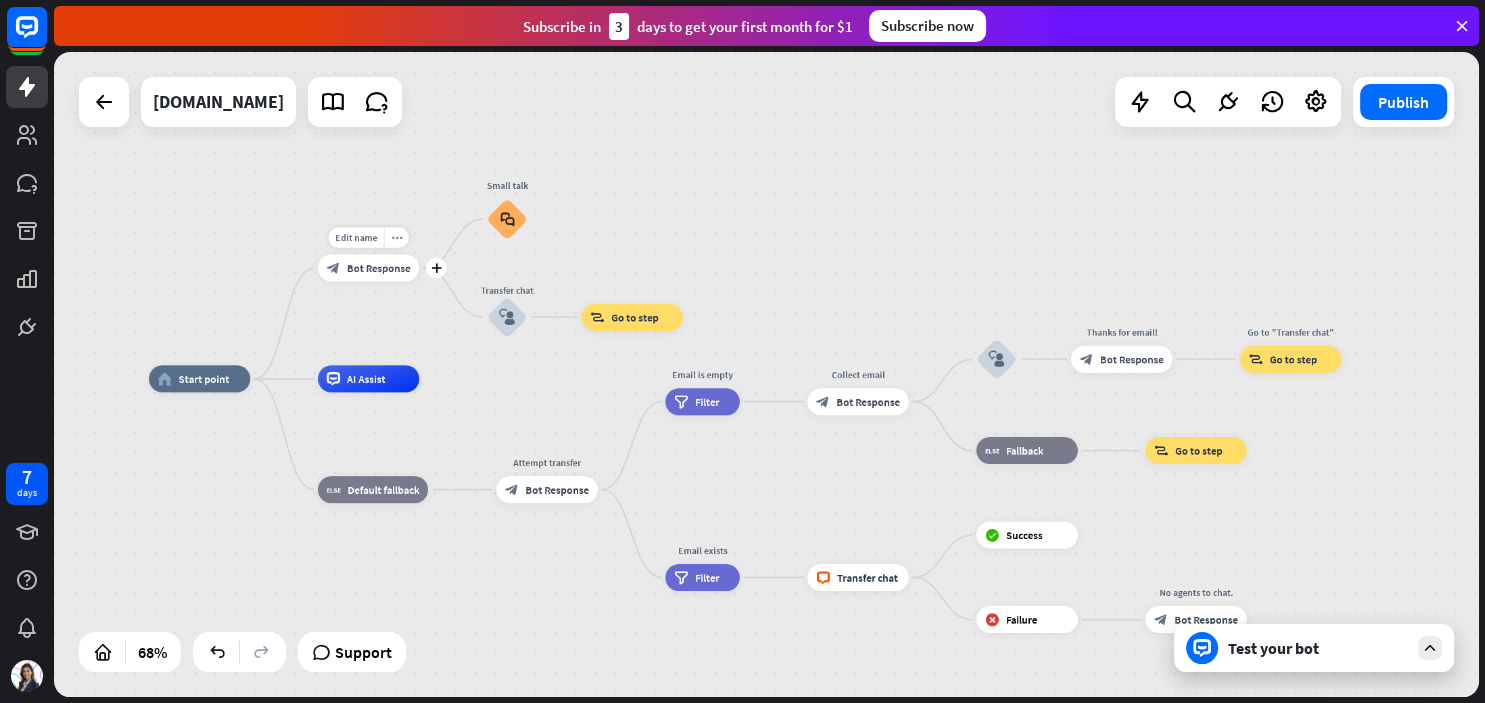 click on "Bot Response" at bounding box center [379, 268] 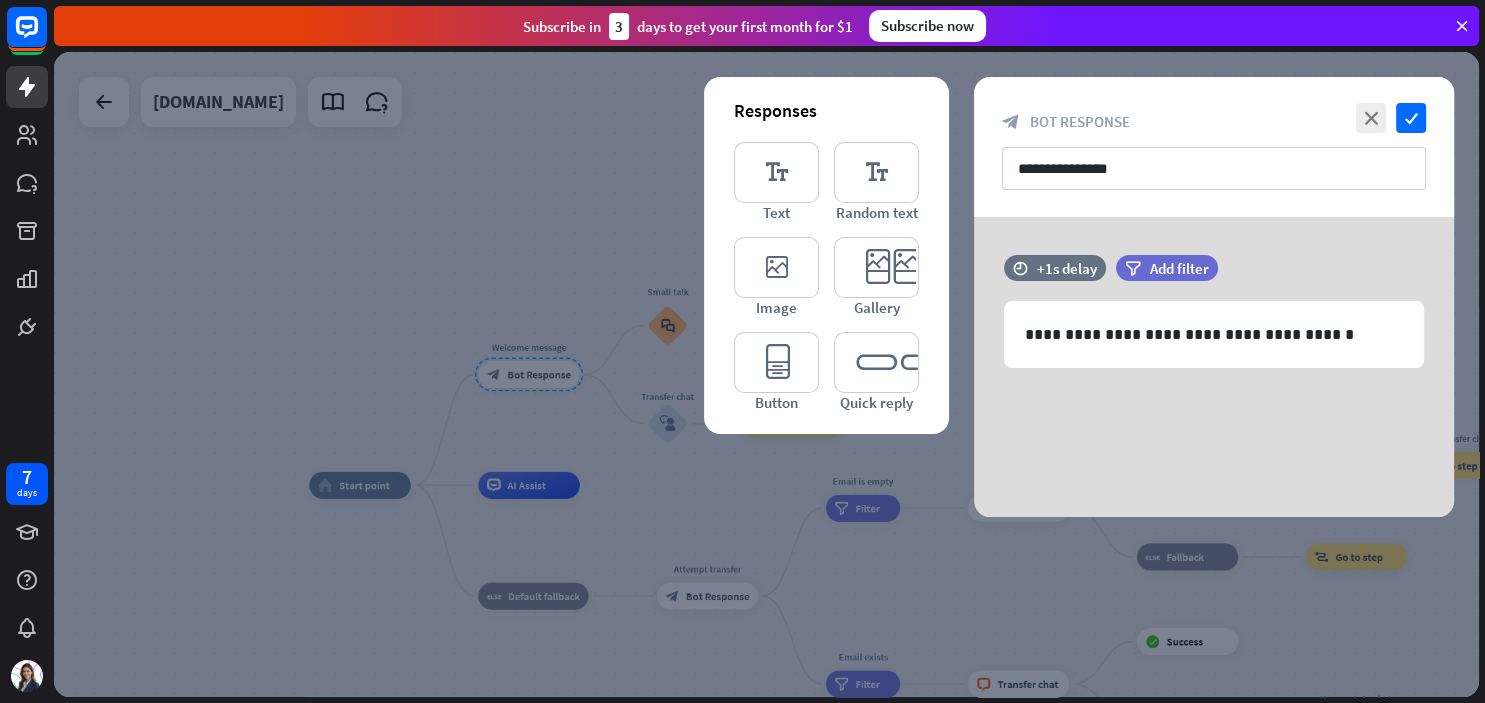 click at bounding box center (766, 374) 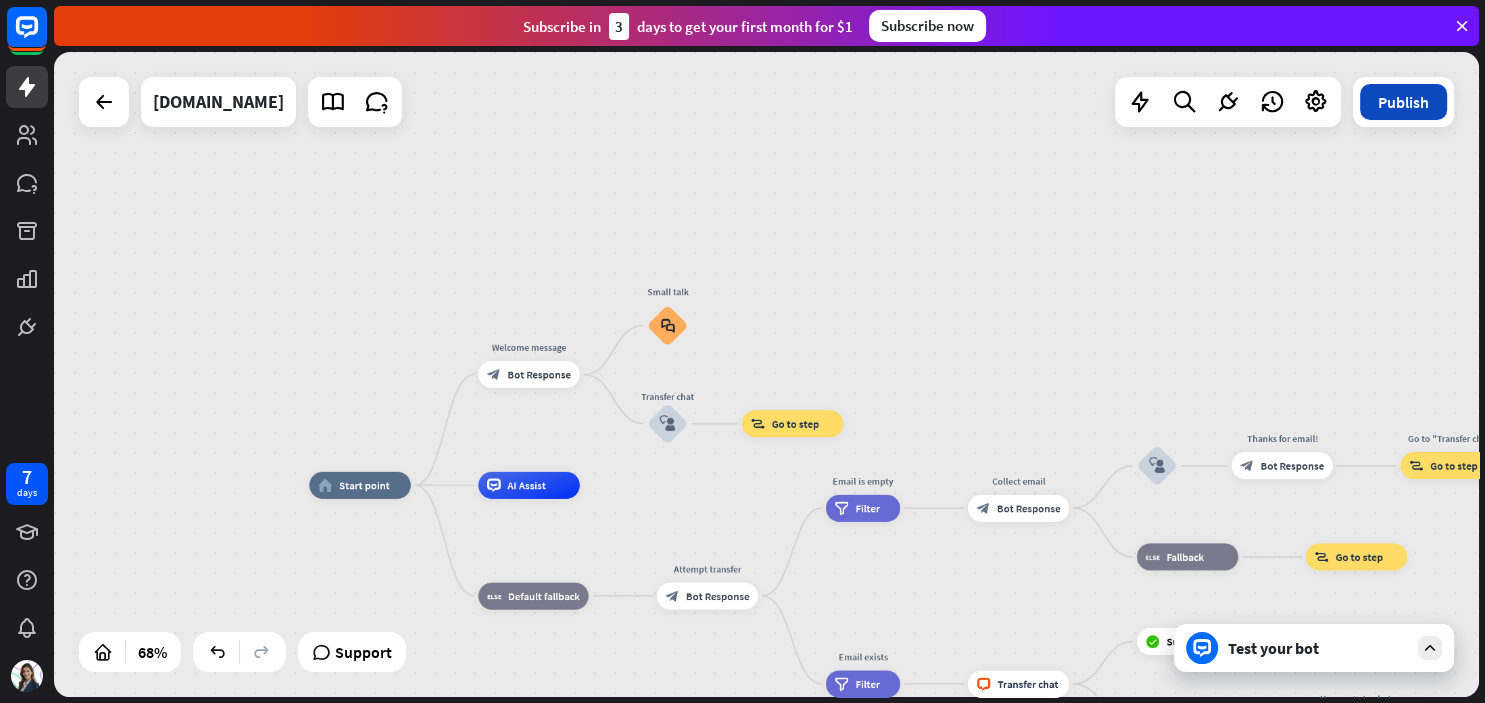 click on "Publish" at bounding box center [1403, 102] 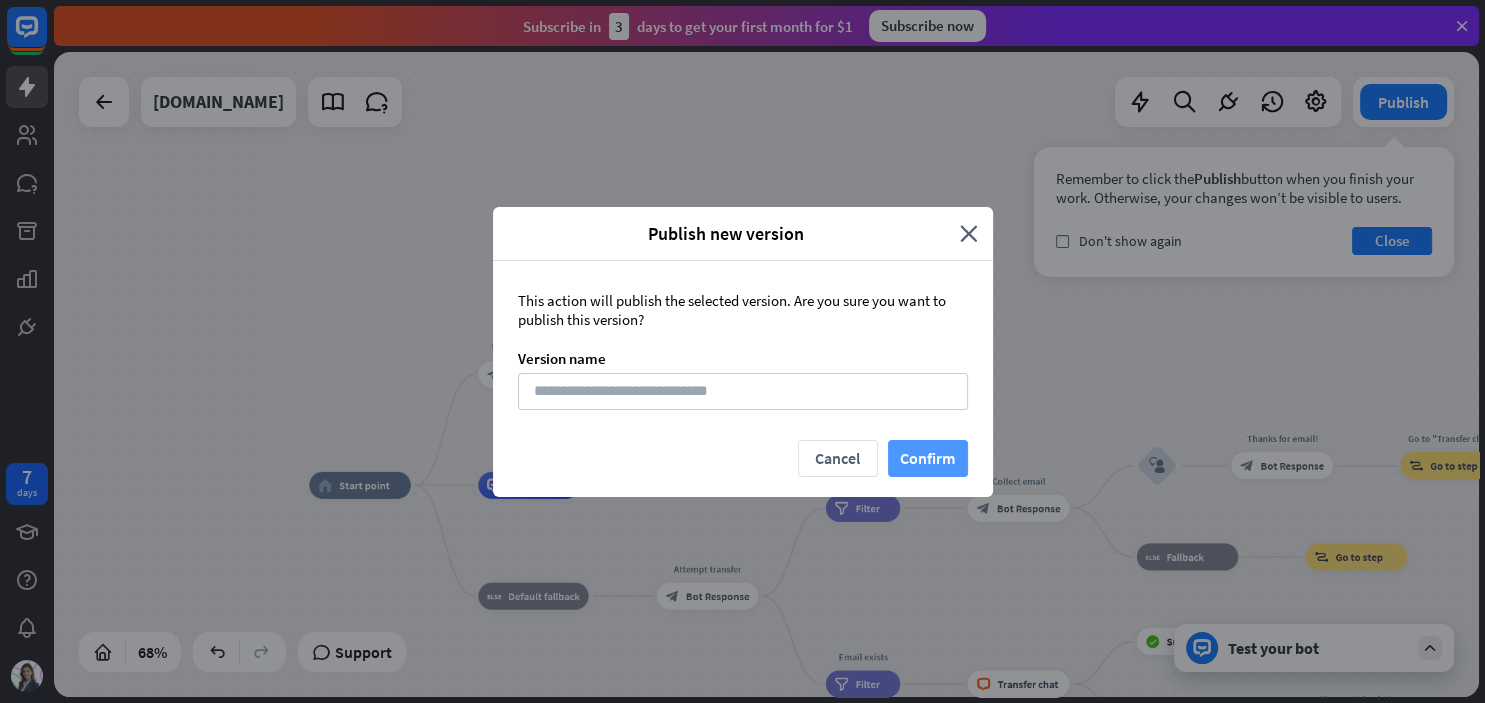 click on "Confirm" at bounding box center [928, 458] 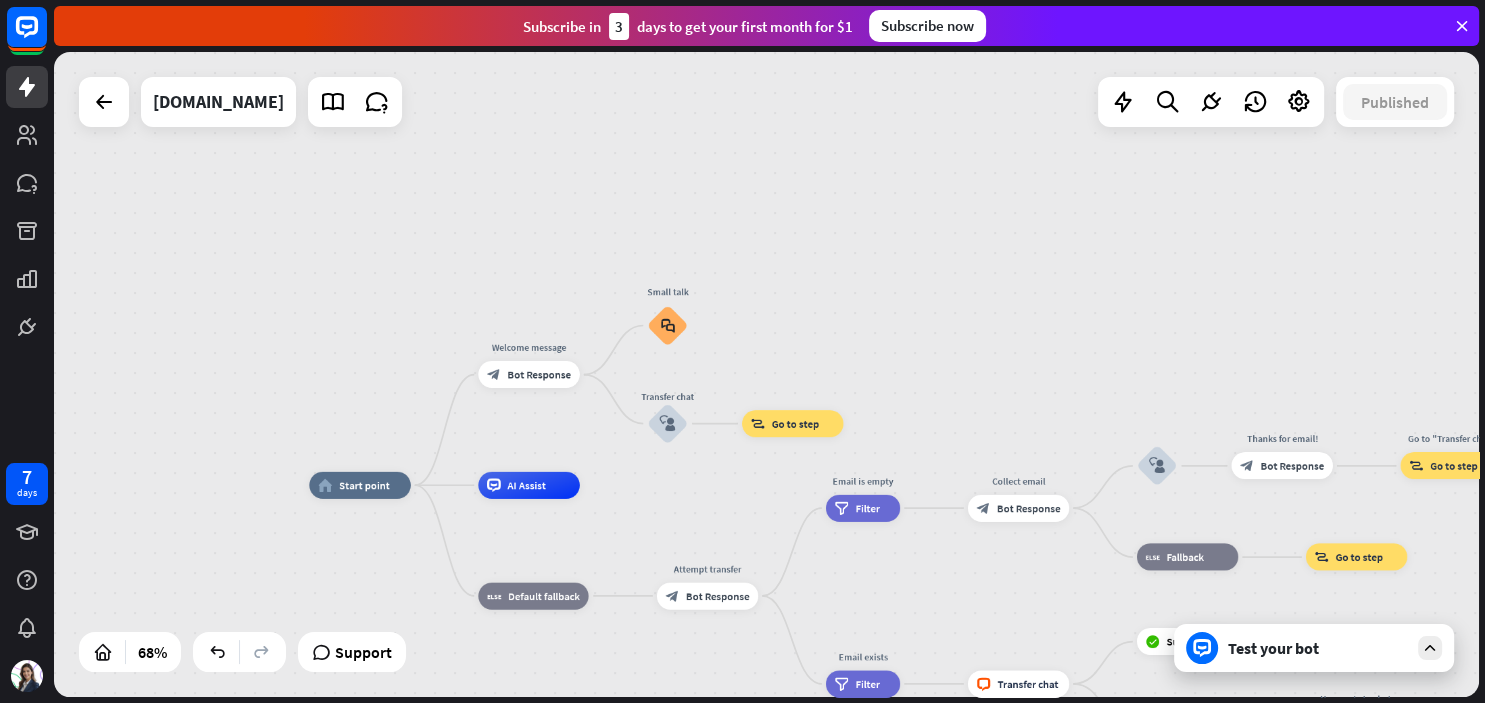 click on "Subscribe now" at bounding box center [927, 26] 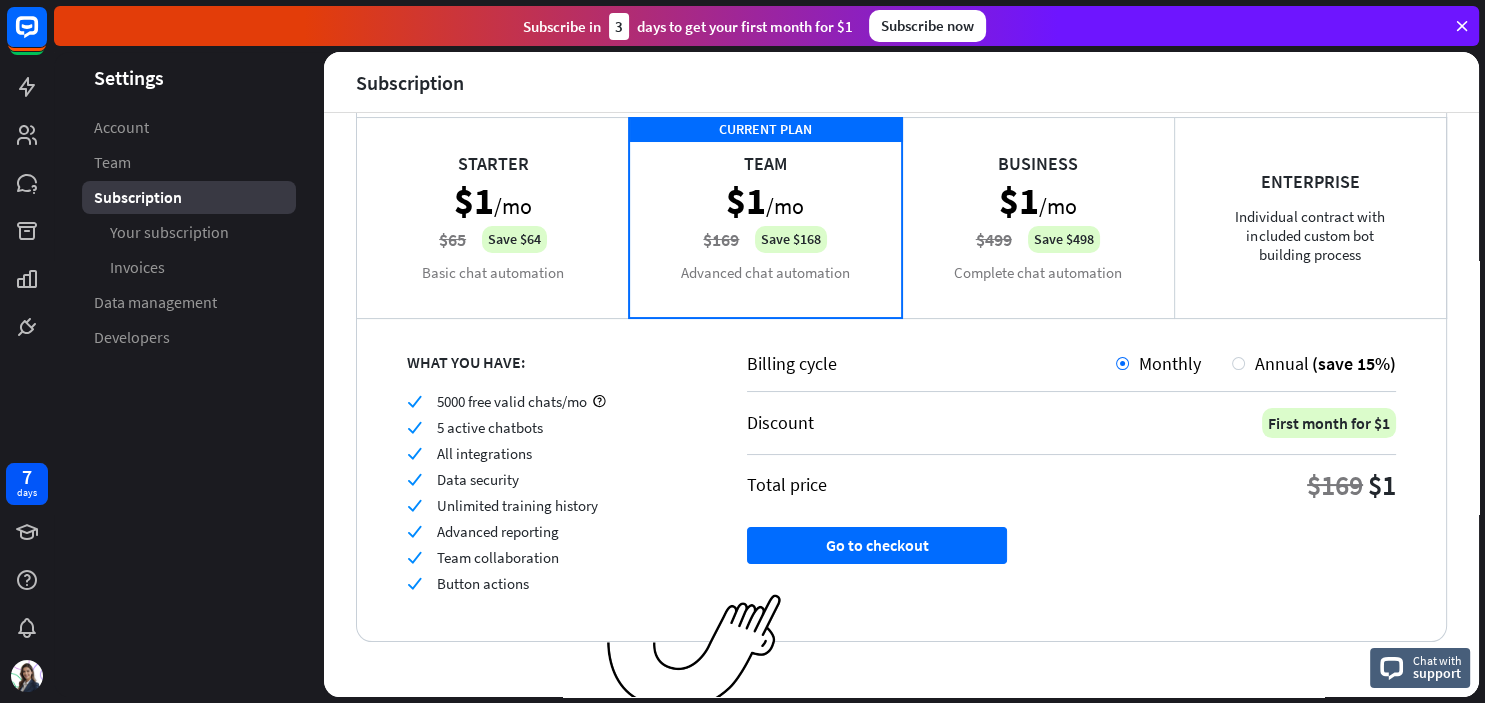 scroll, scrollTop: 141, scrollLeft: 0, axis: vertical 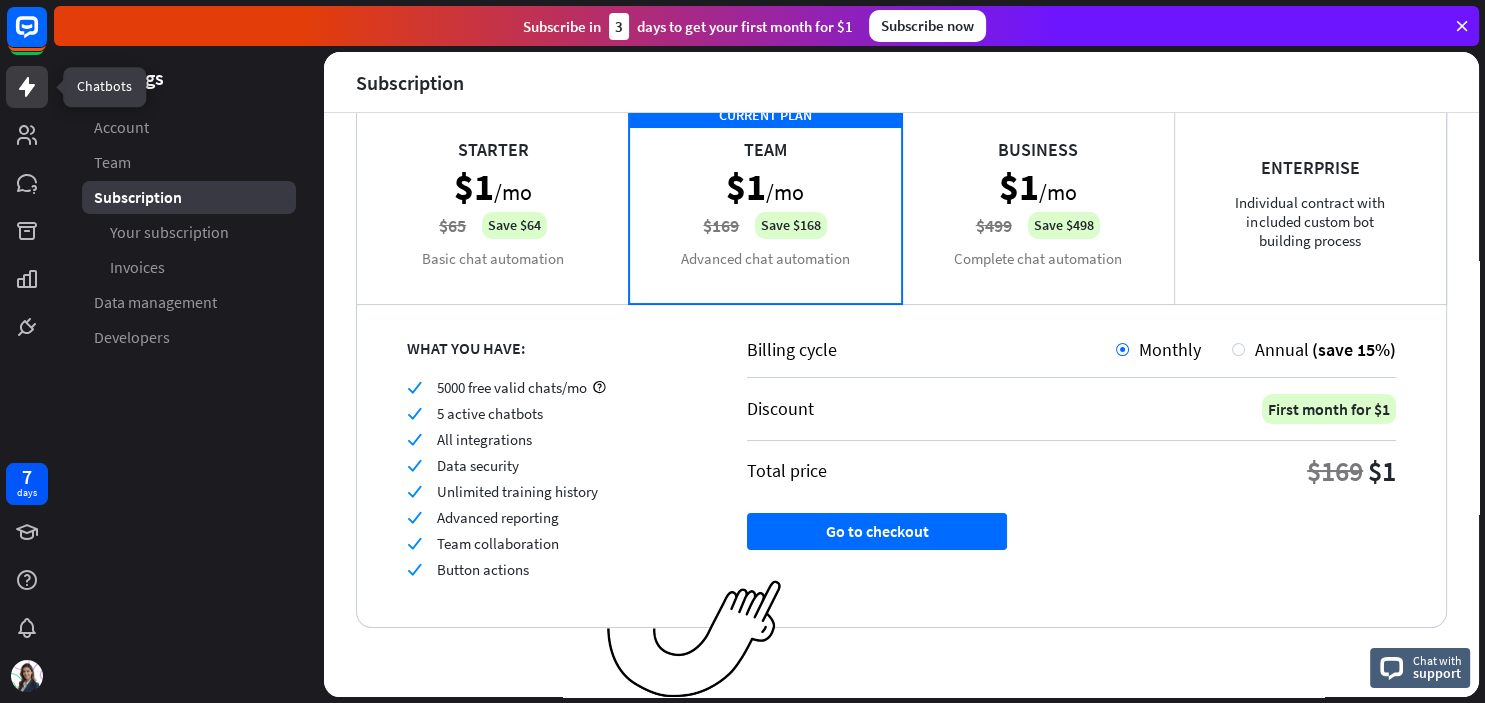 click at bounding box center (27, 87) 